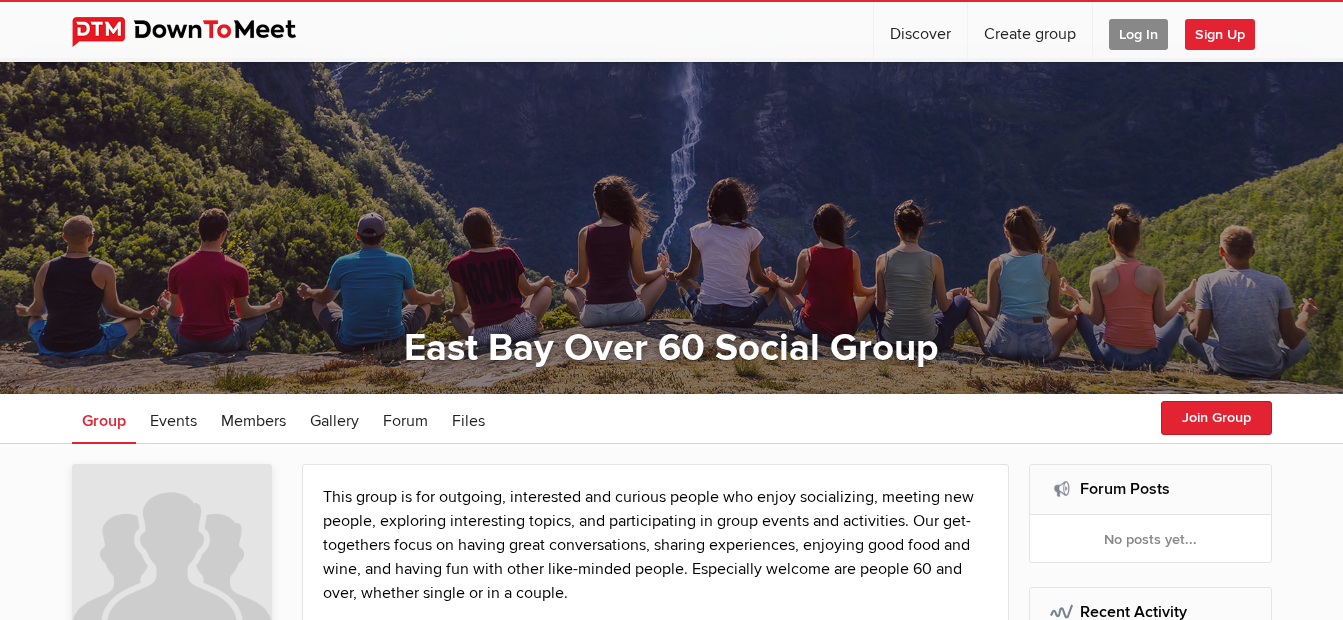 scroll, scrollTop: 0, scrollLeft: 0, axis: both 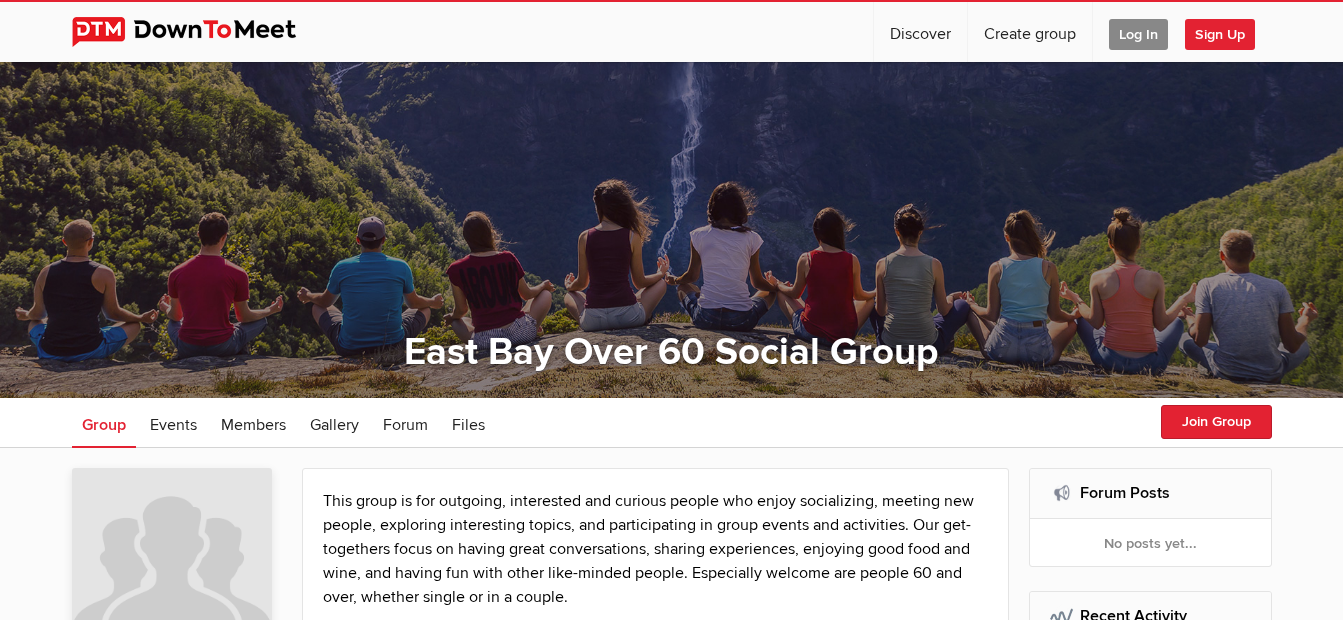 click on "Log In" 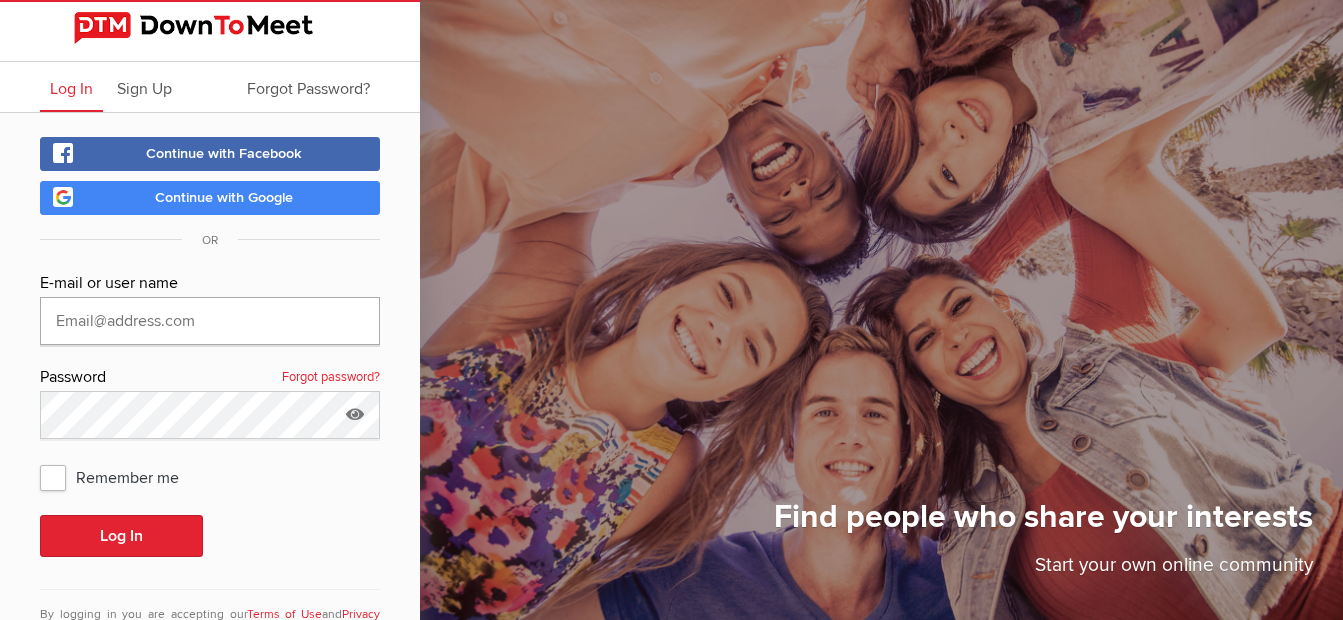 click at bounding box center (210, 321) 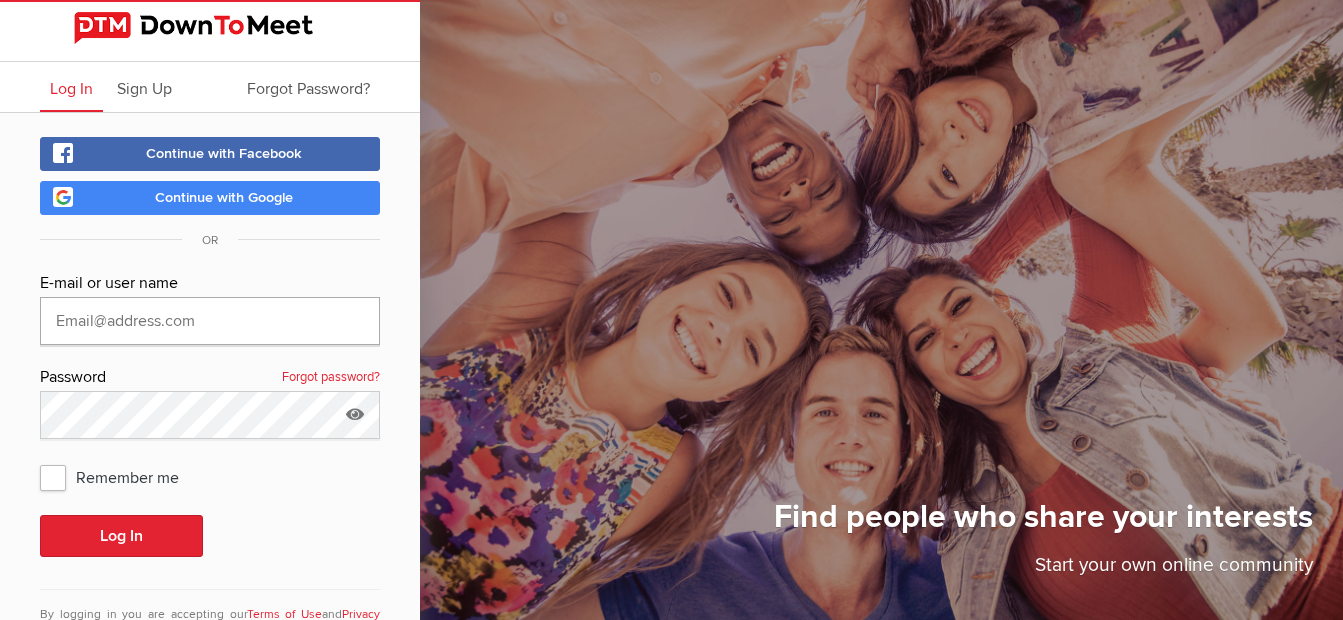 click at bounding box center [210, 321] 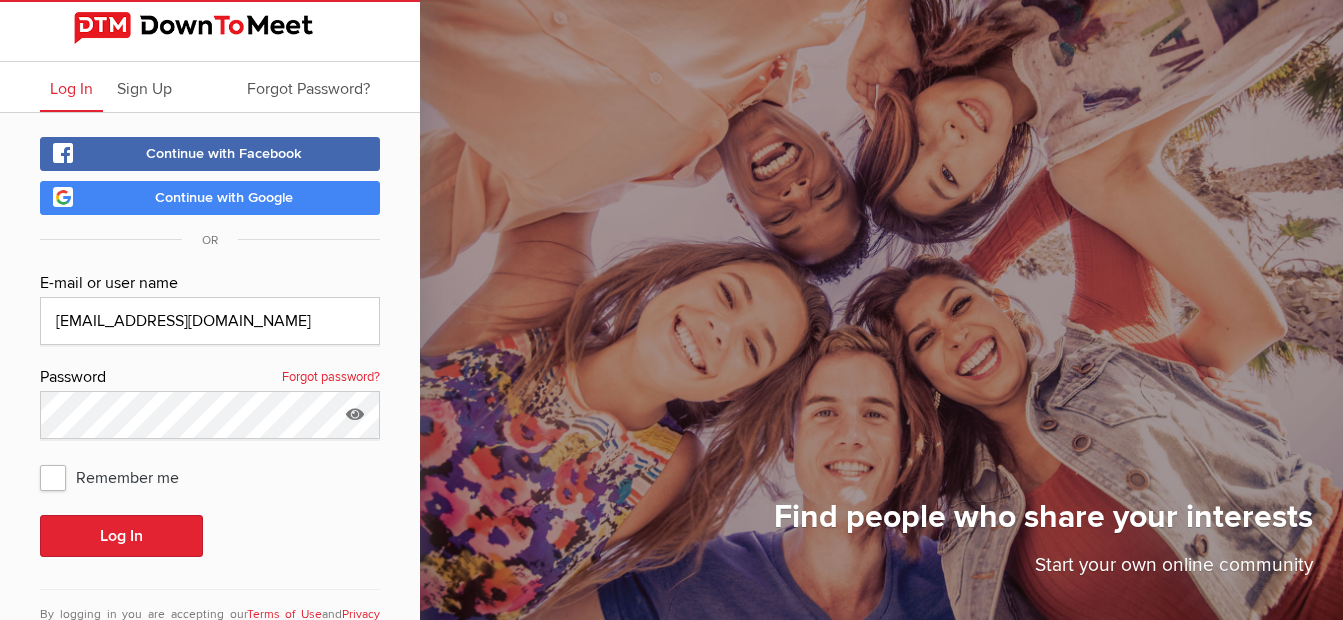 click on "Remember me" 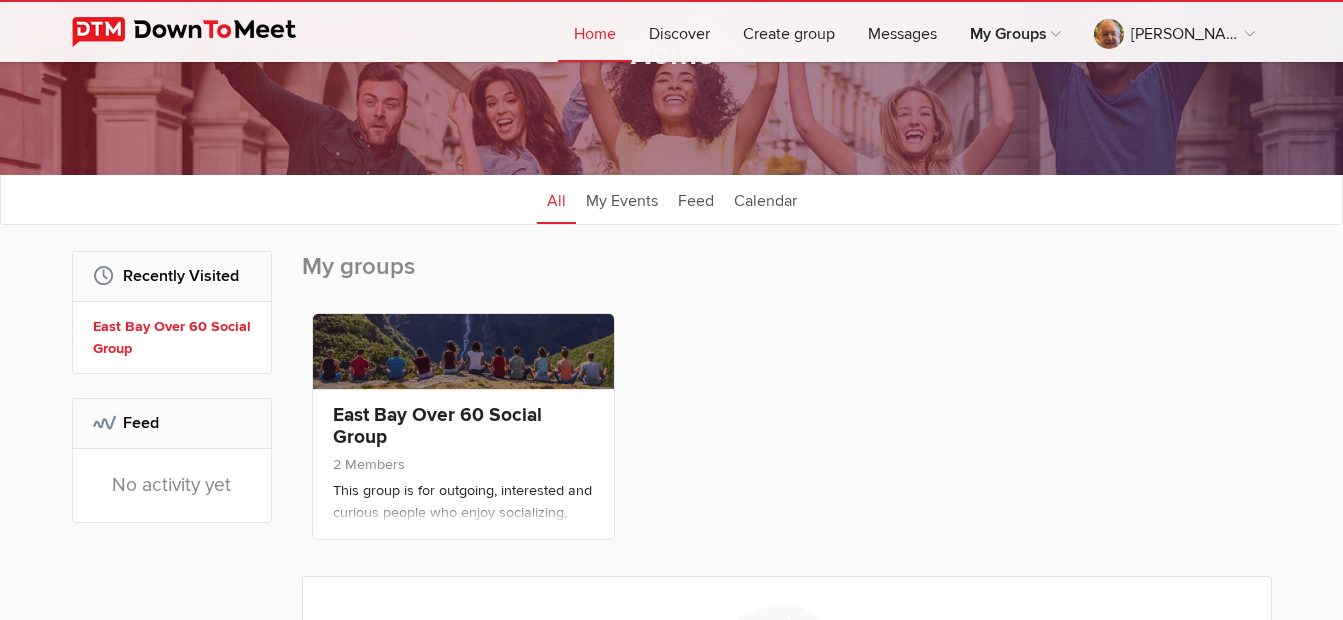 scroll, scrollTop: 0, scrollLeft: 0, axis: both 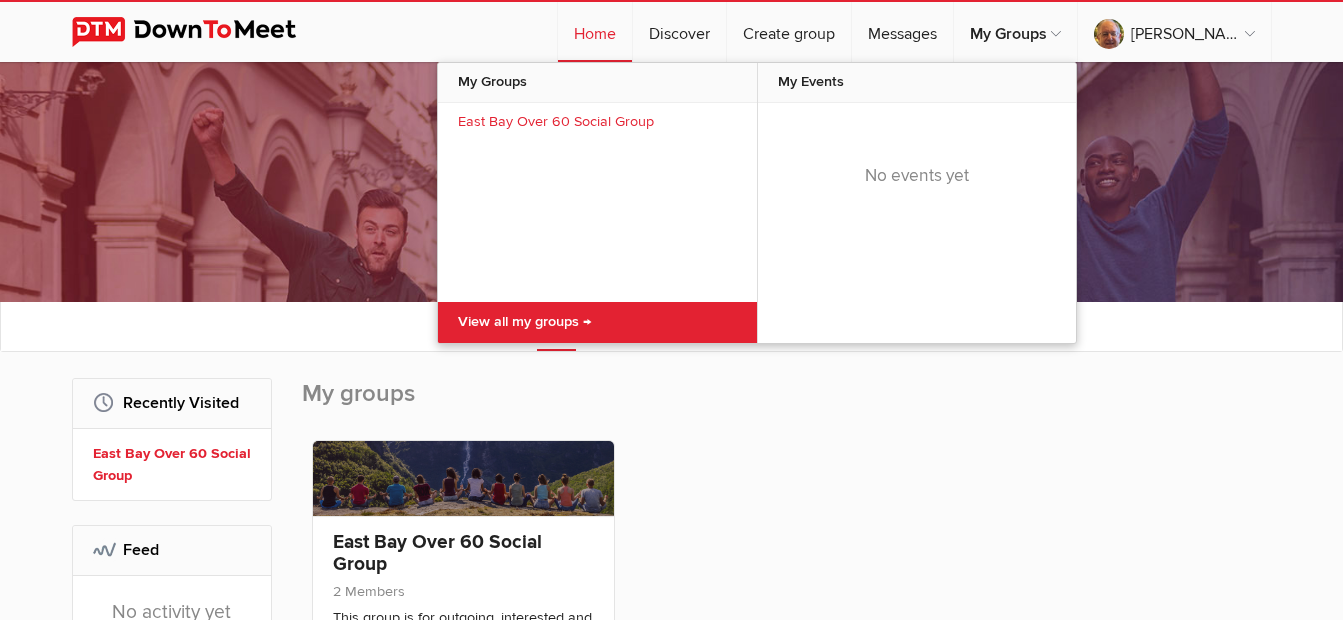 click on "View all my groups →" 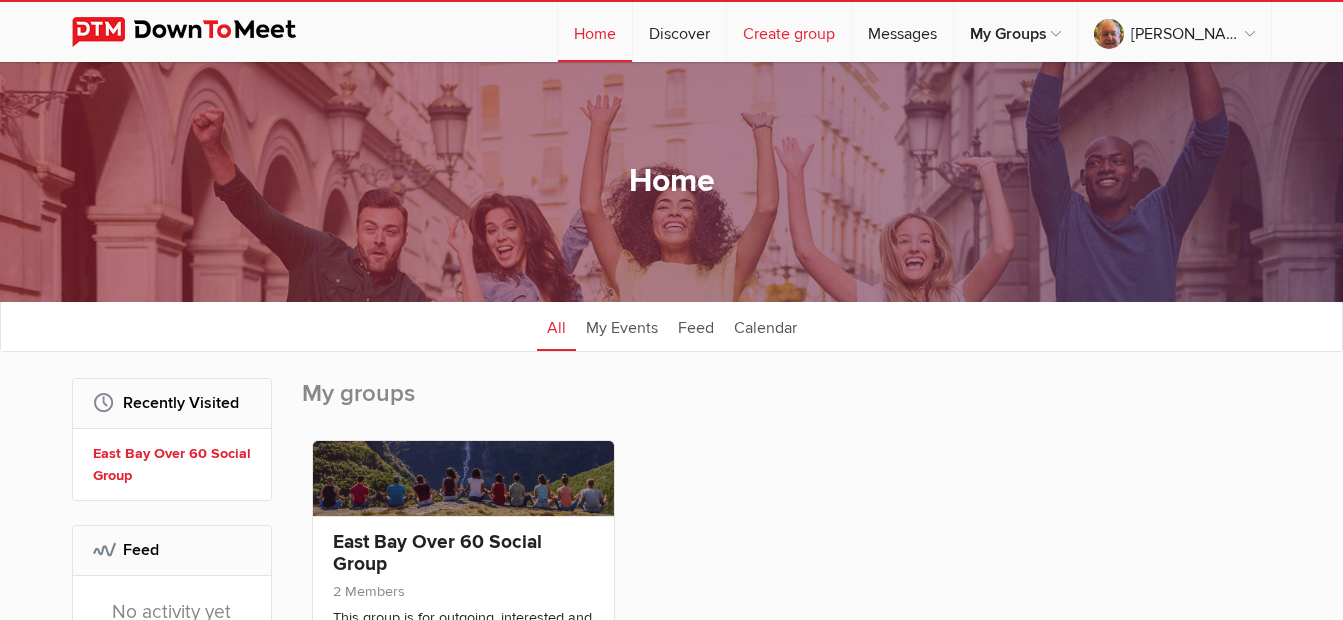 click on "Create group" 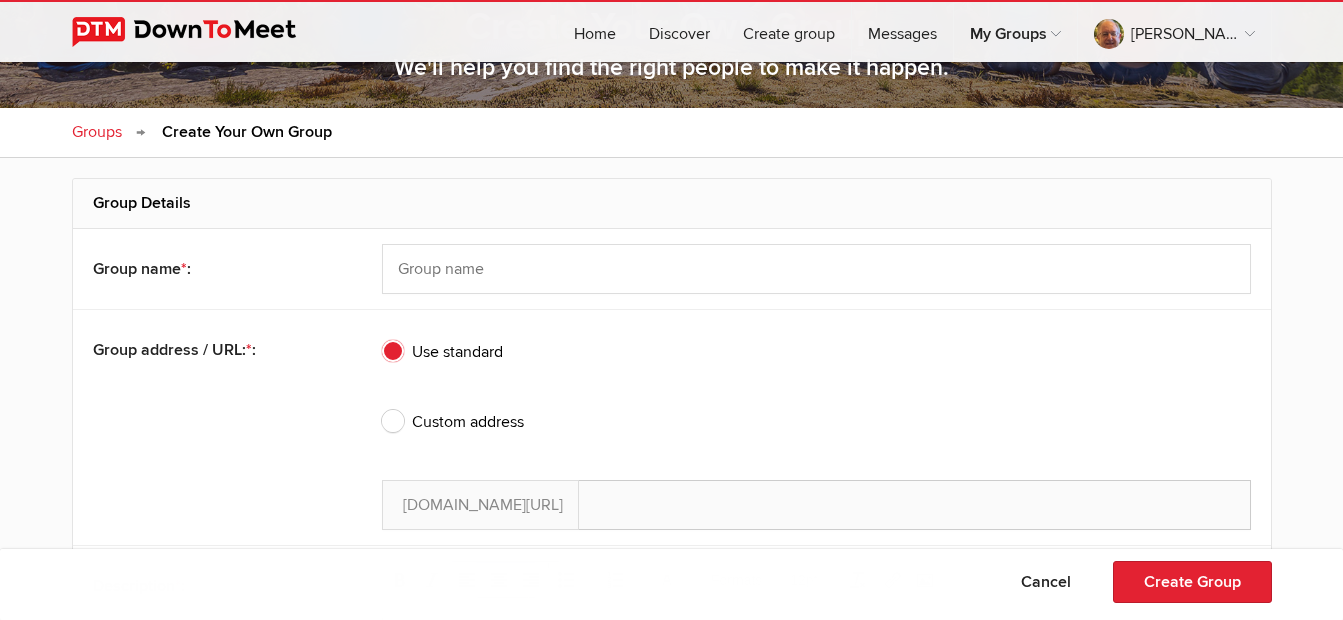 scroll, scrollTop: 300, scrollLeft: 0, axis: vertical 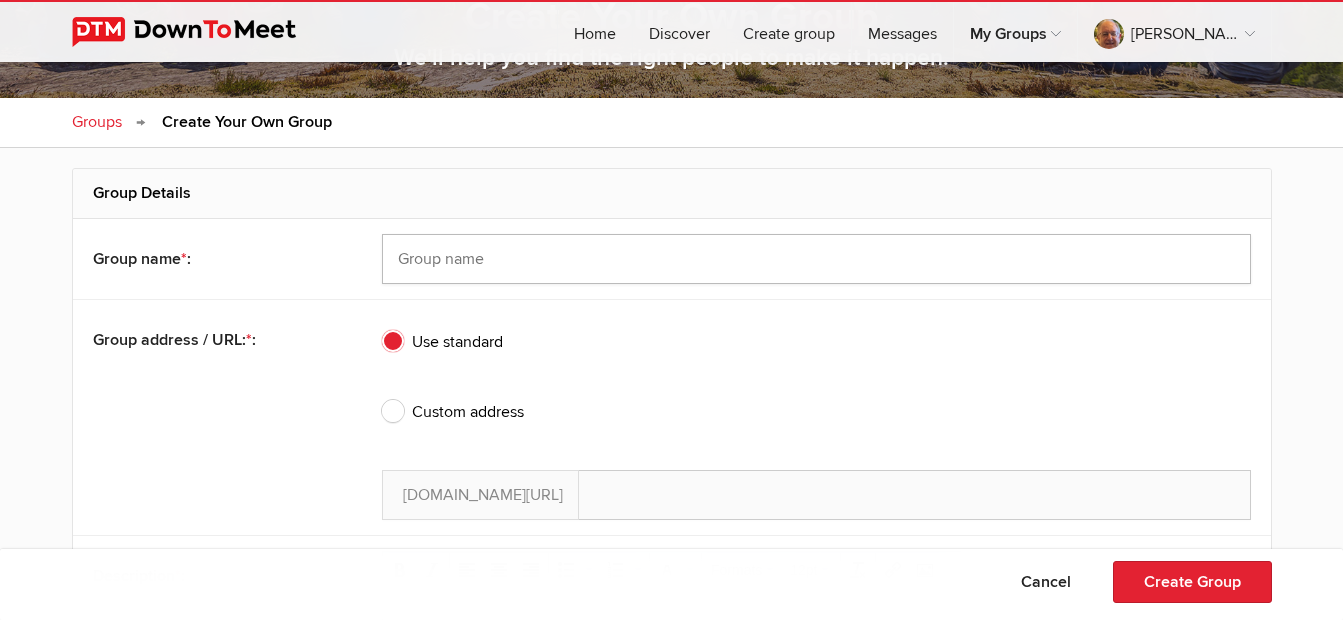 click at bounding box center (816, 259) 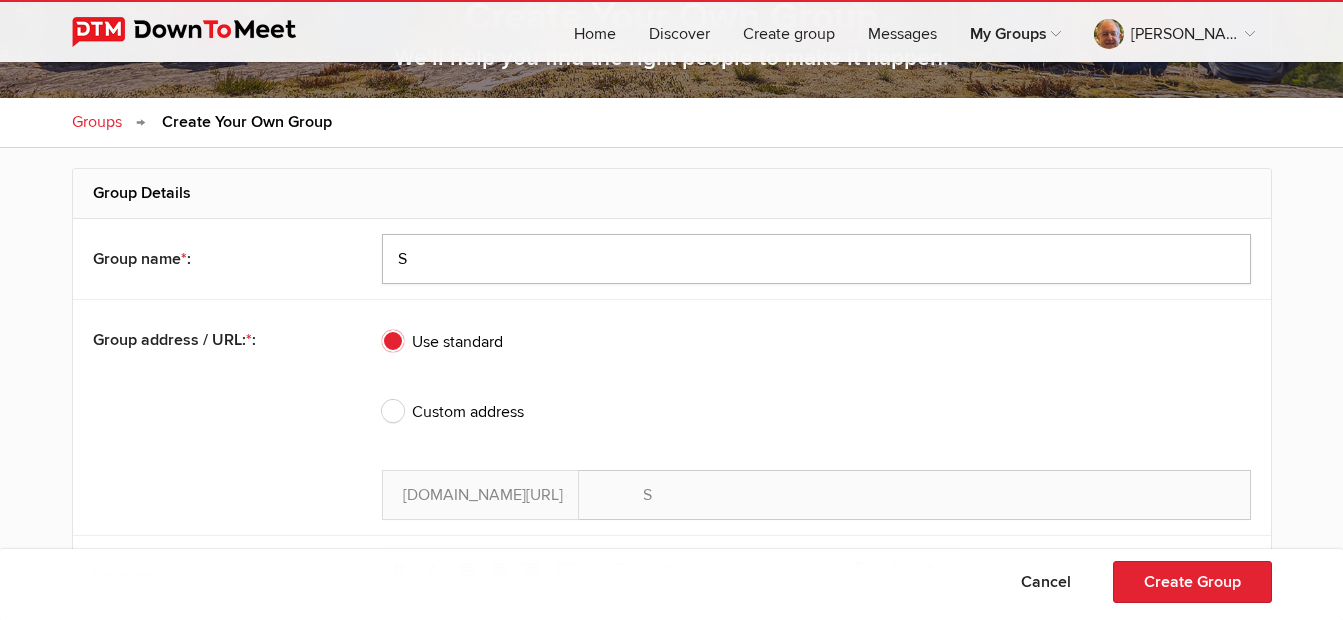 type on "SF" 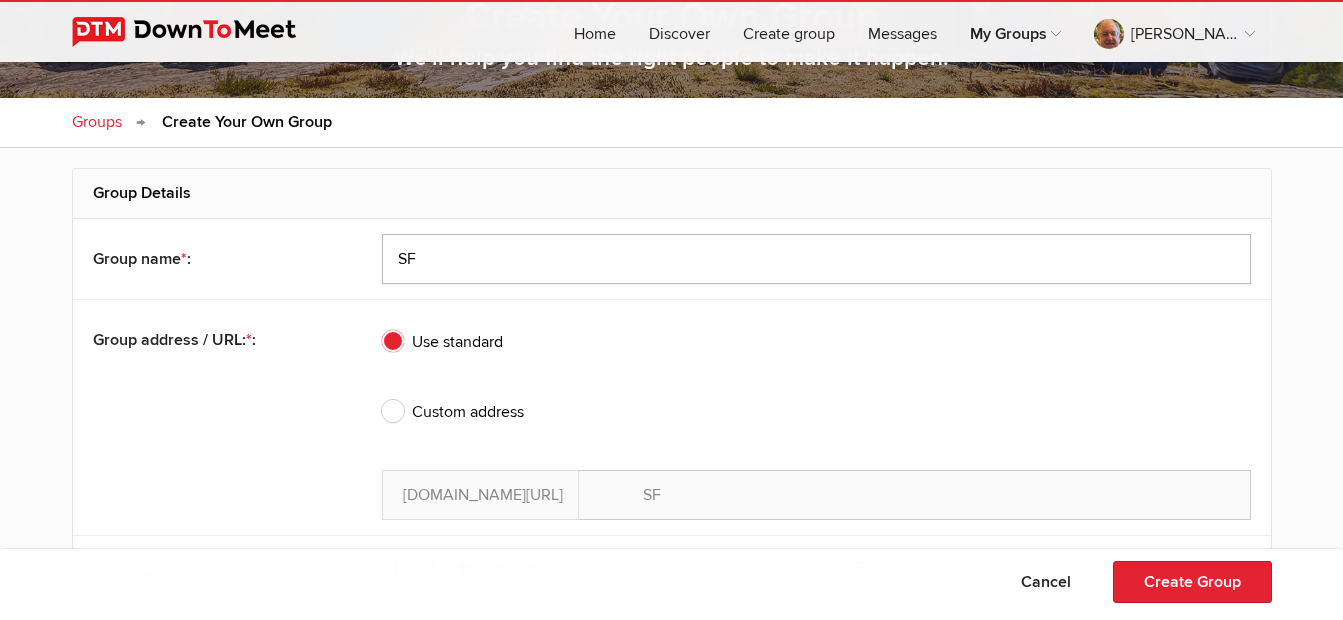 type on "SF-" 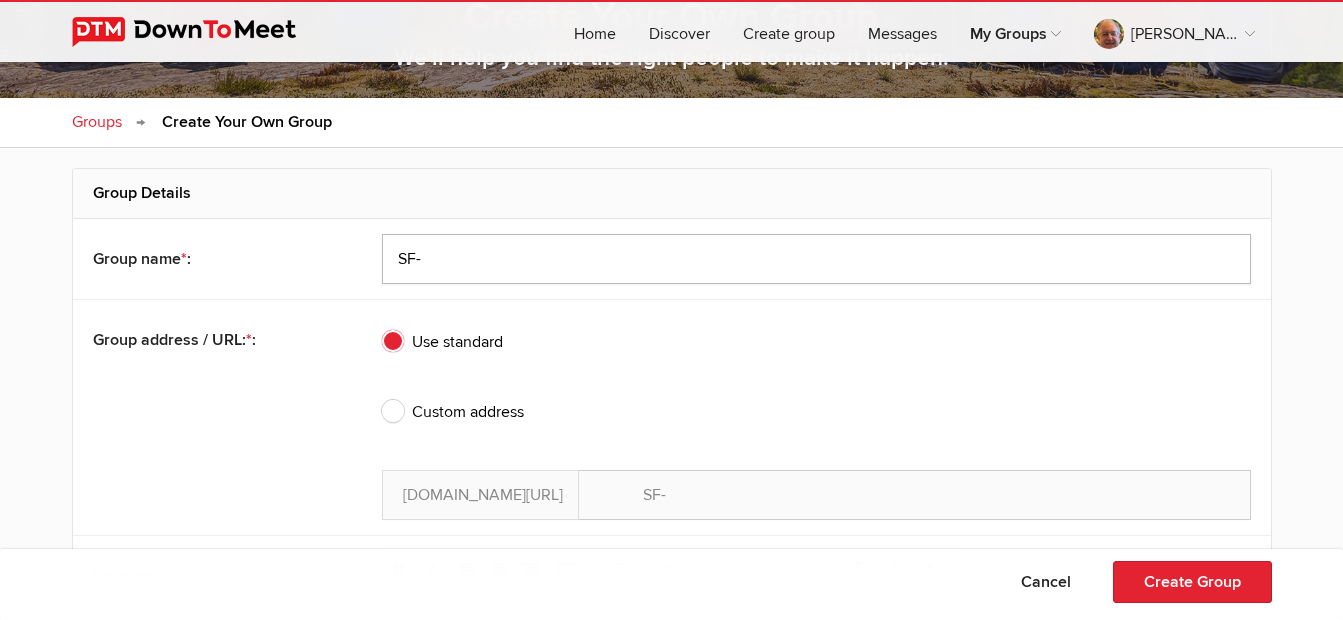 type on "SF-P" 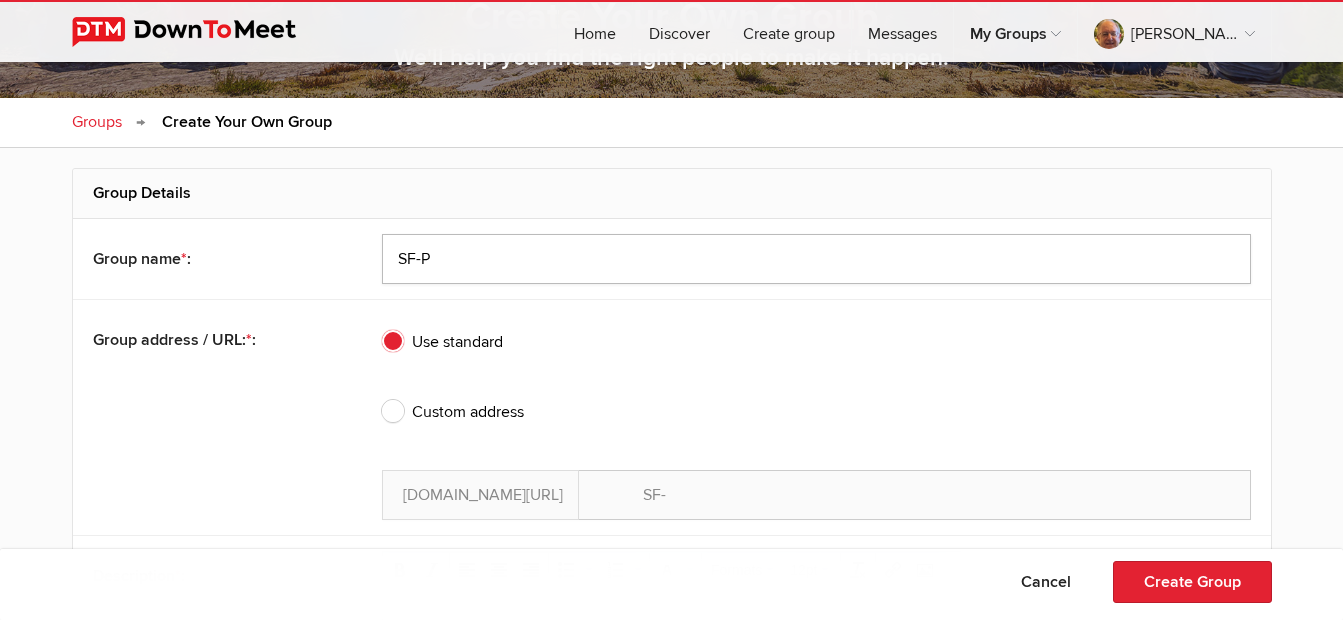 type on "SF-P" 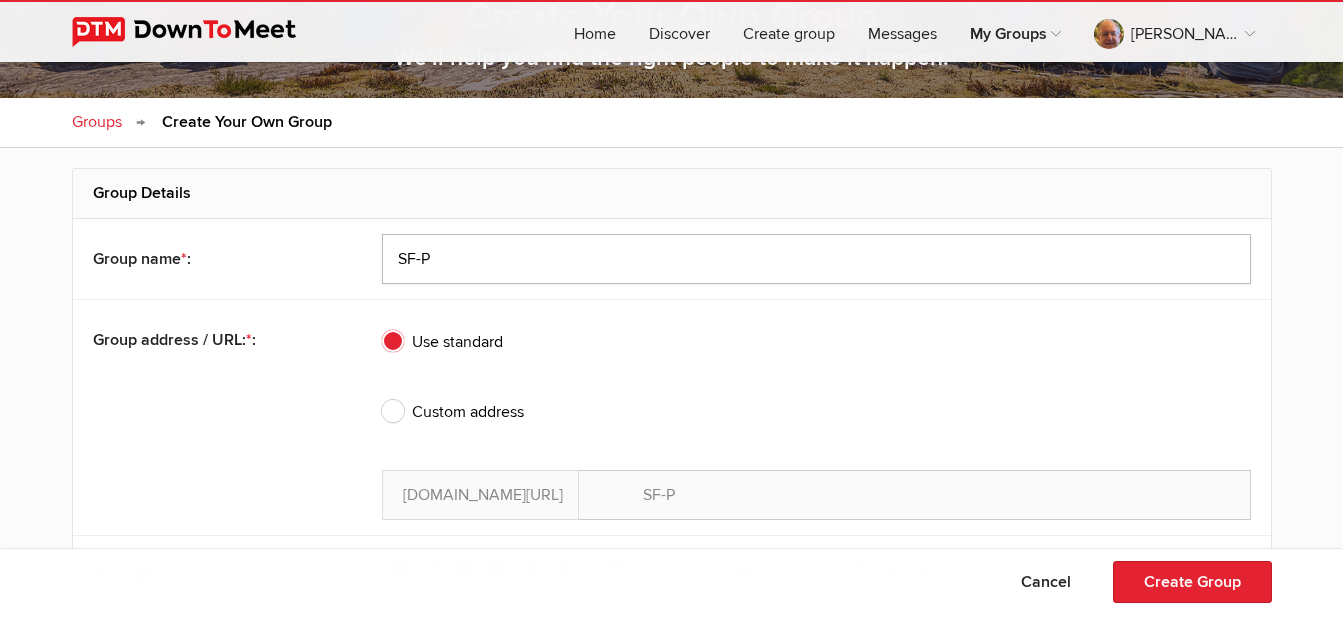 type on "SF-Pe" 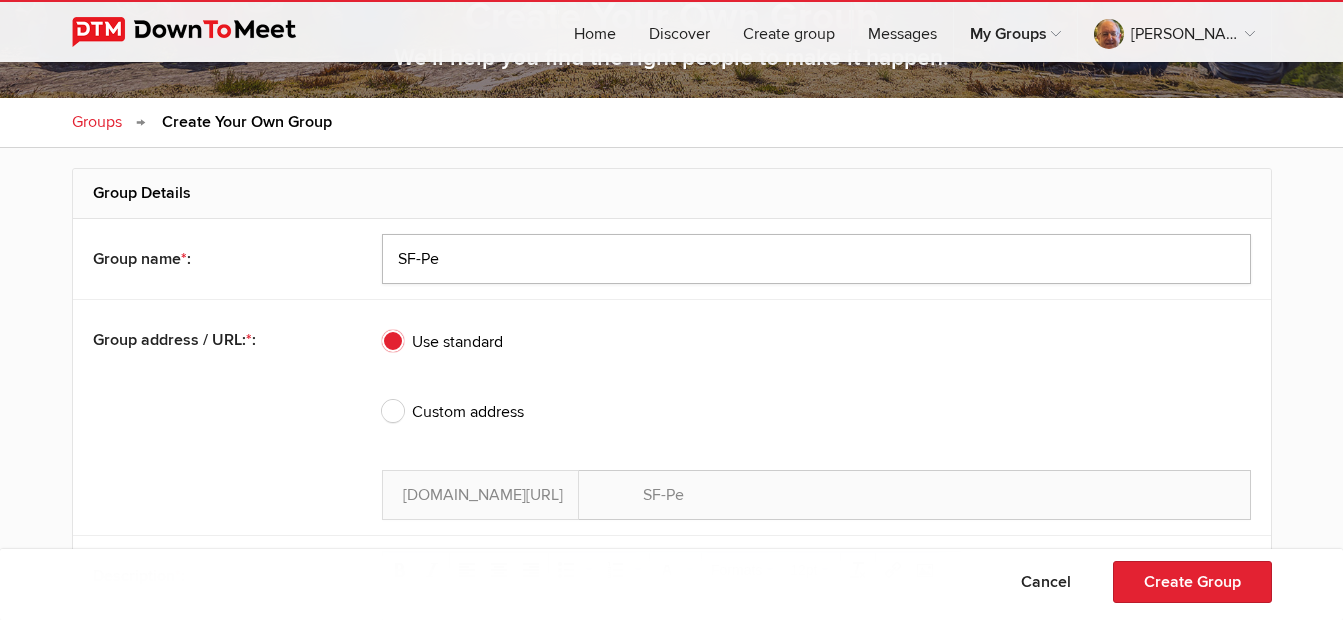 type on "SF-Pen" 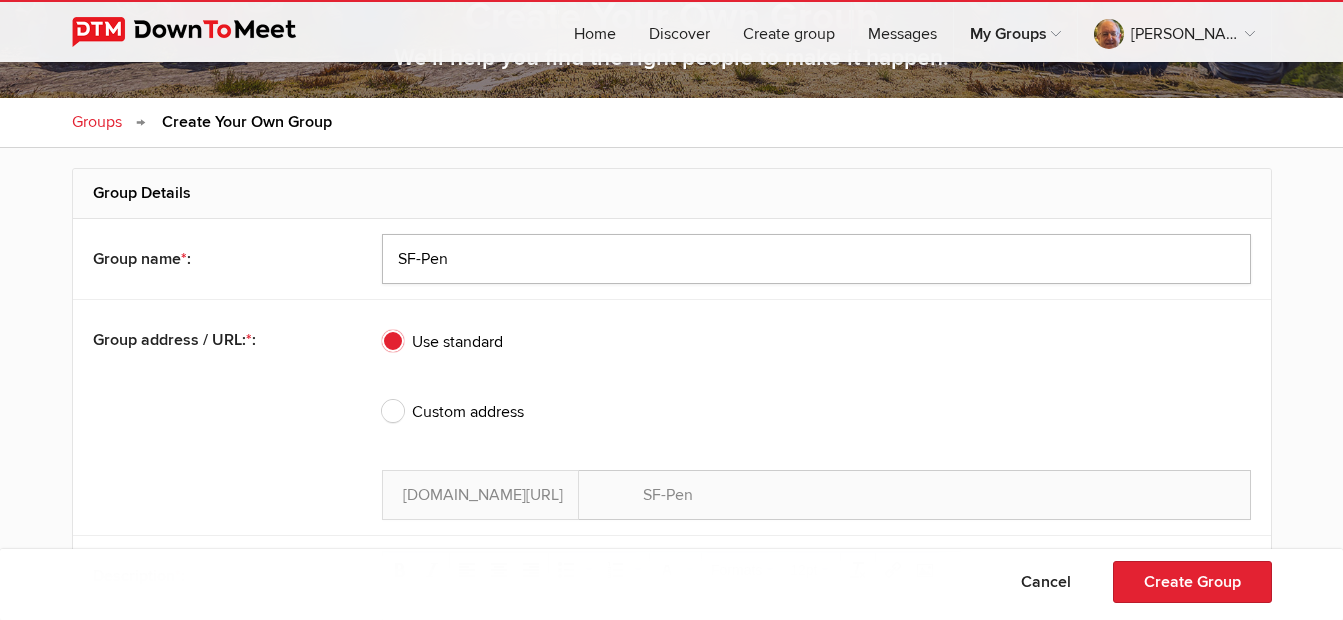 type on "SF-Penn" 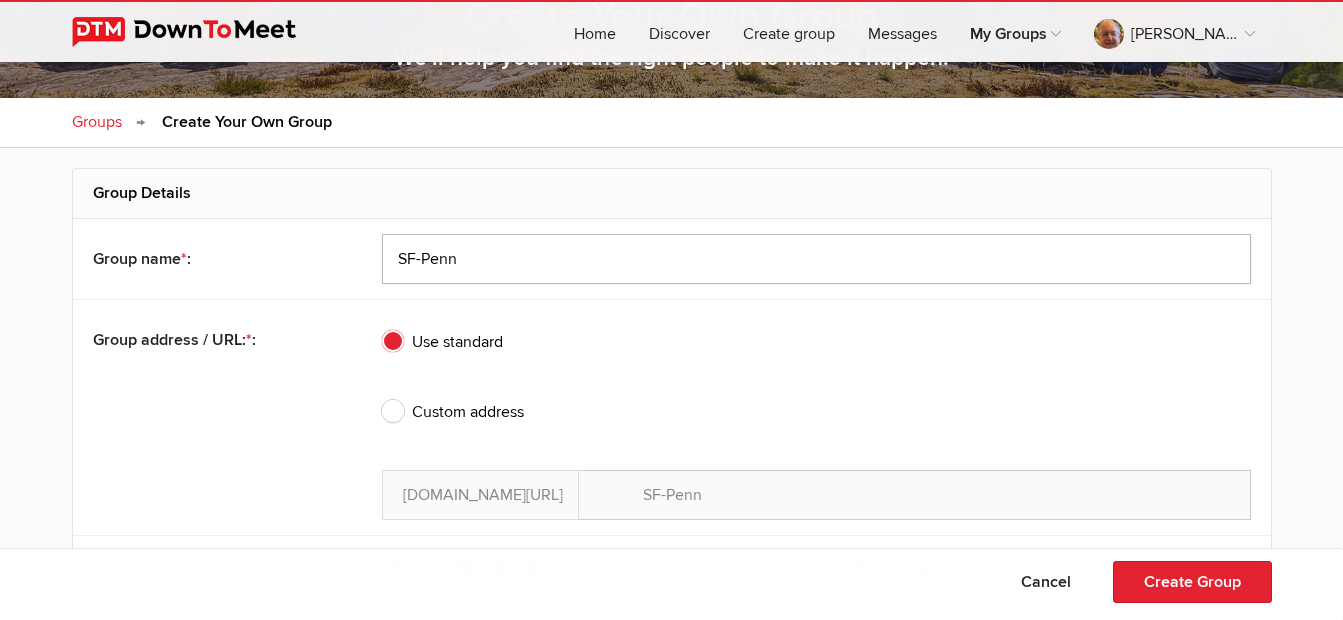 type on "[PERSON_NAME]" 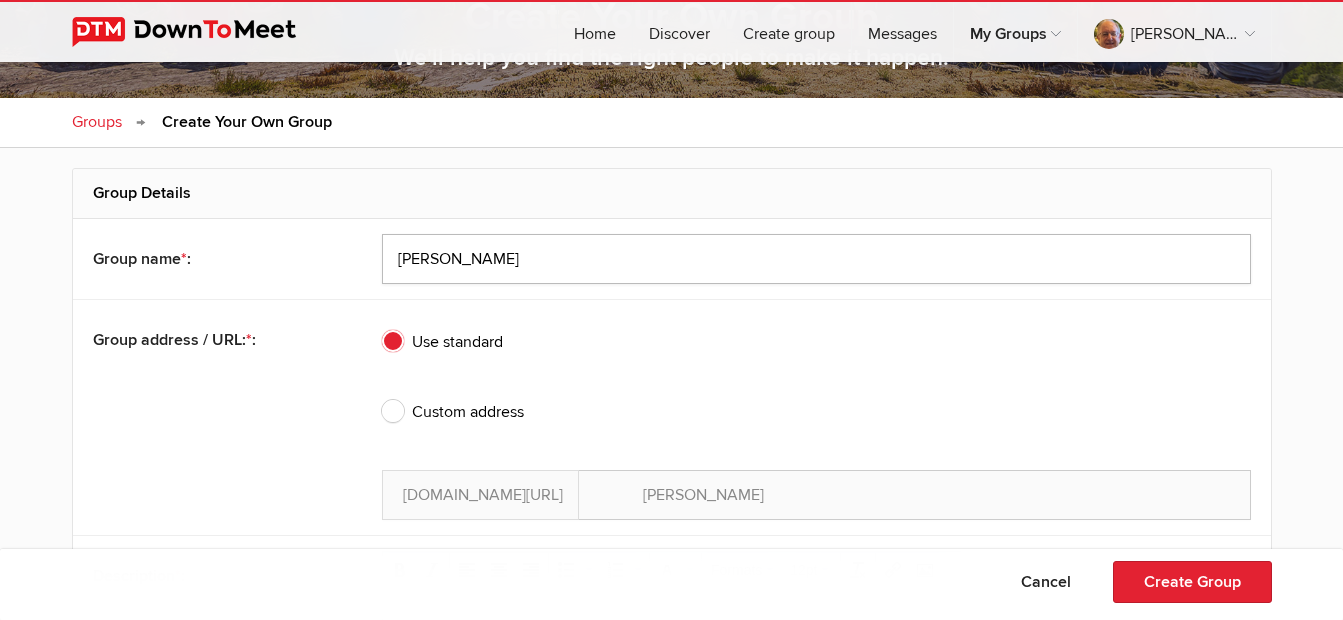 type on "SF-Penn" 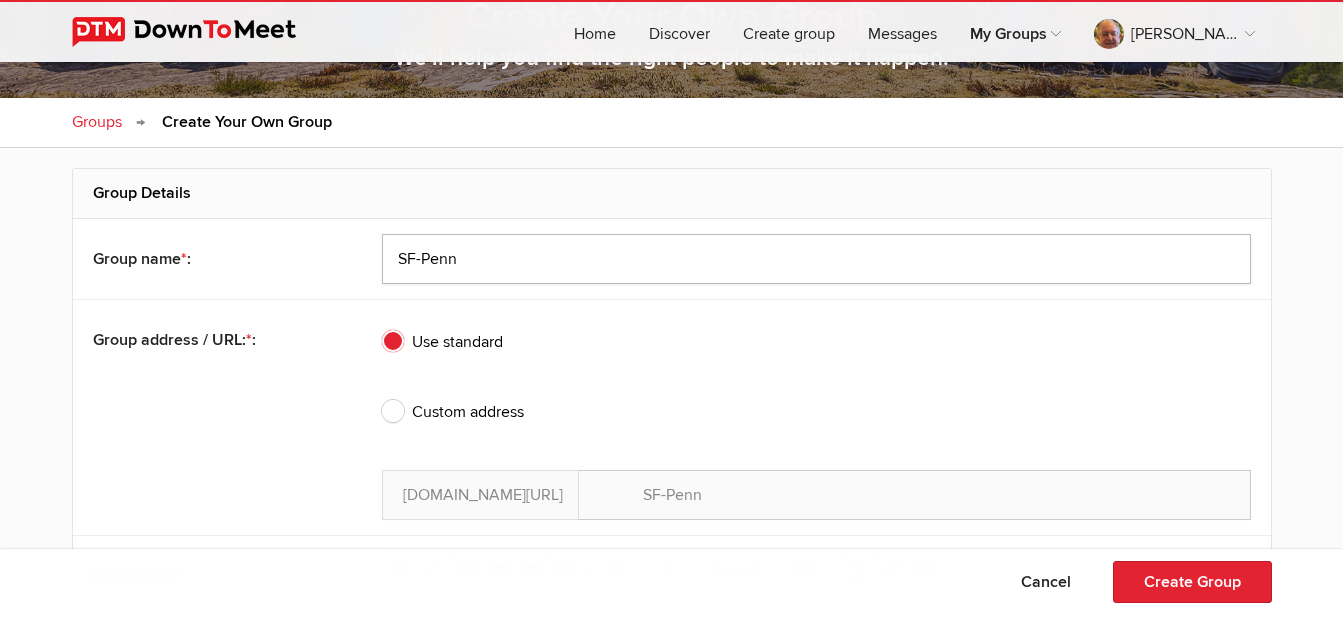 type on "SF-Pen" 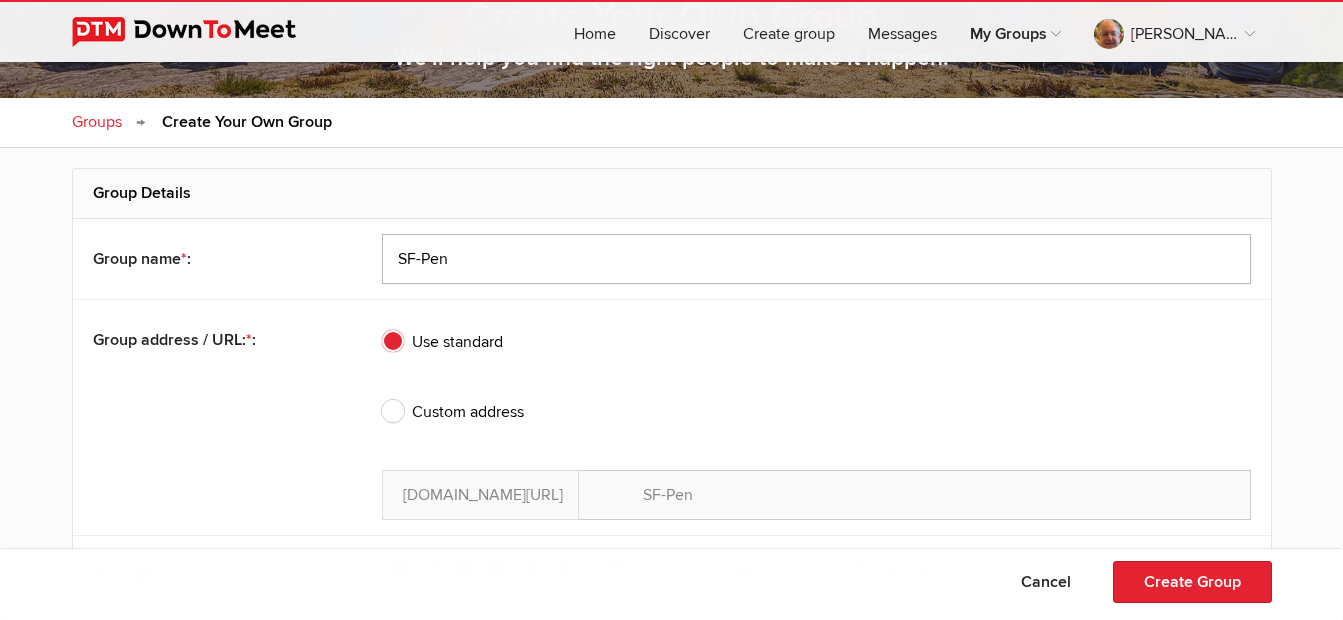 drag, startPoint x: 588, startPoint y: 264, endPoint x: 238, endPoint y: 228, distance: 351.84656 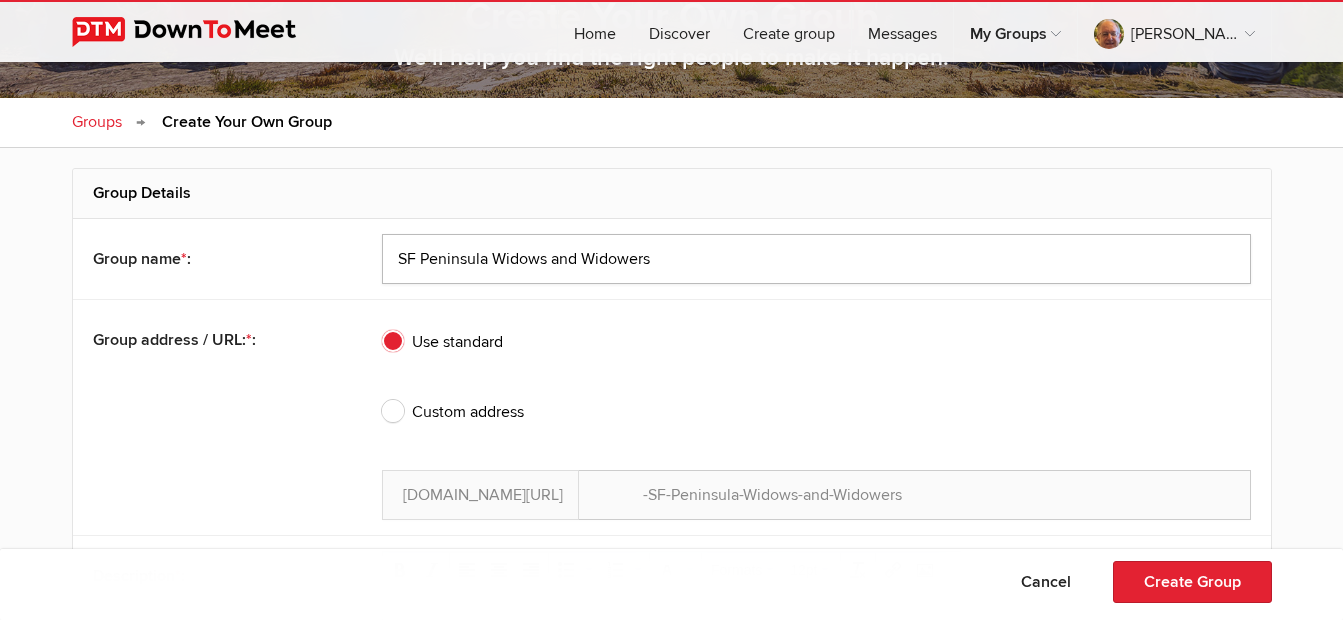 type on "SF Peninsula Widows and Widowers" 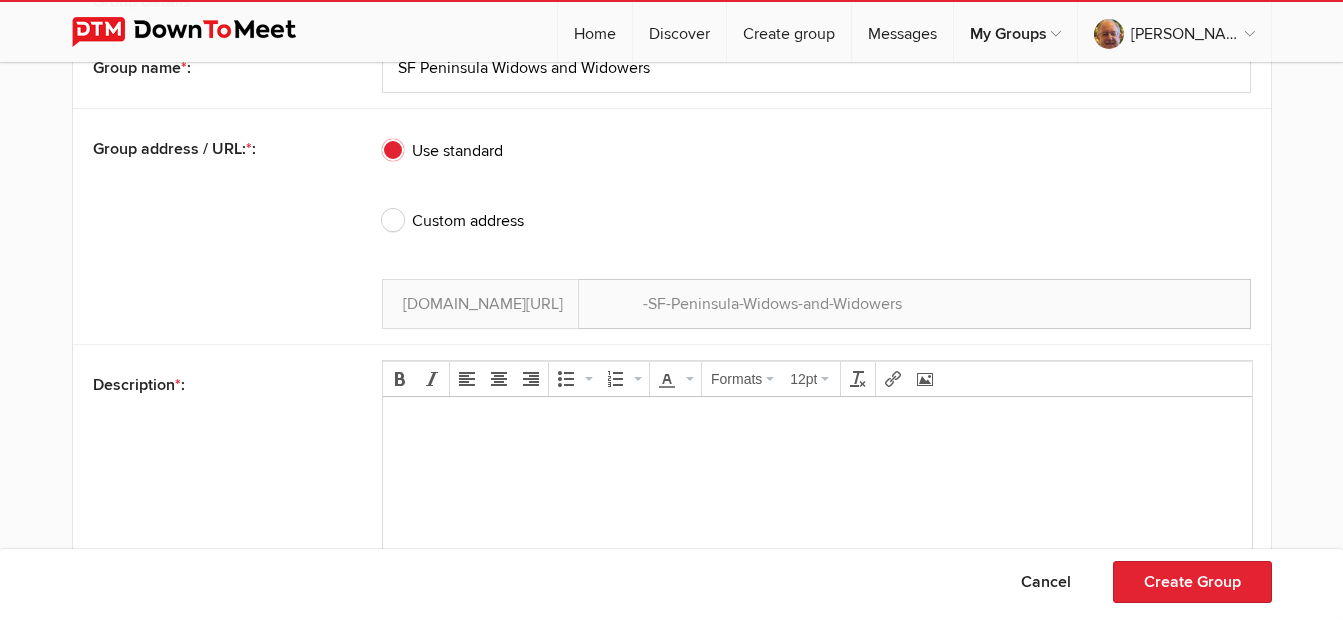 scroll, scrollTop: 500, scrollLeft: 0, axis: vertical 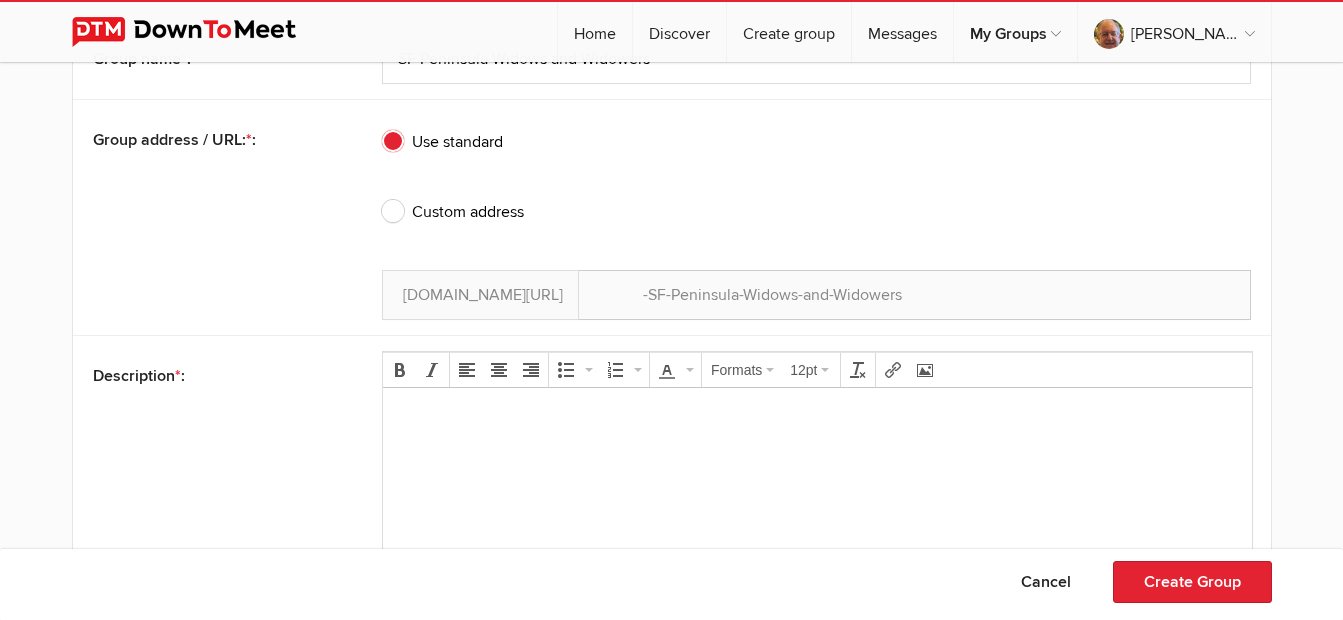 drag, startPoint x: 1033, startPoint y: 773, endPoint x: 651, endPoint y: 394, distance: 538.1124 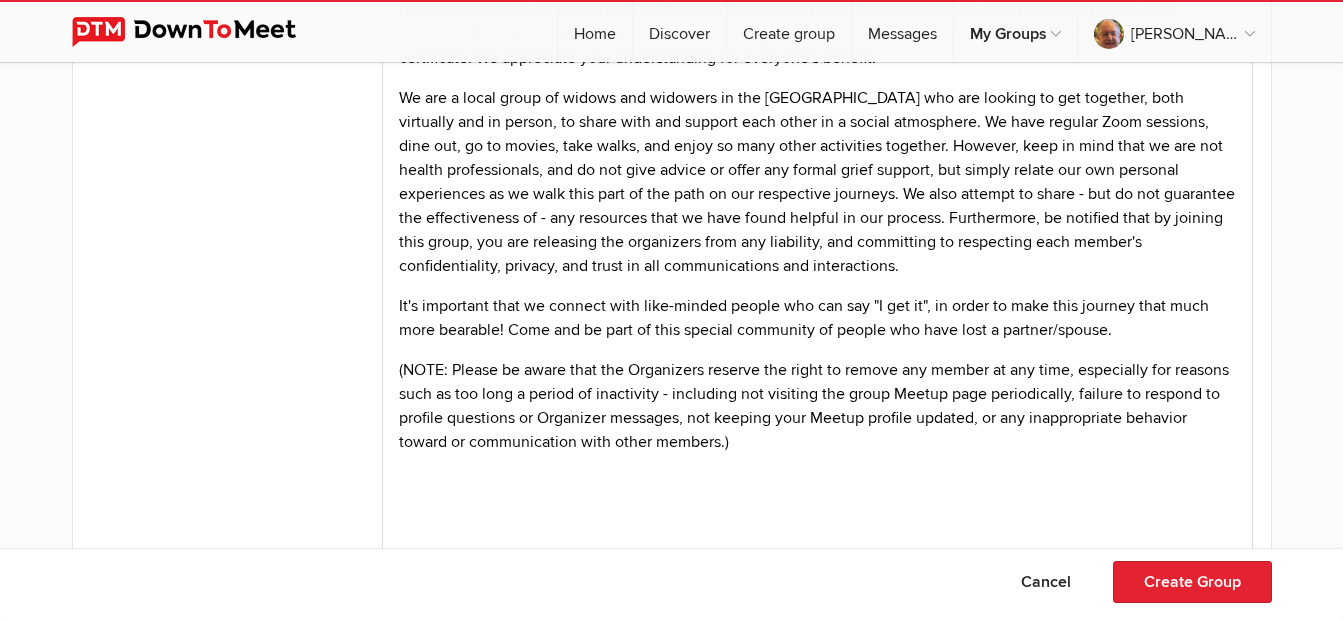 scroll, scrollTop: 1000, scrollLeft: 0, axis: vertical 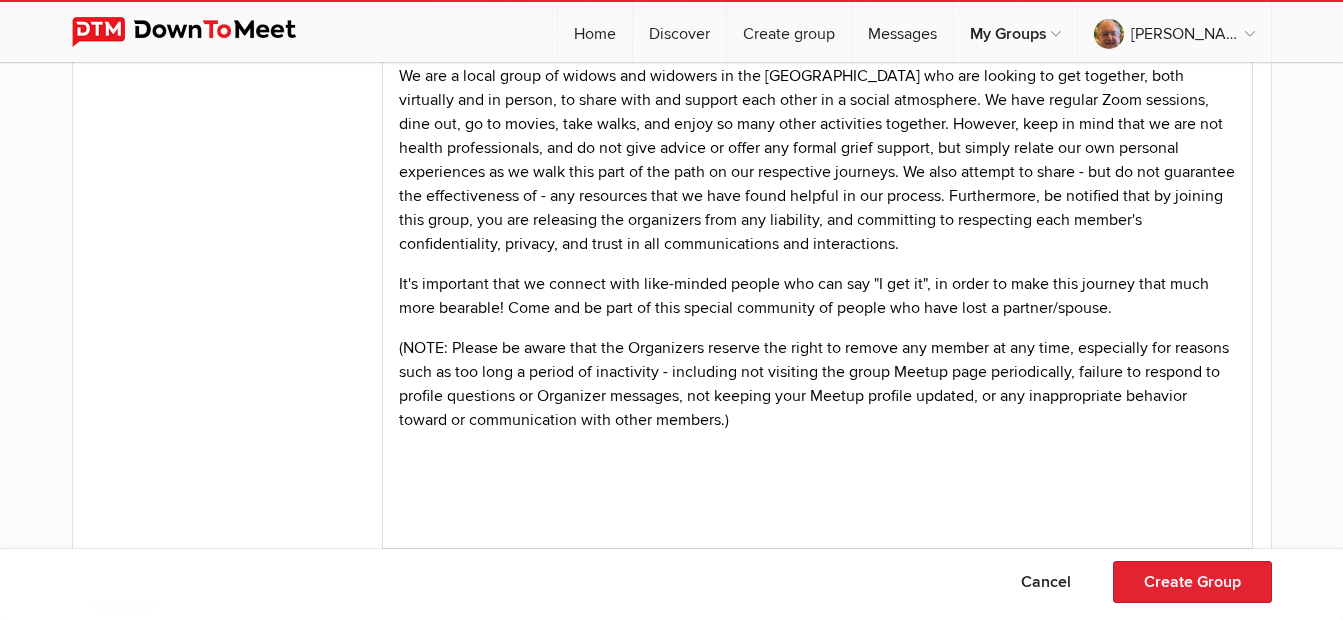 click on "(NOTE: Please be aware that the Organizers reserve the right to remove any member at any time, especially for reasons such as too long a period of inactivity - including not visiting the group Meetup page periodically, failure to respond to profile questions or Organizer messages, not keeping your Meetup profile updated, or any inappropriate behavior toward or communication with other members.)" at bounding box center (817, 384) 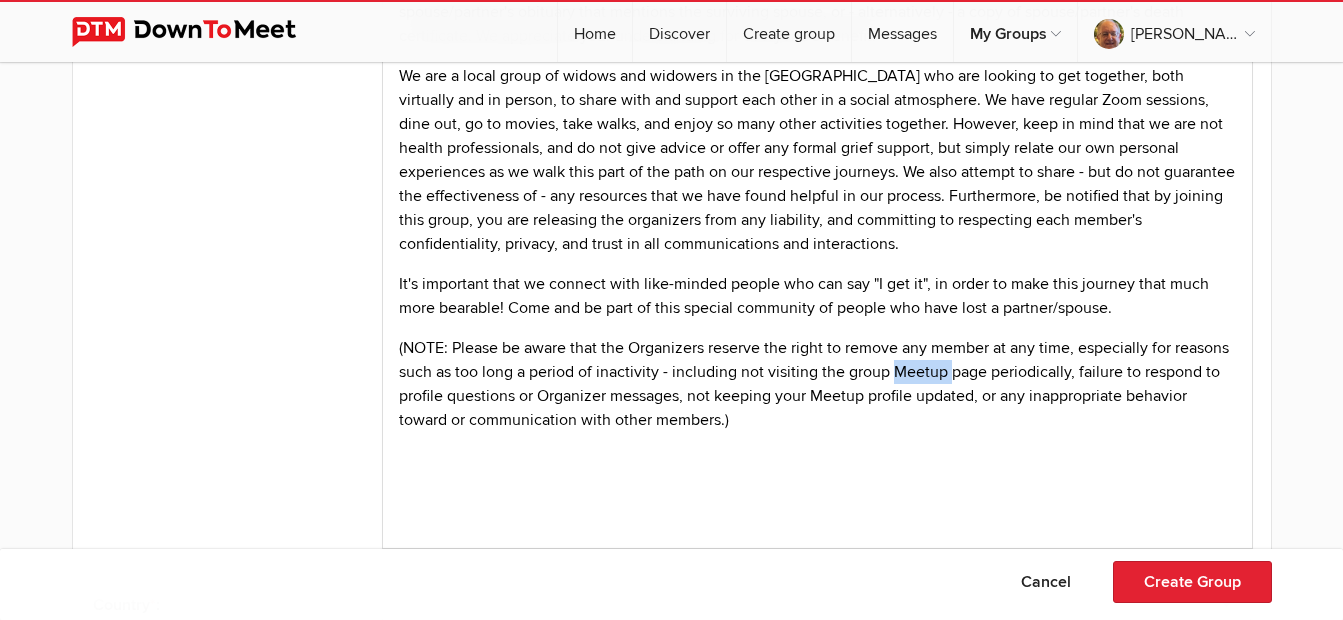 click on "(NOTE: Please be aware that the Organizers reserve the right to remove any member at any time, especially for reasons such as too long a period of inactivity - including not visiting the group Meetup page periodically, failure to respond to profile questions or Organizer messages, not keeping your Meetup profile updated, or any inappropriate behavior toward or communication with other members.)" at bounding box center (817, 384) 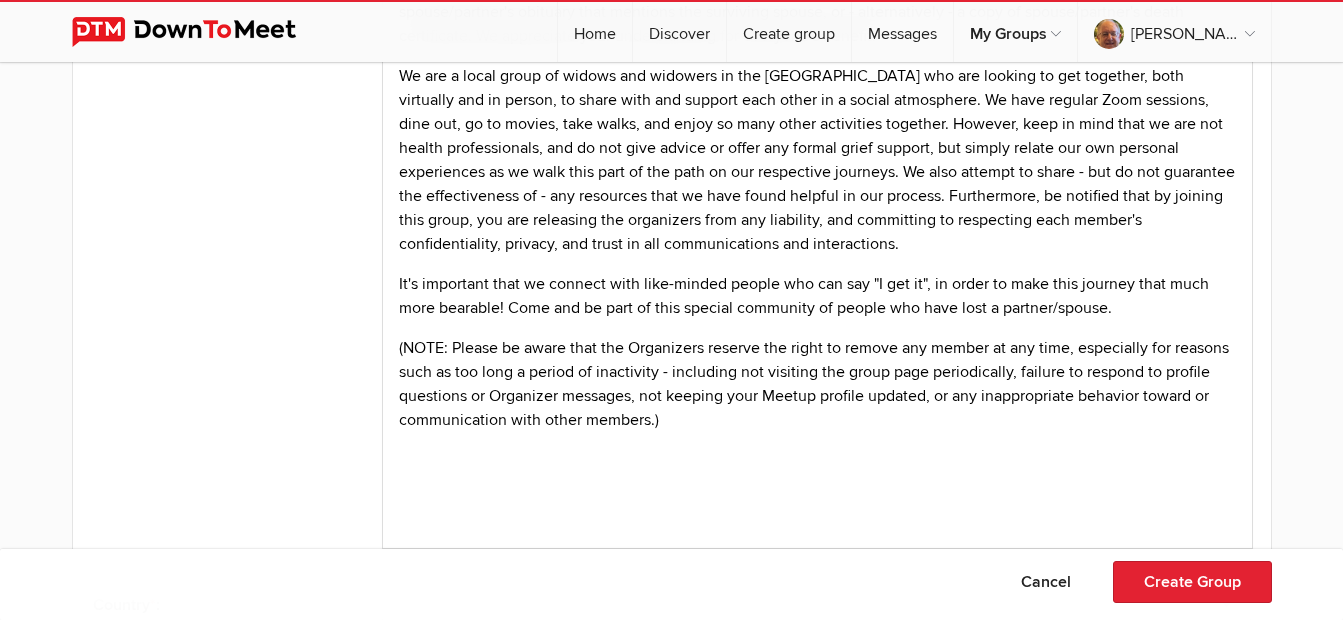 click on "(NOTE: Please be aware that the Organizers reserve the right to remove any member at any time, especially for reasons such as too long a period of inactivity - including not visiting the group page periodically, failure to respond to profile questions or Organizer messages, not keeping your Meetup profile updated, or any inappropriate behavior toward or communication with other members.)" at bounding box center [817, 384] 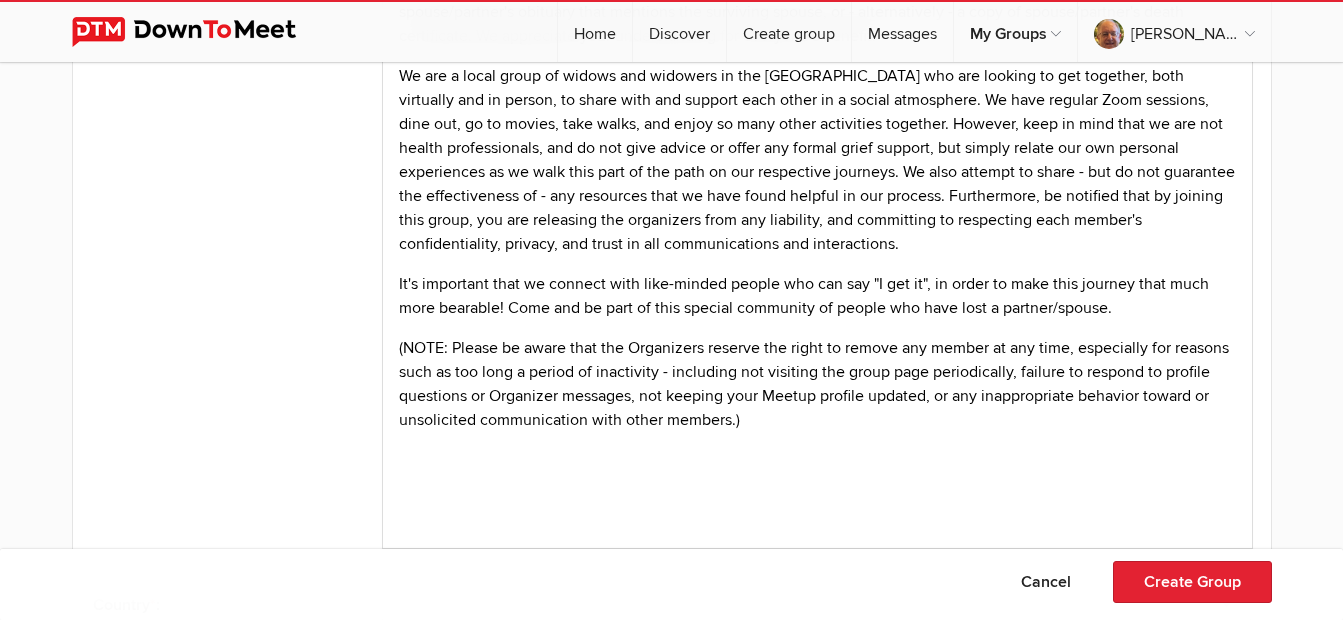 click on "(NOTE: Please be aware that the Organizers reserve the right to remove any member at any time, especially for reasons such as too long a period of inactivity - including not visiting the group page periodically, failure to respond to profile questions or Organizer messages, not keeping your Meetup profile updated, or any inappropriate behavior toward or unsolicited communication with other members.)" at bounding box center (817, 384) 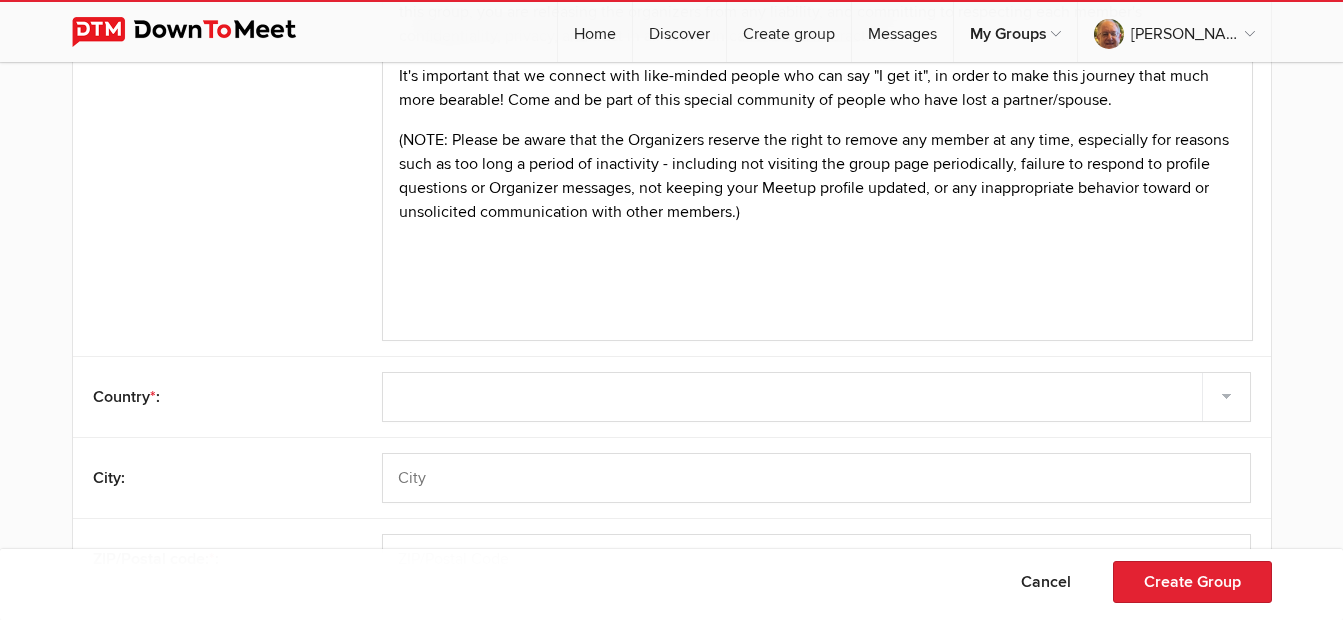 scroll, scrollTop: 1200, scrollLeft: 0, axis: vertical 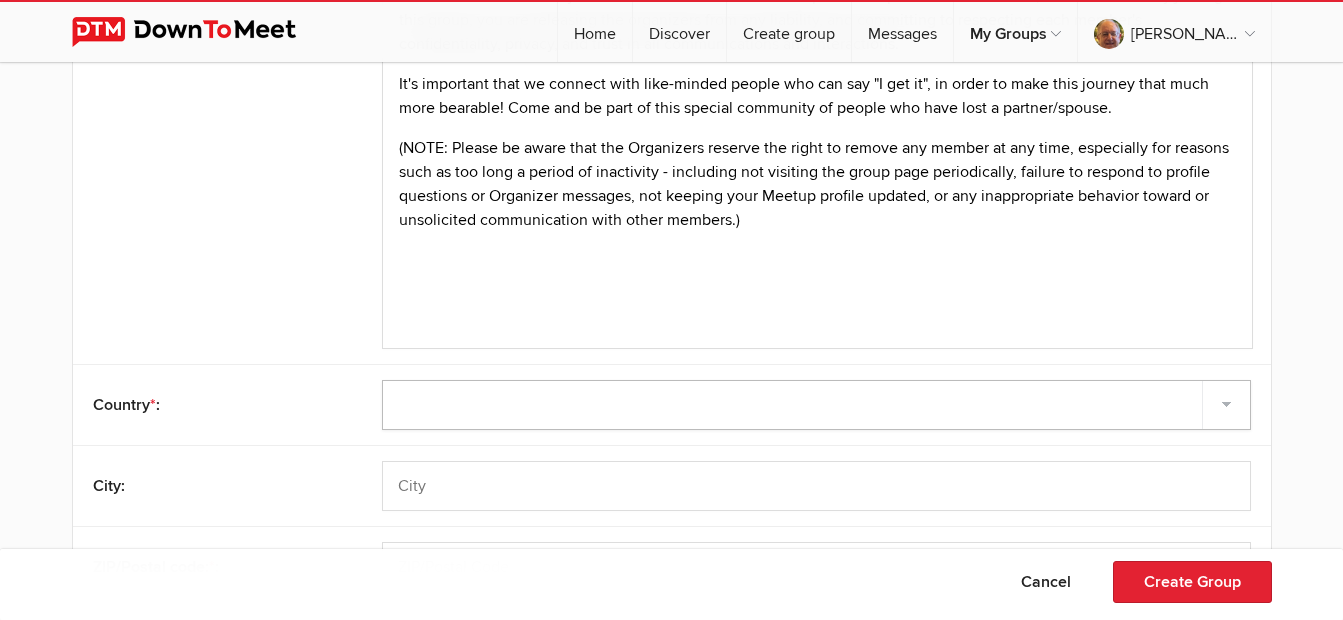 click on "Select country
[GEOGRAPHIC_DATA]
––––––––––
[GEOGRAPHIC_DATA]
[GEOGRAPHIC_DATA]
[GEOGRAPHIC_DATA]
[US_STATE]
[GEOGRAPHIC_DATA]
[GEOGRAPHIC_DATA]
[GEOGRAPHIC_DATA]
[GEOGRAPHIC_DATA]
[GEOGRAPHIC_DATA]
[GEOGRAPHIC_DATA]
[GEOGRAPHIC_DATA]
[GEOGRAPHIC_DATA]
[GEOGRAPHIC_DATA]
[GEOGRAPHIC_DATA]
[GEOGRAPHIC_DATA]
[GEOGRAPHIC_DATA]
[GEOGRAPHIC_DATA]
[GEOGRAPHIC_DATA]
[GEOGRAPHIC_DATA]
[GEOGRAPHIC_DATA]
[GEOGRAPHIC_DATA]
[GEOGRAPHIC_DATA]
[GEOGRAPHIC_DATA]
[GEOGRAPHIC_DATA]
[GEOGRAPHIC_DATA]
[GEOGRAPHIC_DATA]
[GEOGRAPHIC_DATA]
[GEOGRAPHIC_DATA]
[GEOGRAPHIC_DATA]
[GEOGRAPHIC_DATA]
[GEOGRAPHIC_DATA]
[GEOGRAPHIC_DATA]
[GEOGRAPHIC_DATA]
[GEOGRAPHIC_DATA] [GEOGRAPHIC_DATA]" at bounding box center [816, 405] 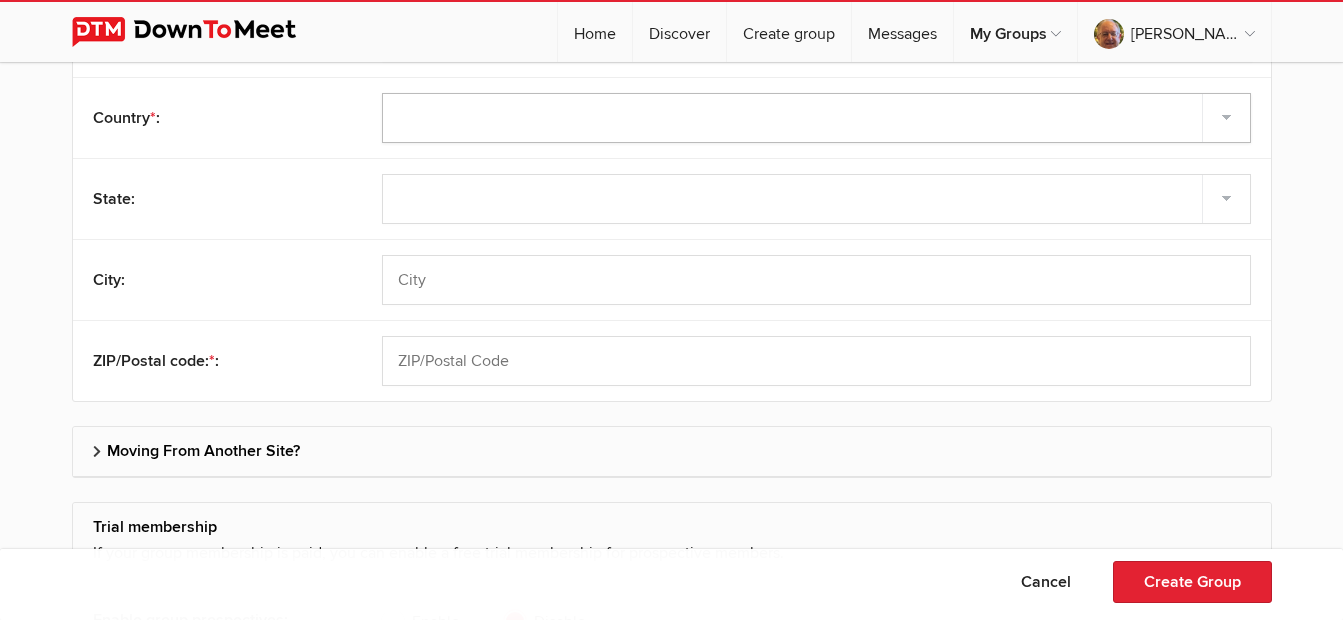 scroll, scrollTop: 1500, scrollLeft: 0, axis: vertical 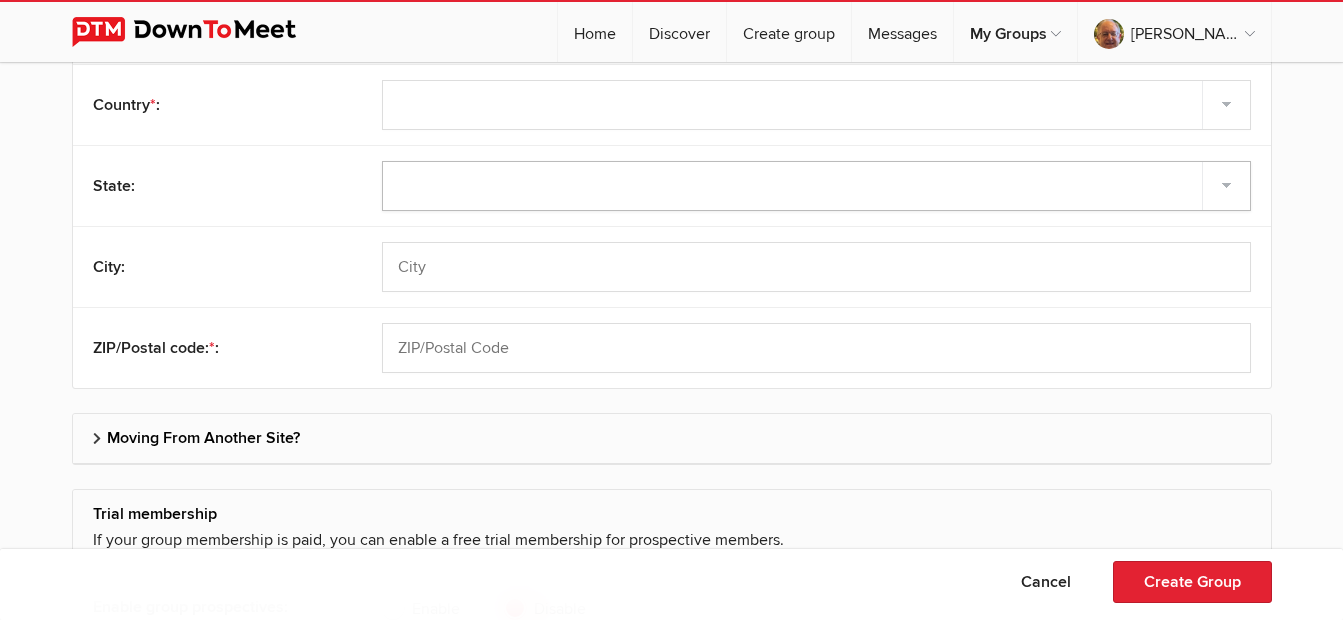 click on "[US_STATE]
[US_STATE]
[US_STATE]
[US_STATE]
[US_STATE]
Armed Forces Americas
Armed Forces Europe
Armed Forces Pacific
[US_STATE]
[US_STATE]
[US_STATE]
[US_STATE]
[US_STATE]
[US_STATE]
[US_STATE]
[US_STATE]
[US_STATE]
[US_STATE]
[US_STATE]
[US_STATE]
[US_STATE]
[US_STATE]
[US_STATE]
[US_STATE]
[US_STATE]
[US_STATE]
[PERSON_NAME][US_STATE]
[US_STATE]
[US_STATE]
[US_STATE]
[US_STATE]
[US_STATE]
[US_STATE]
[US_STATE]
[US_STATE]
[US_STATE]
[US_STATE]
[US_STATE]" at bounding box center (816, 186) 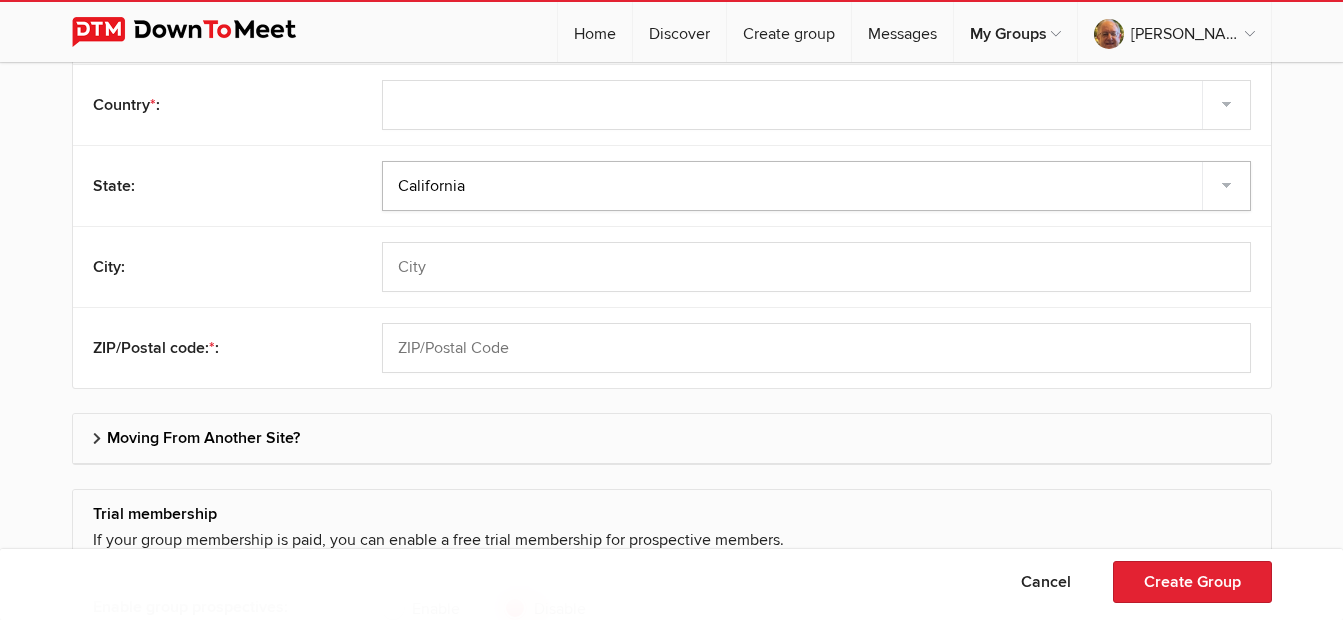 click on "[US_STATE]
[US_STATE]
[US_STATE]
[US_STATE]
[US_STATE]
Armed Forces Americas
Armed Forces Europe
Armed Forces Pacific
[US_STATE]
[US_STATE]
[US_STATE]
[US_STATE]
[US_STATE]
[US_STATE]
[US_STATE]
[US_STATE]
[US_STATE]
[US_STATE]
[US_STATE]
[US_STATE]
[US_STATE]
[US_STATE]
[US_STATE]
[US_STATE]
[US_STATE]
[US_STATE]
[PERSON_NAME][US_STATE]
[US_STATE]
[US_STATE]
[US_STATE]
[US_STATE]
[US_STATE]
[US_STATE]
[US_STATE]
[US_STATE]
[US_STATE]
[US_STATE]
[US_STATE]" at bounding box center (816, 186) 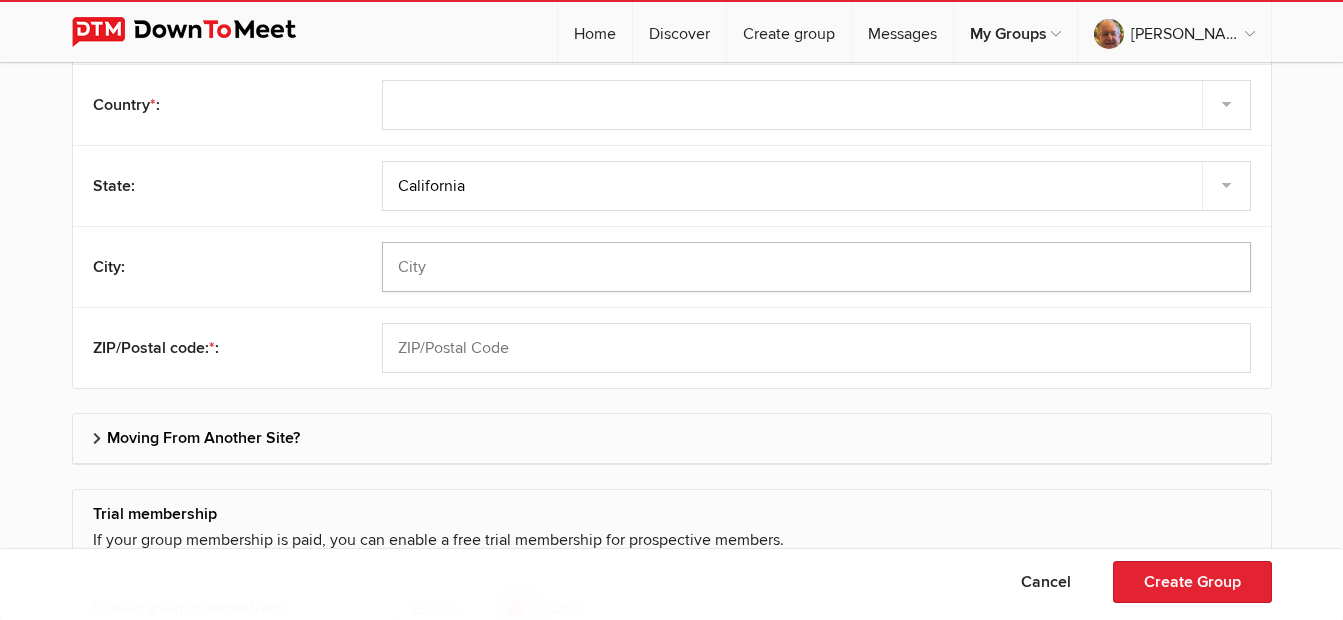 click at bounding box center [816, 267] 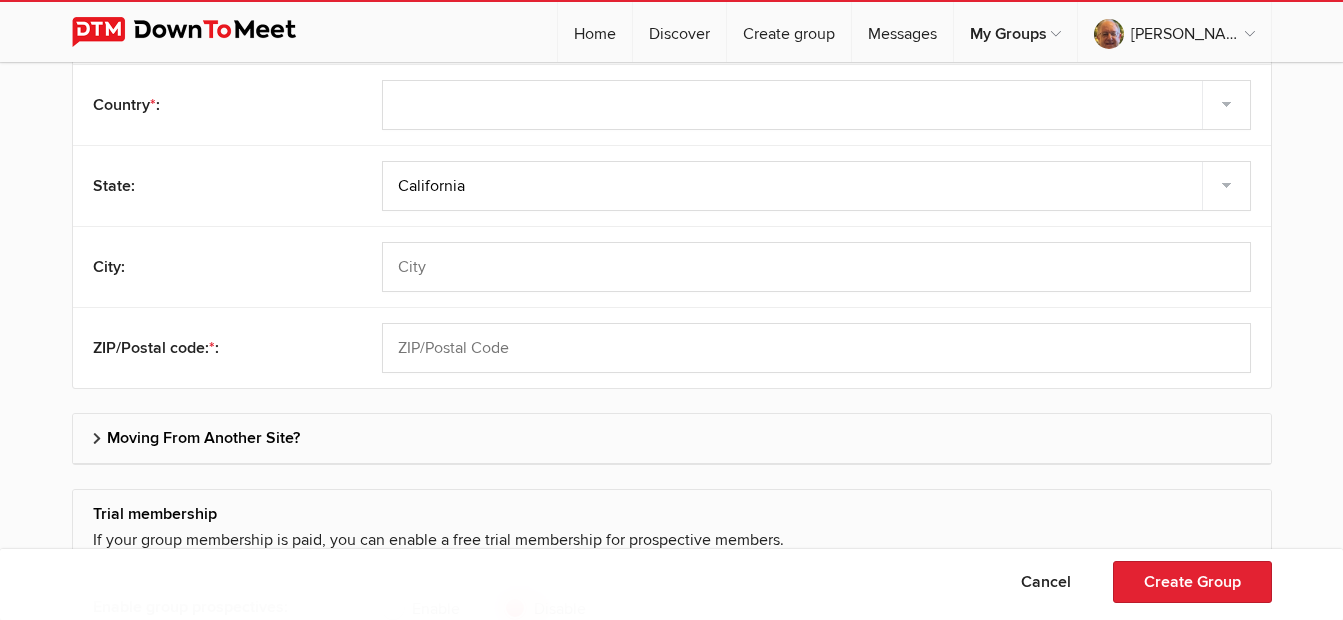 click on "City:" at bounding box center (672, 266) 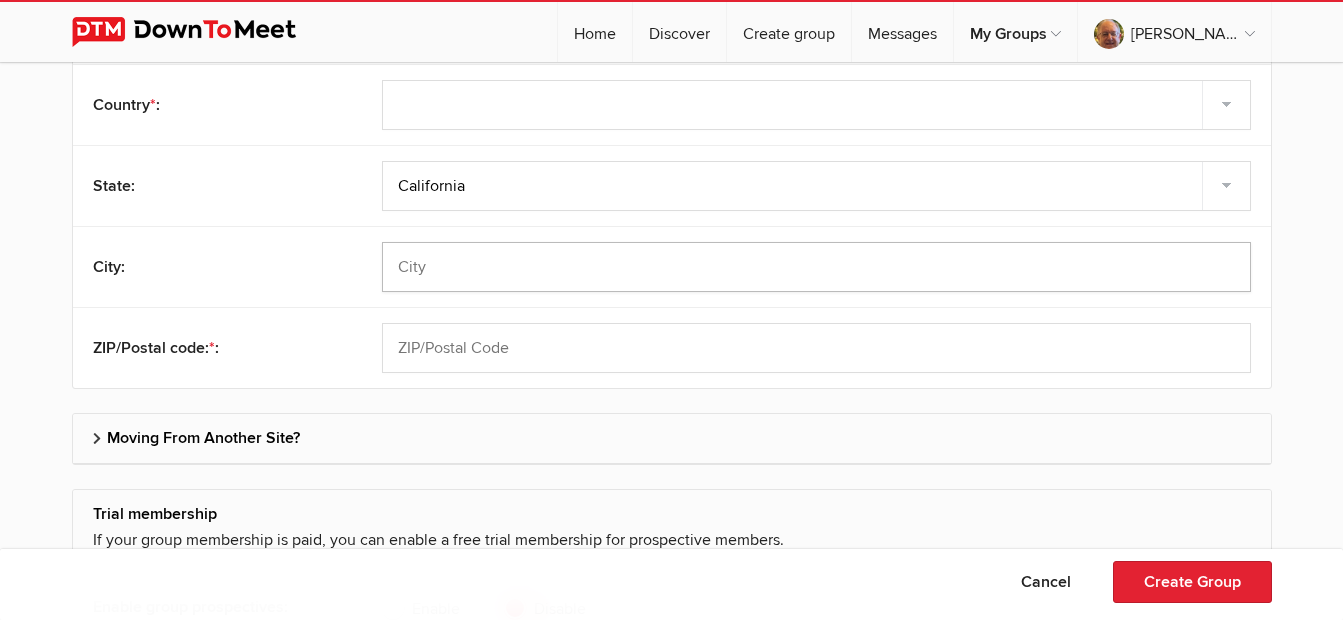 click at bounding box center [816, 267] 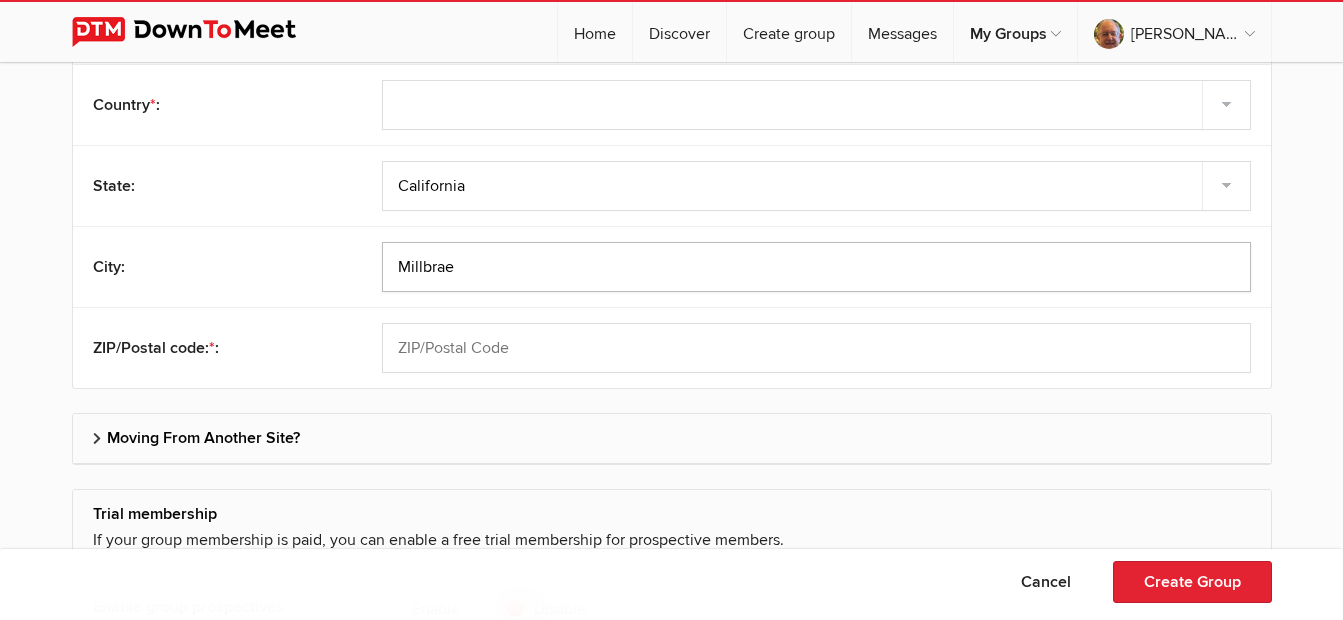 type on "Millbrae" 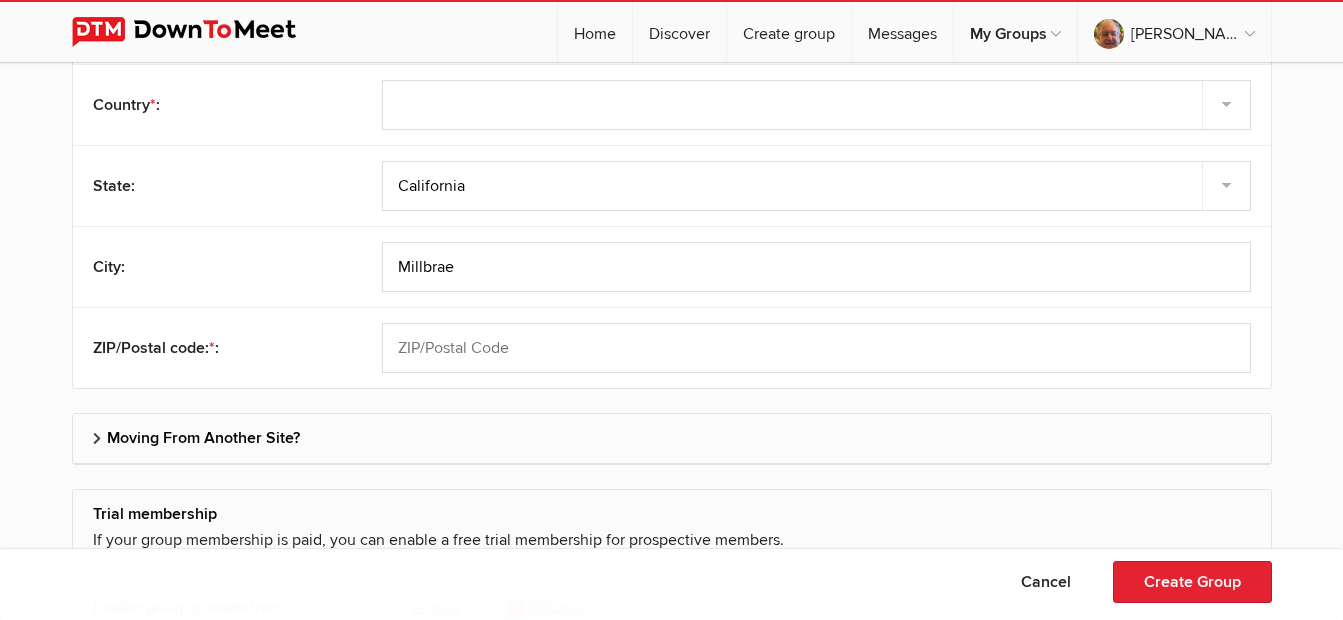 click on "City:
[GEOGRAPHIC_DATA]" at bounding box center (672, 266) 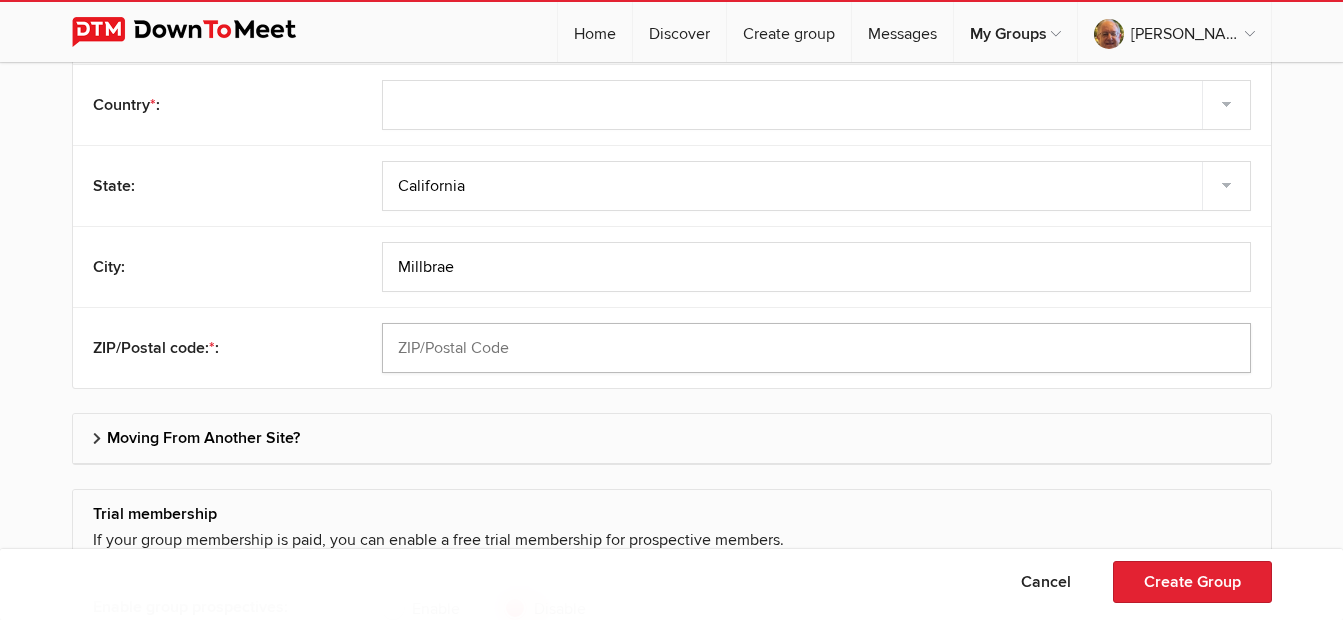 click at bounding box center (816, 348) 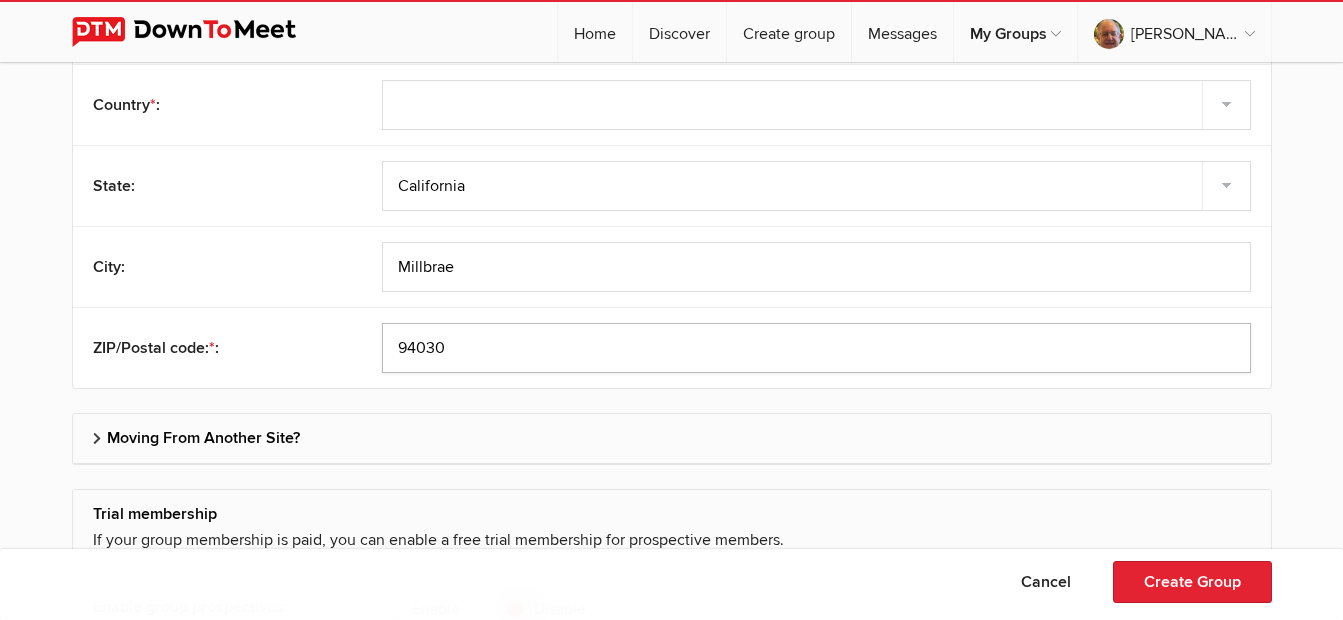 type on "94030" 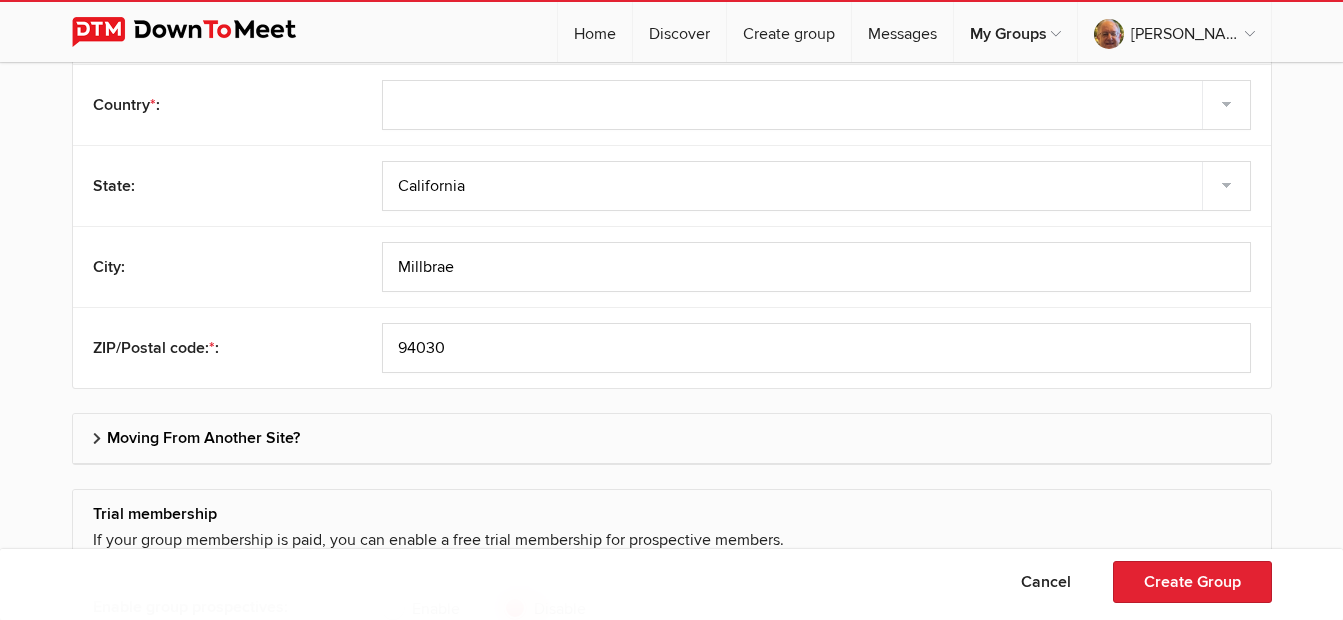 click on "ZIP/Postal code: * :" at bounding box center (209, 348) 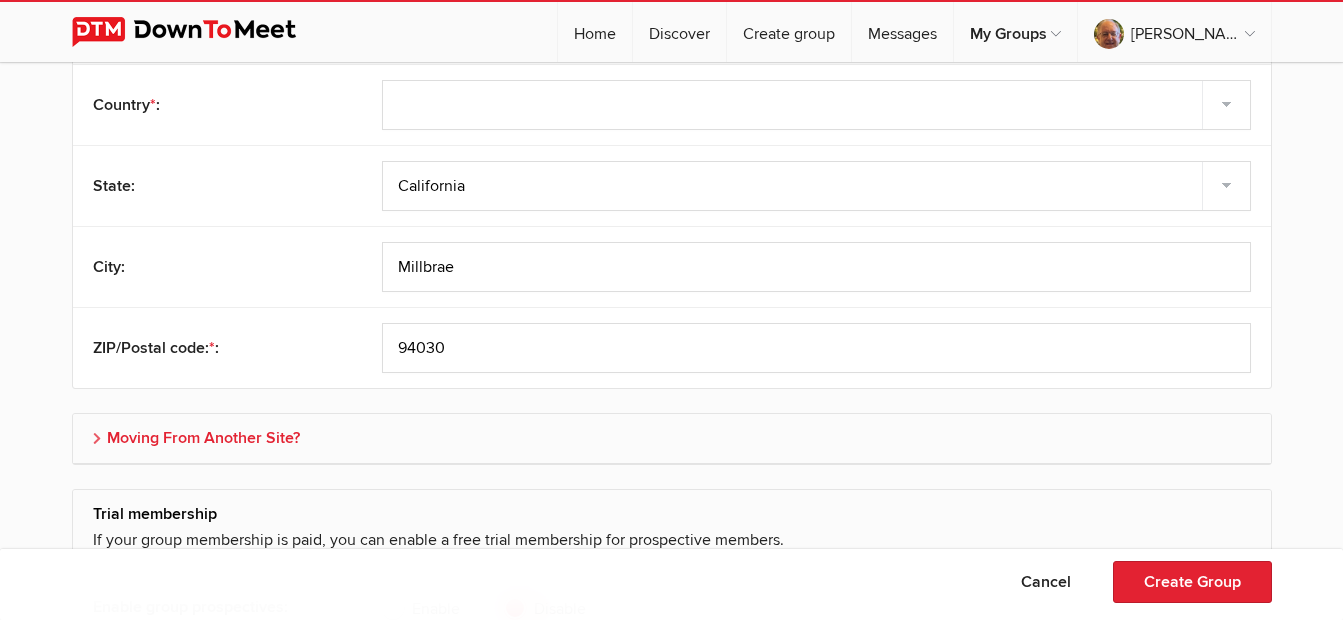 click on "Moving From Another Site?" at bounding box center [672, 438] 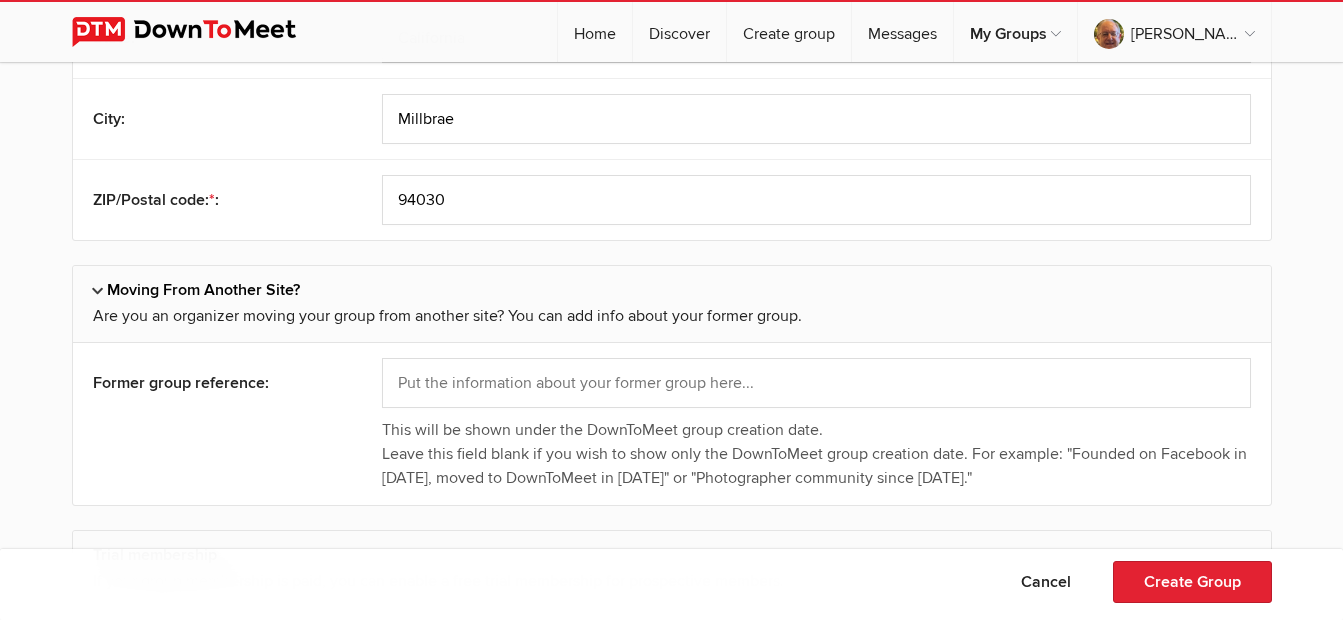 scroll, scrollTop: 1700, scrollLeft: 0, axis: vertical 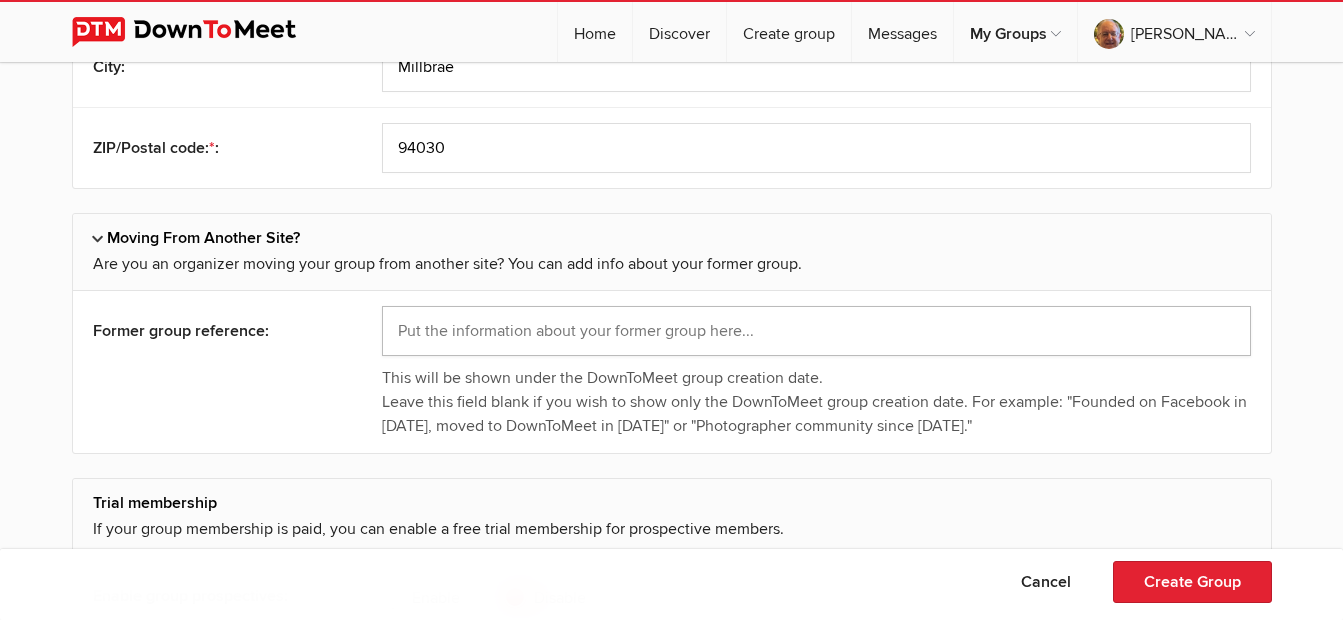 click at bounding box center (816, 331) 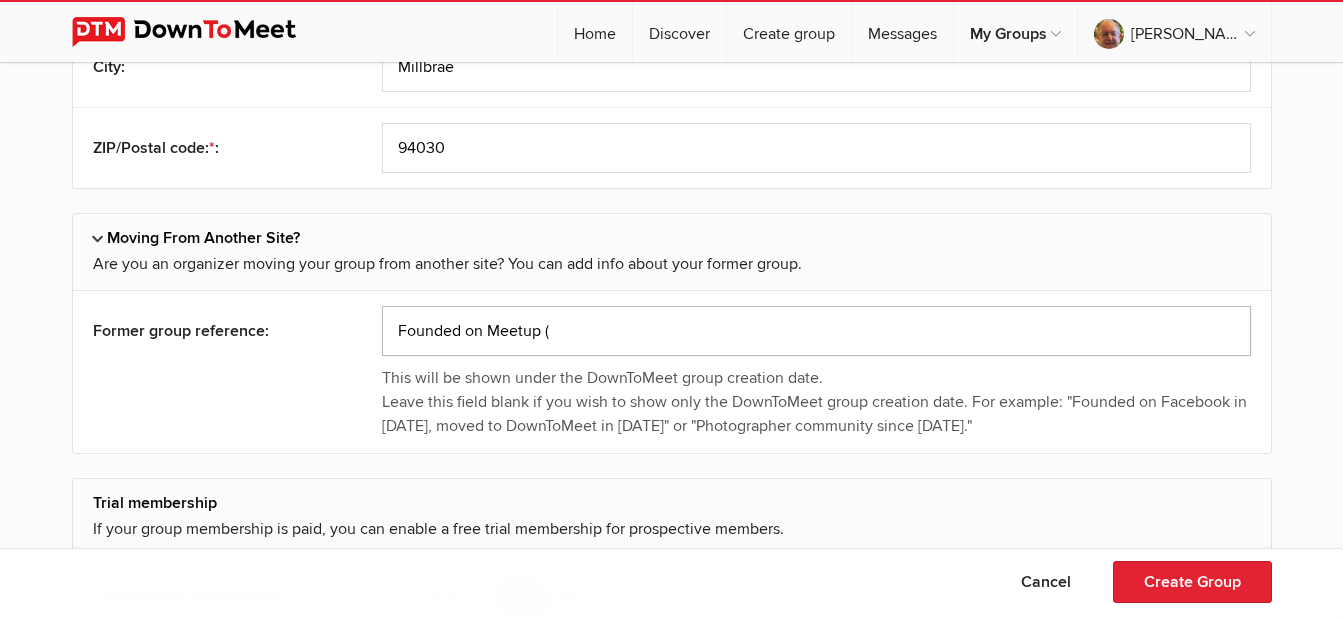 paste on "[URL][DOMAIN_NAME]" 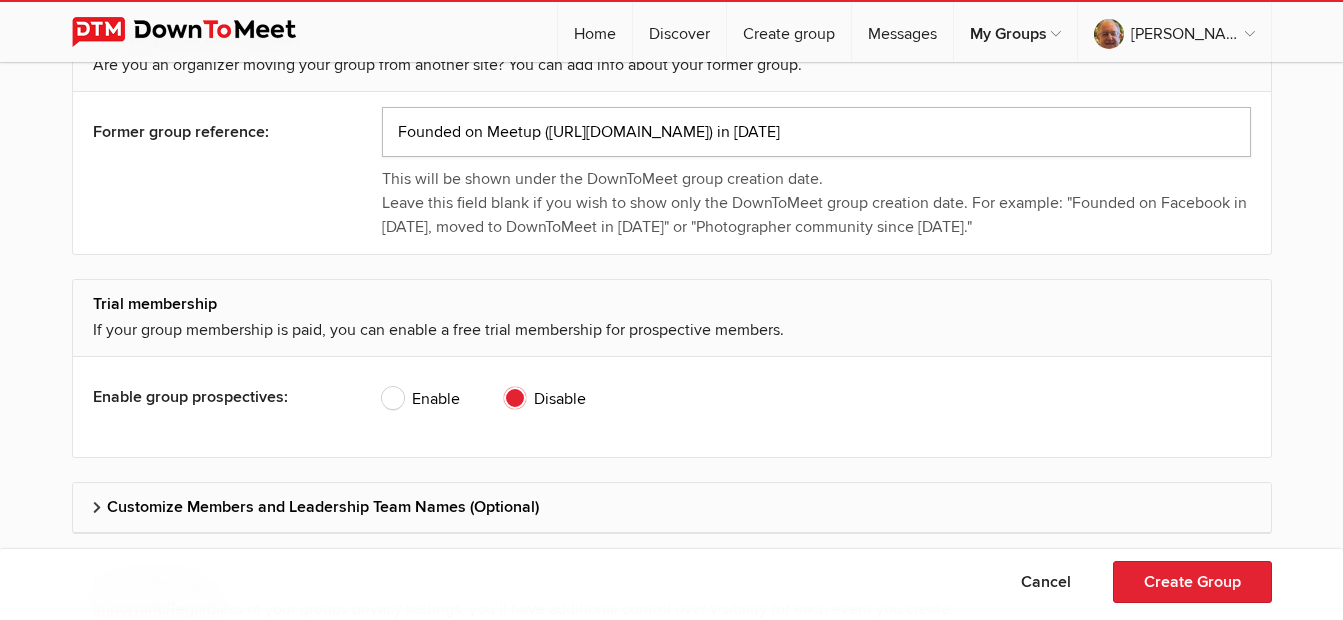 scroll, scrollTop: 1900, scrollLeft: 0, axis: vertical 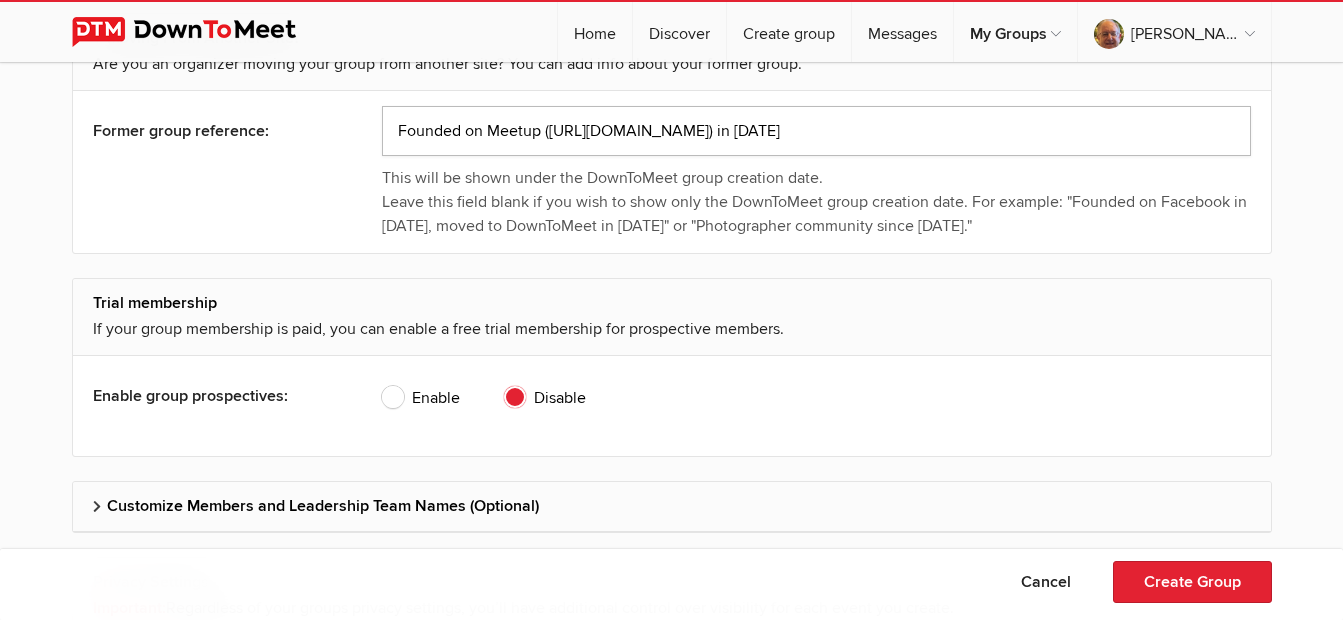 type on "Founded on Meetup ([URL][DOMAIN_NAME]) in [DATE]" 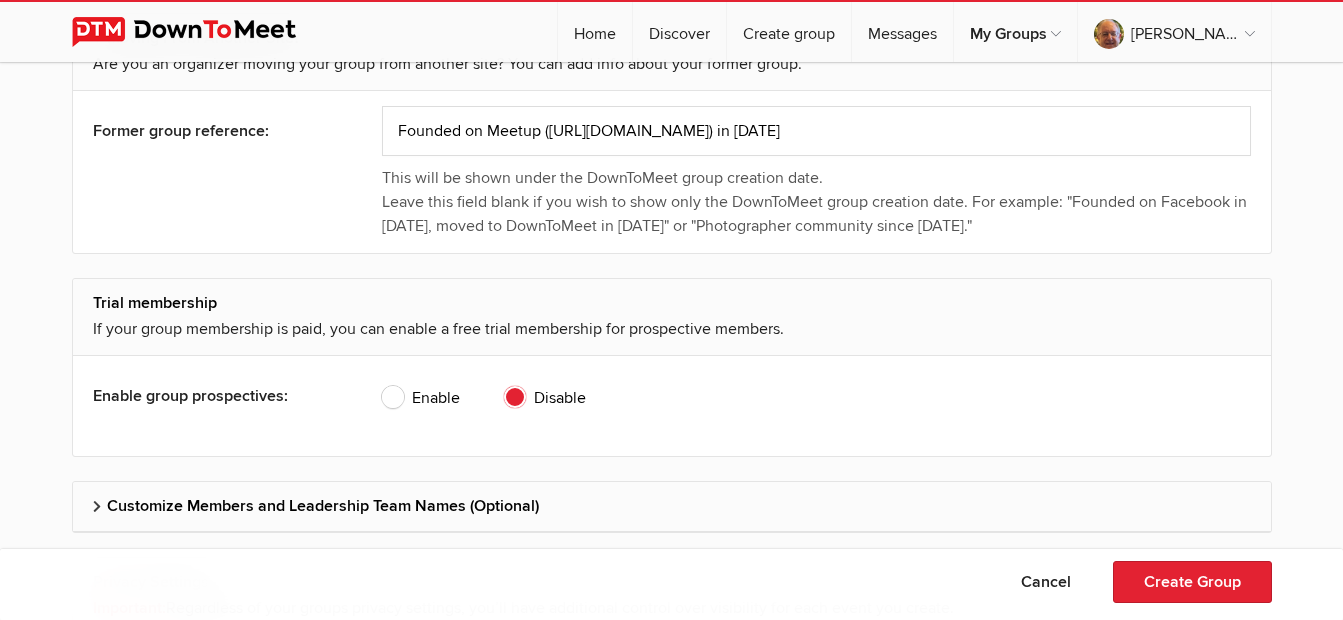 click on "Enable" at bounding box center [421, 398] 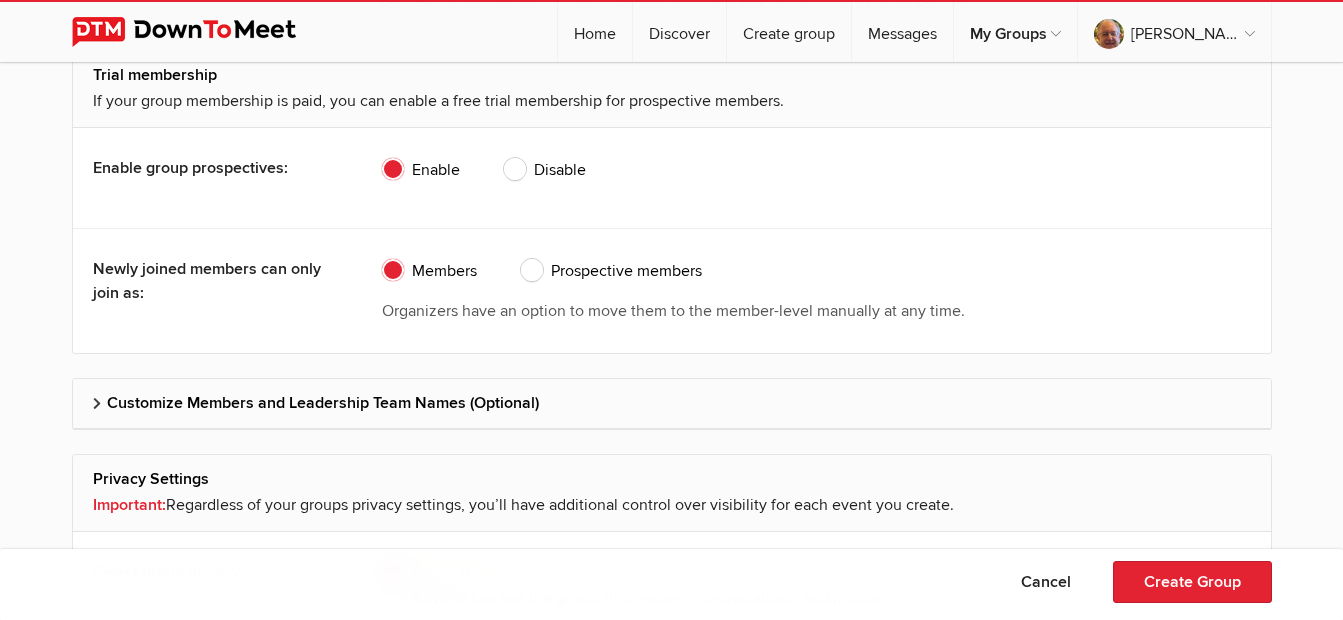 scroll, scrollTop: 2200, scrollLeft: 0, axis: vertical 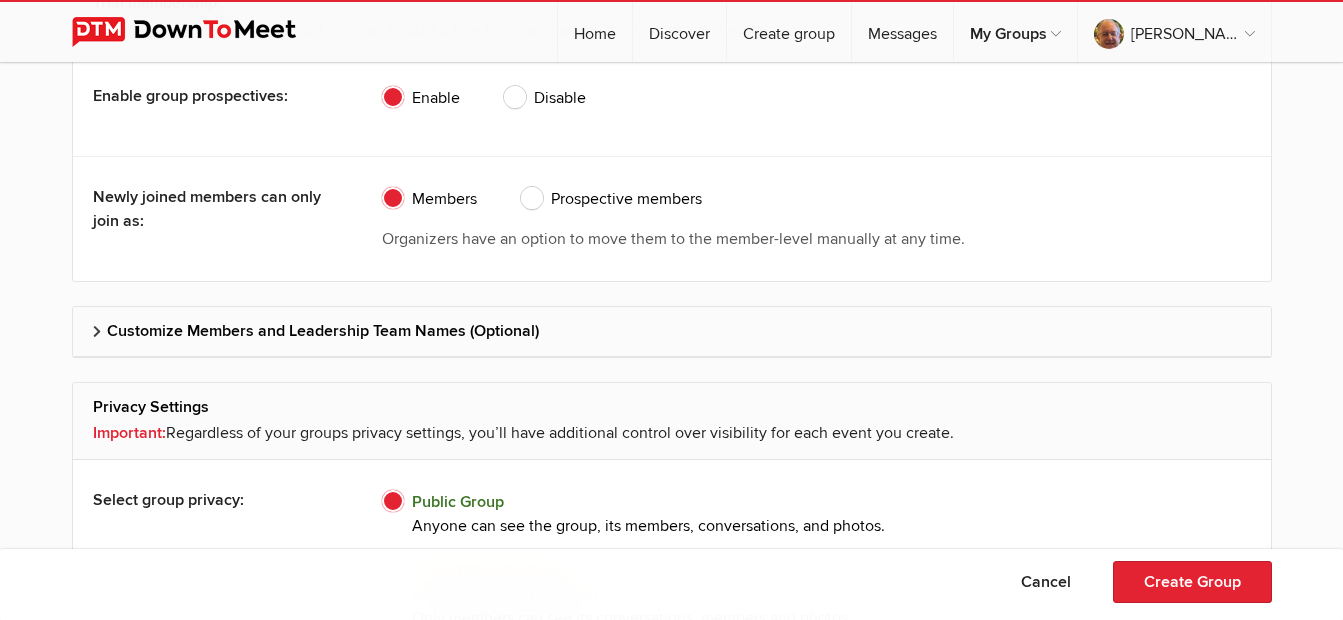 click on "Prospective members" at bounding box center (611, 199) 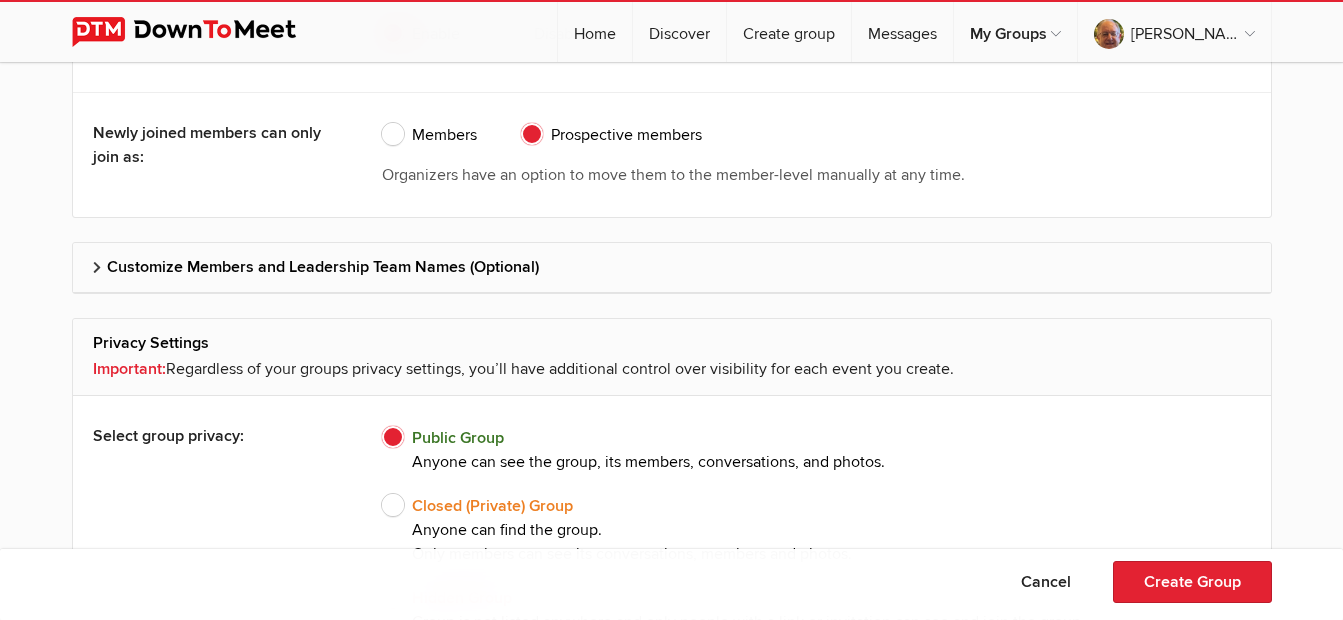 scroll, scrollTop: 2300, scrollLeft: 0, axis: vertical 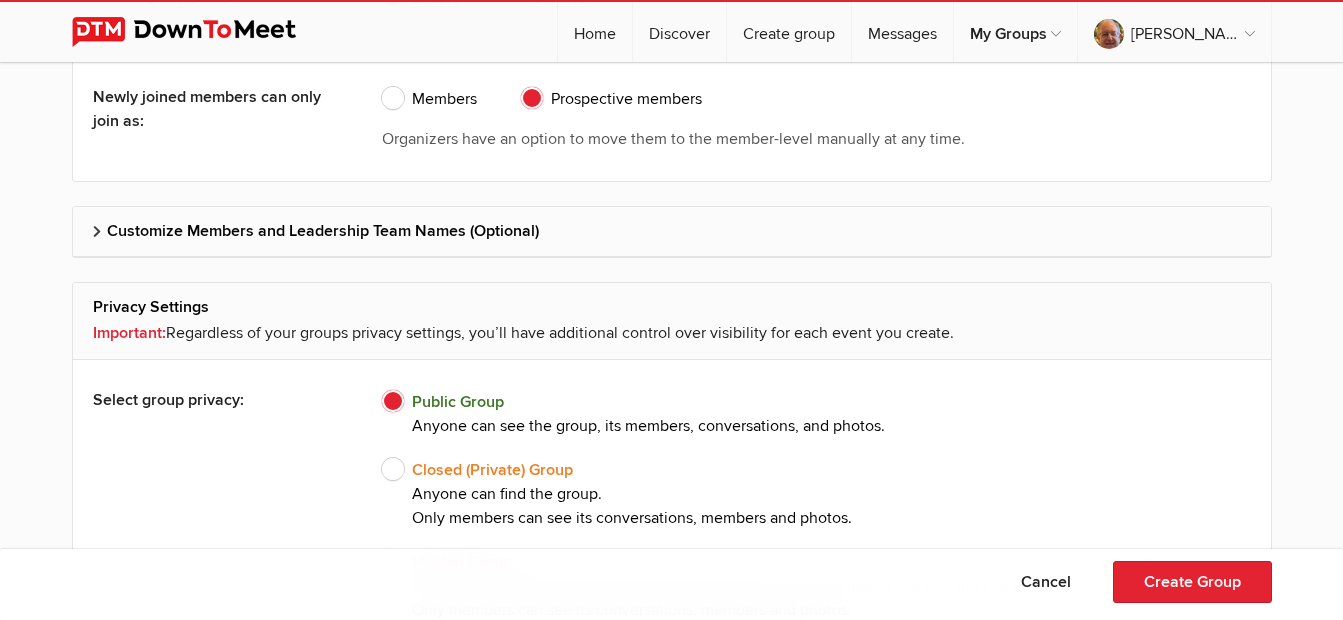 click on "Closed (Private) Group
Anyone can find the group.
Only members can see its conversations, members and photos." at bounding box center (617, 494) 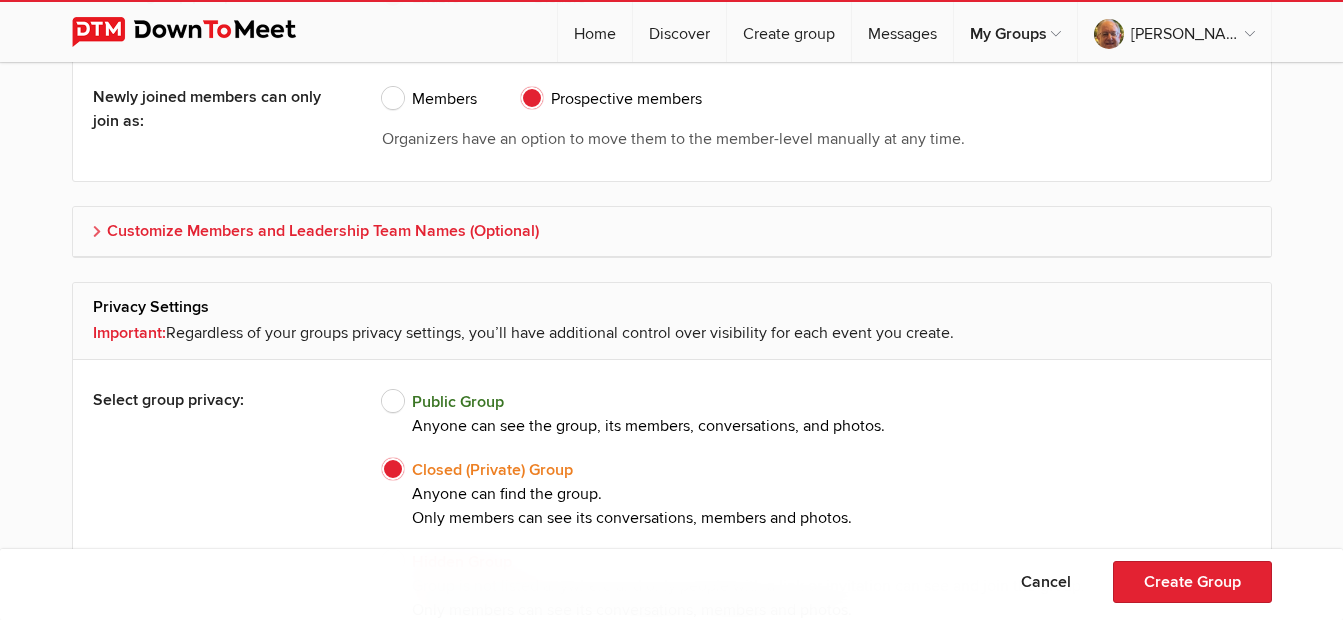 click on "Customize Members and Leadership Team Names (Optional)" at bounding box center [672, 231] 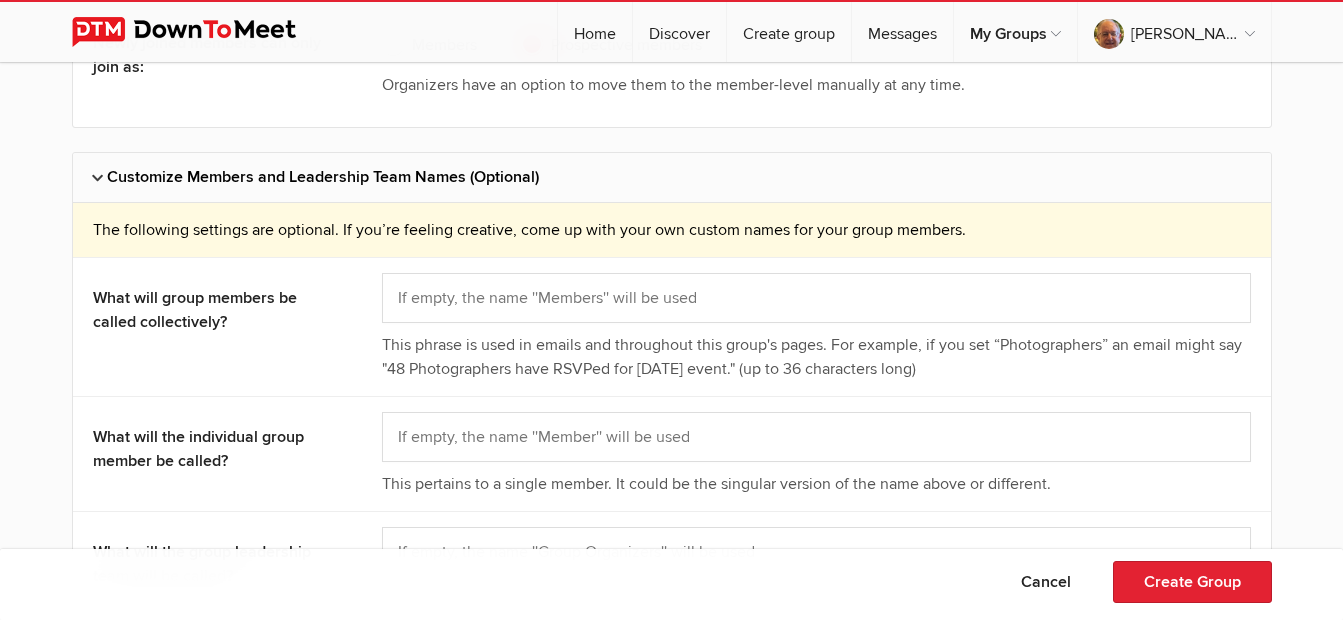 scroll, scrollTop: 2400, scrollLeft: 0, axis: vertical 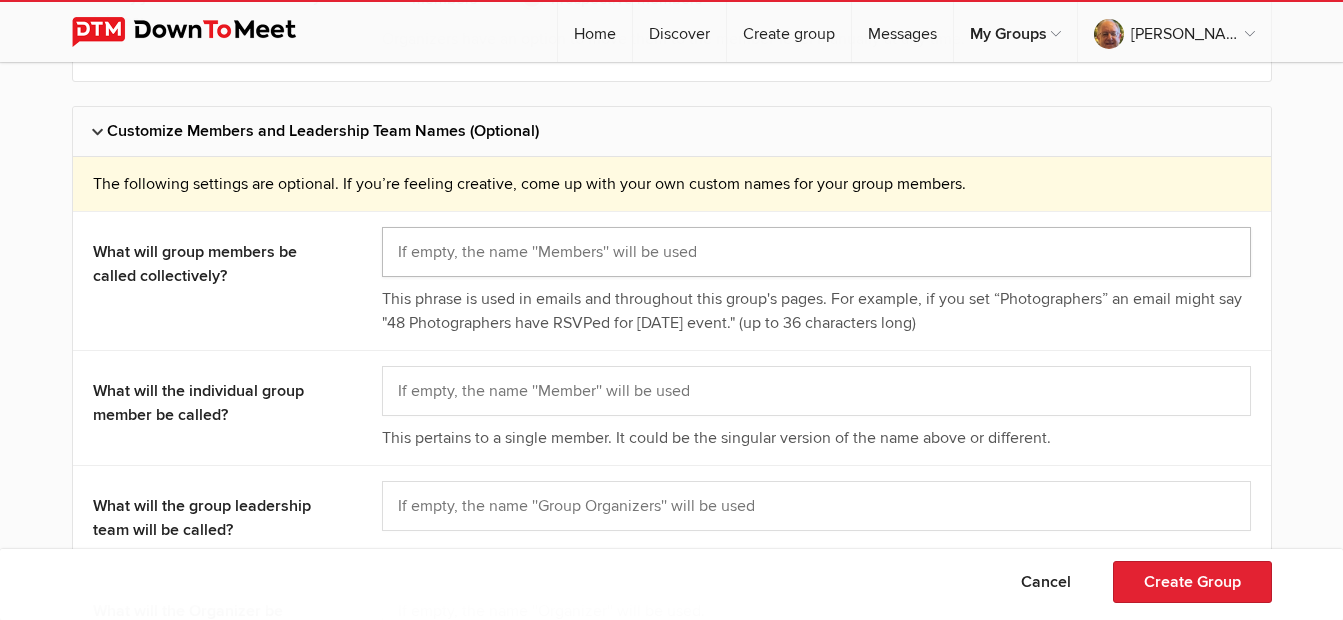 click at bounding box center [816, 252] 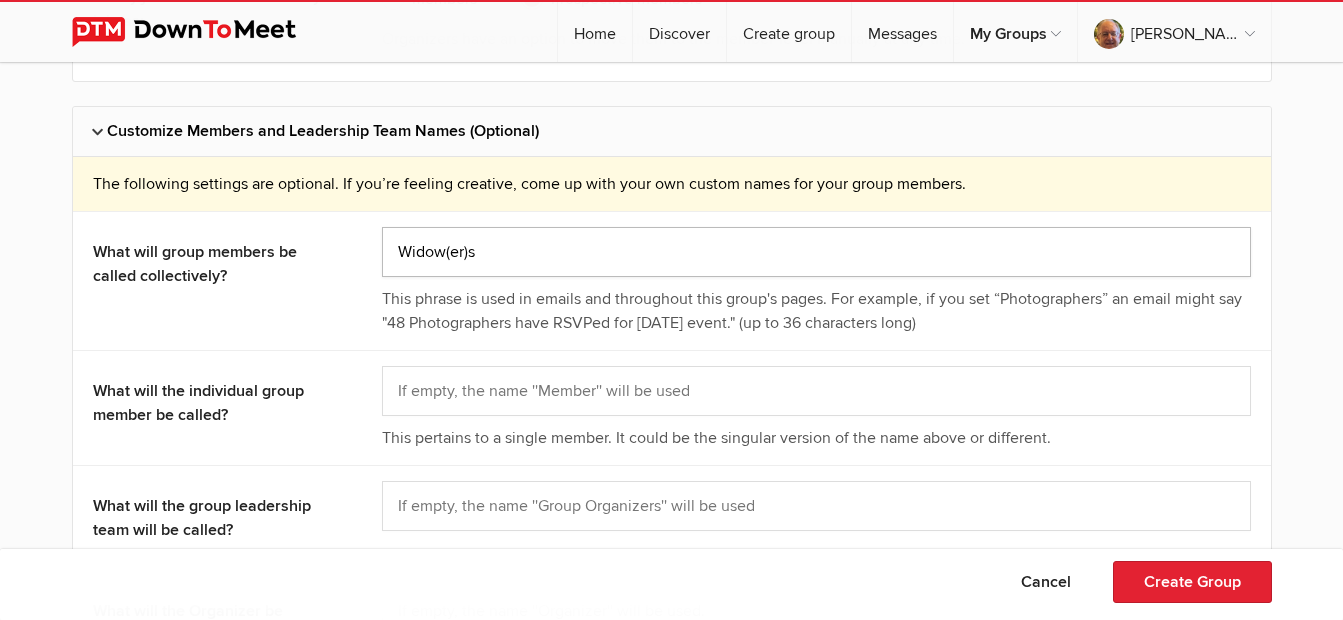 type on "Widow(er)s" 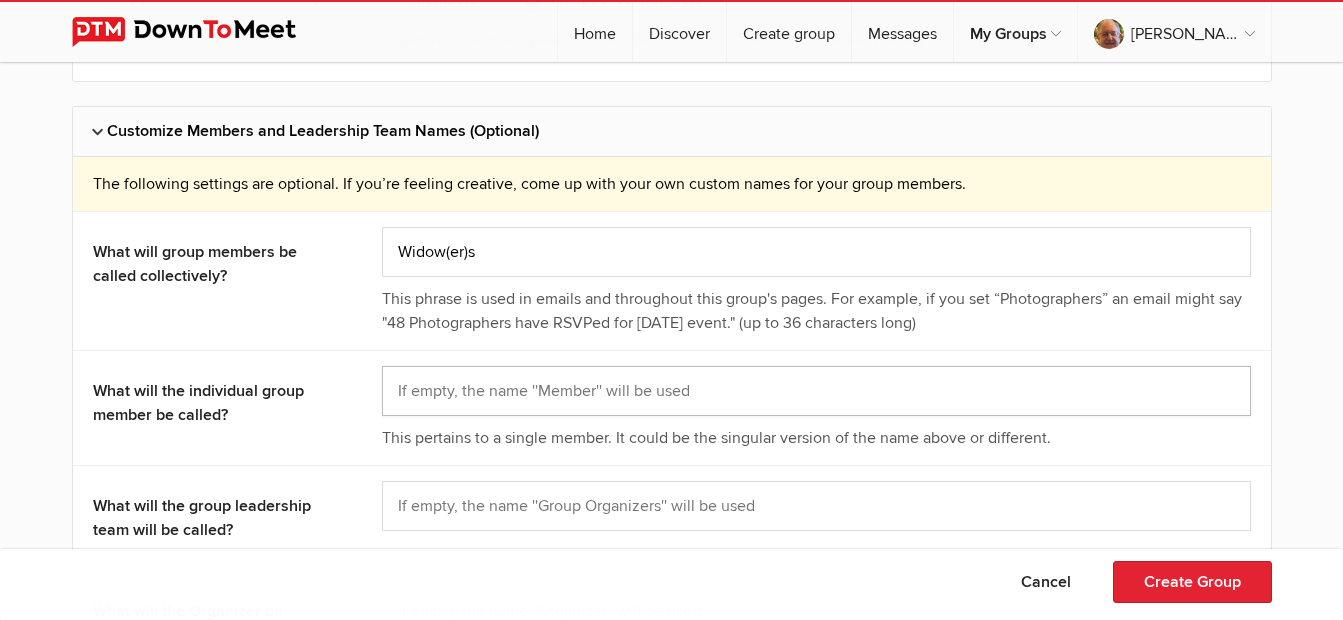 click at bounding box center (816, 391) 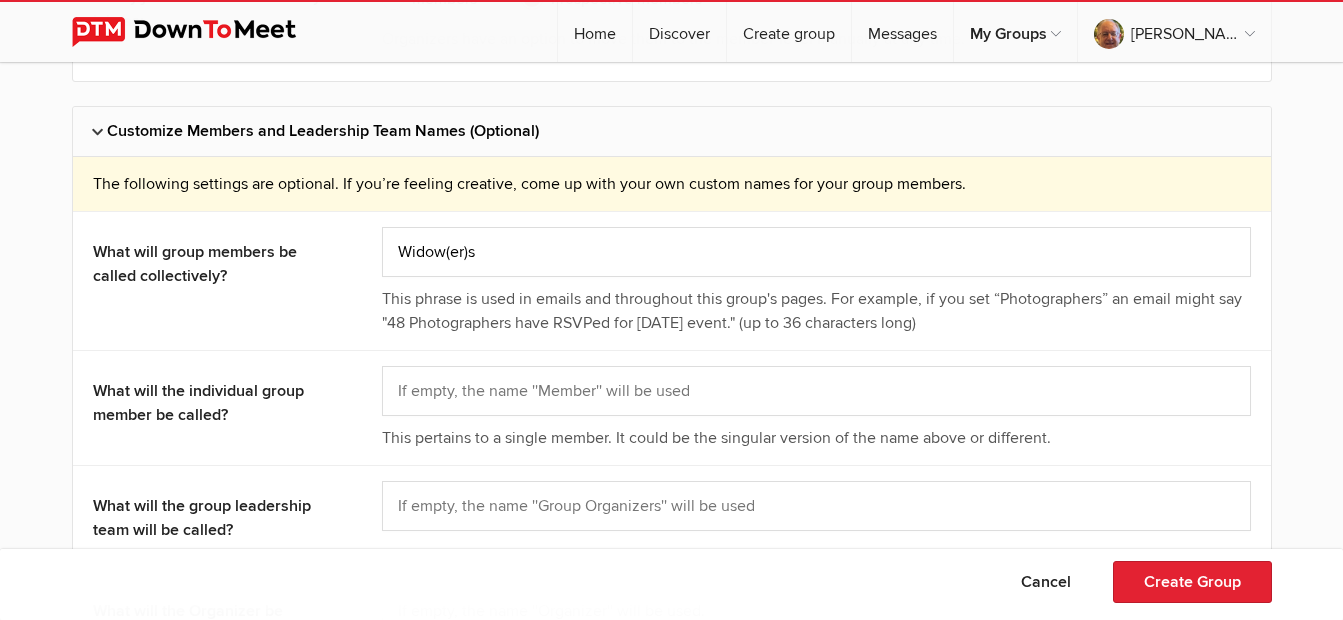 click on "What will group members be called collectively?
Widow(er)s
This phrase is used in emails and throughout this group's pages. For example, if you set “Photographers” an email might say "48
Photographers have RSVPed for [DATE] event." (up to 36 characters long)" at bounding box center [672, 280] 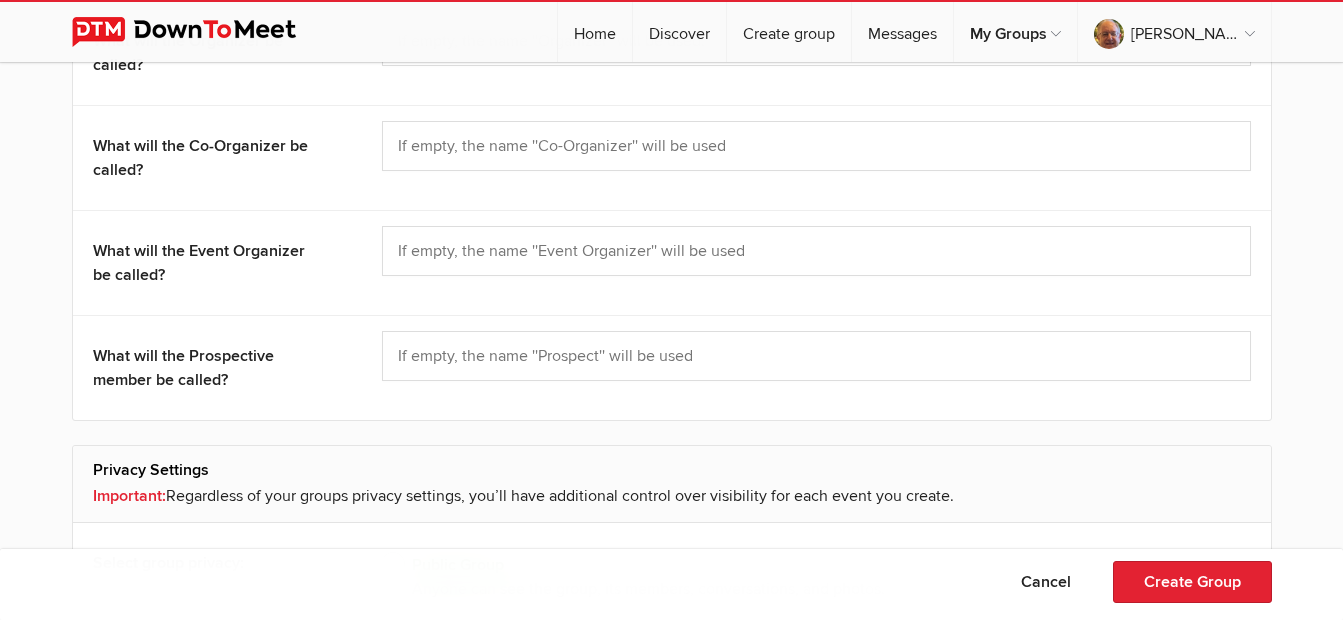 scroll, scrollTop: 3000, scrollLeft: 0, axis: vertical 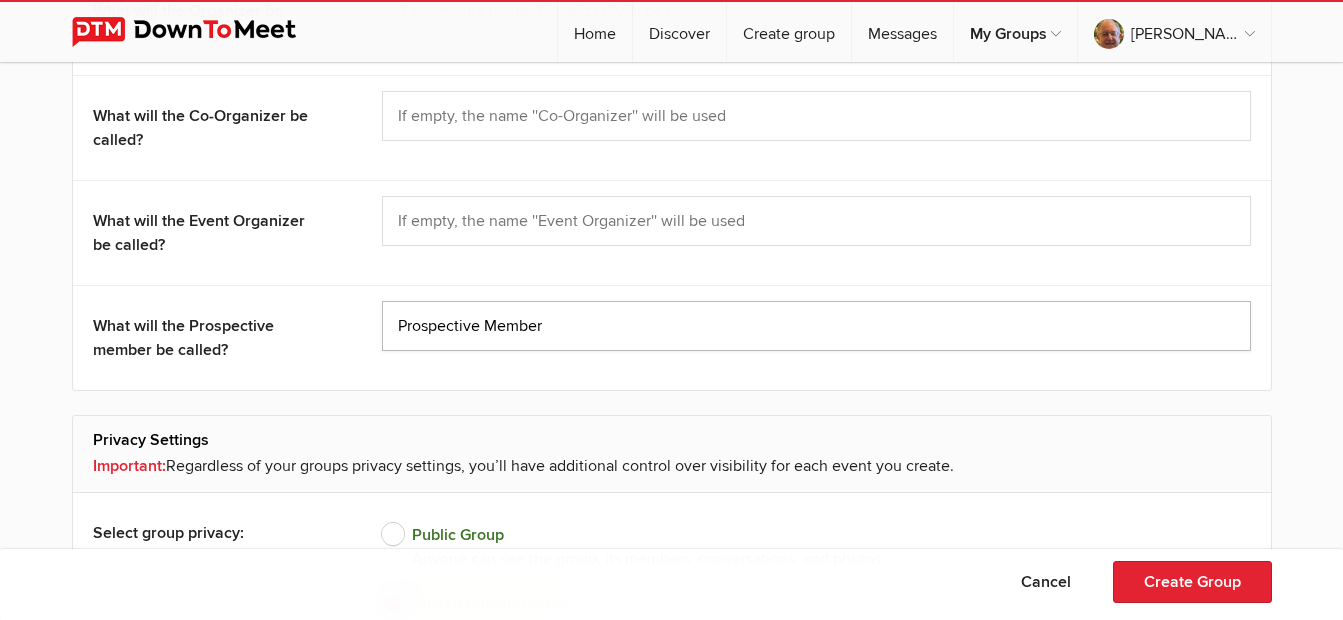 type on "Prospective Member" 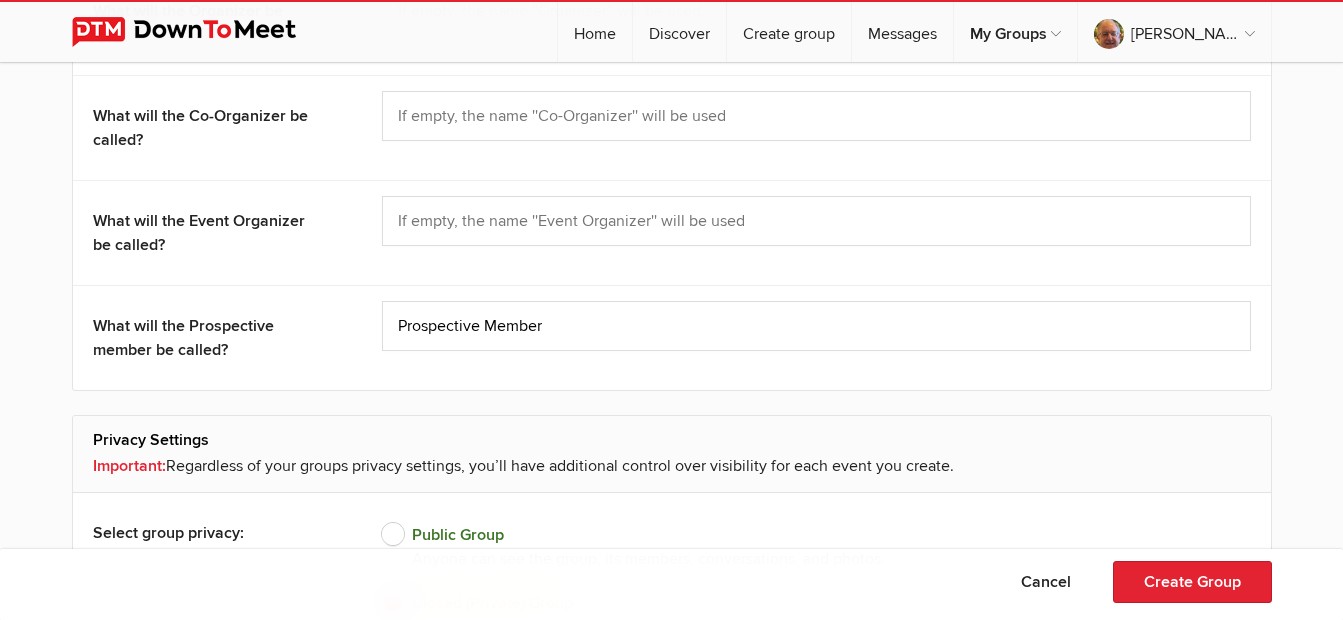 click on "Privacy Settings" at bounding box center (672, 440) 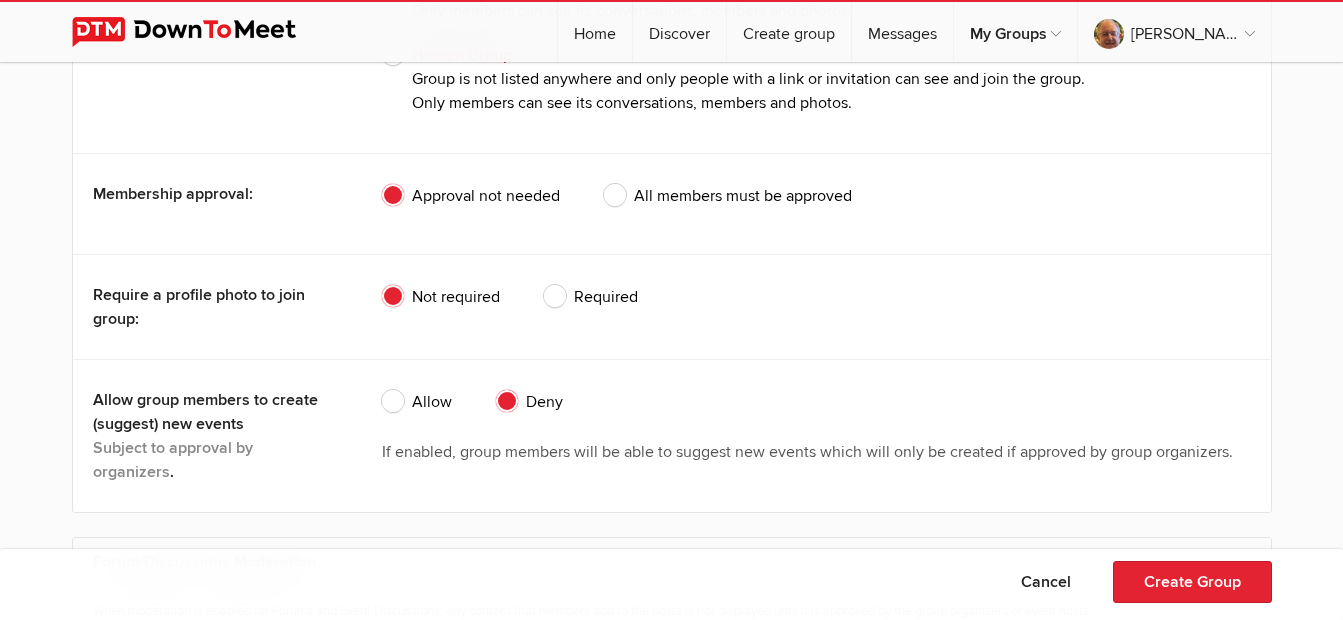 scroll, scrollTop: 3700, scrollLeft: 0, axis: vertical 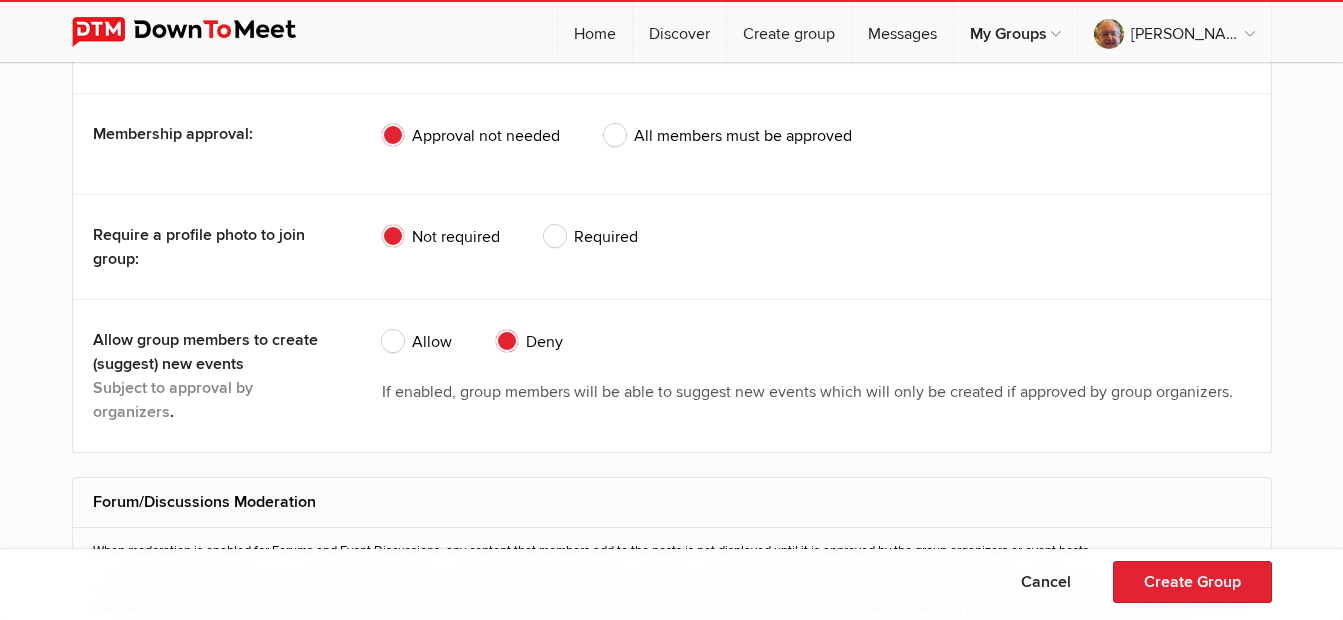 click on "All members must be approved" at bounding box center (728, 136) 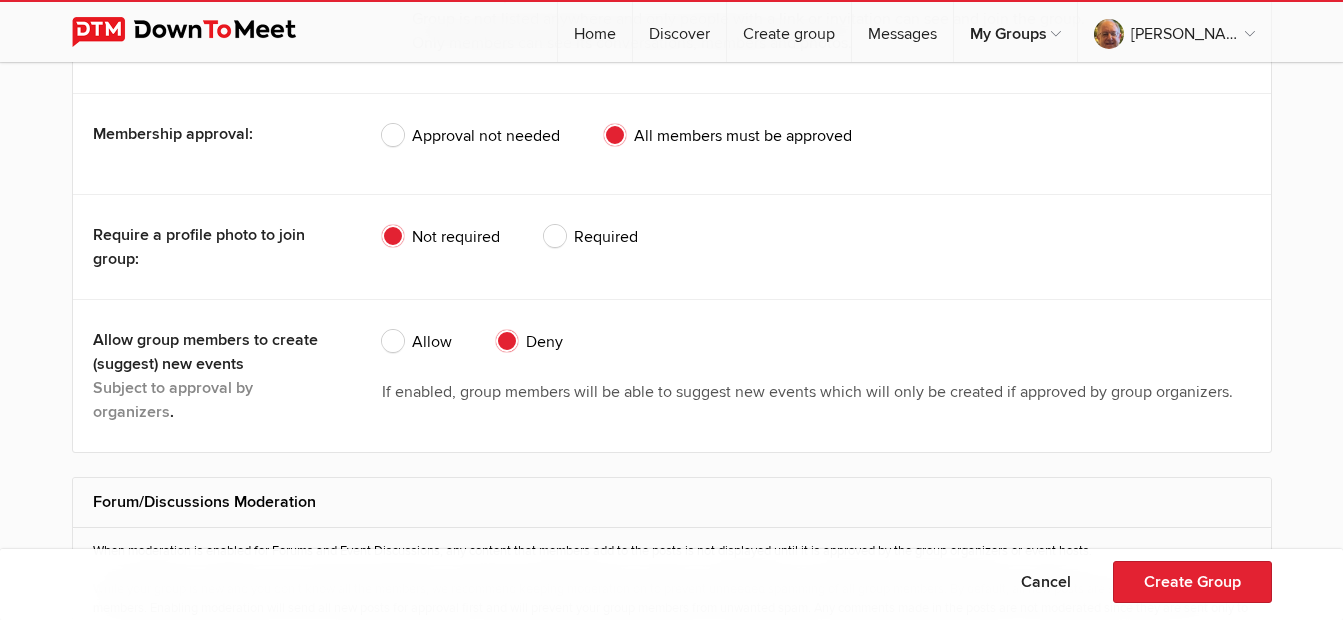 click on "Required" at bounding box center (591, 237) 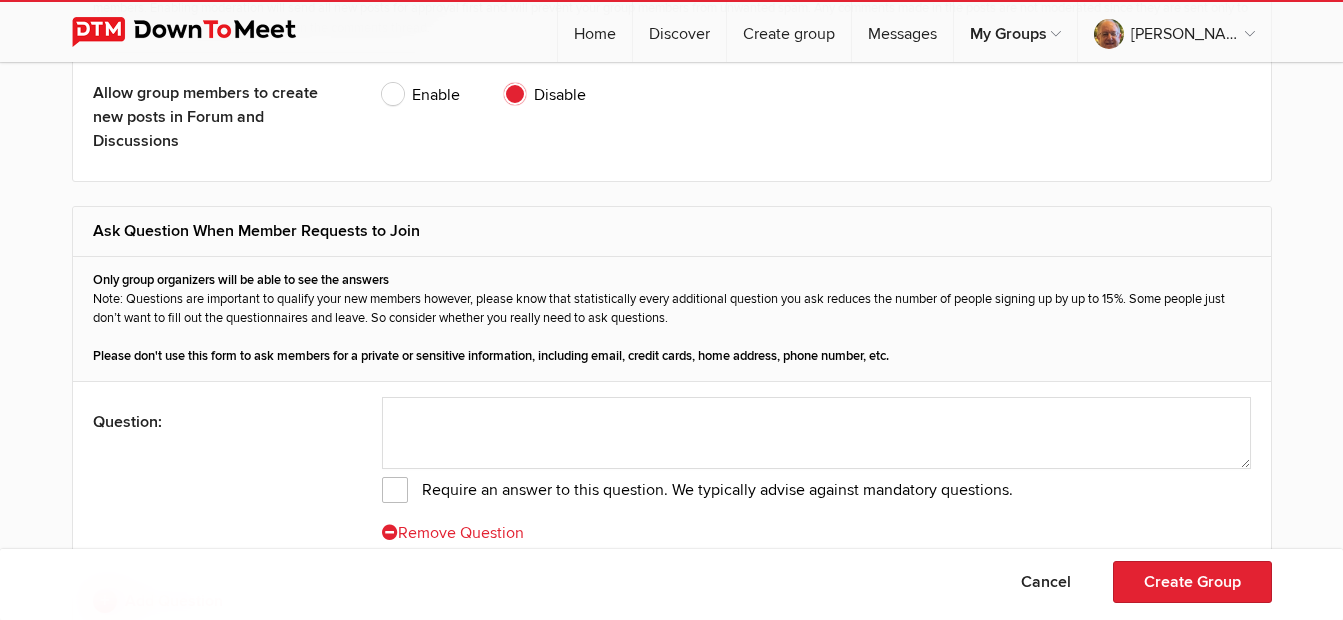 scroll, scrollTop: 4400, scrollLeft: 0, axis: vertical 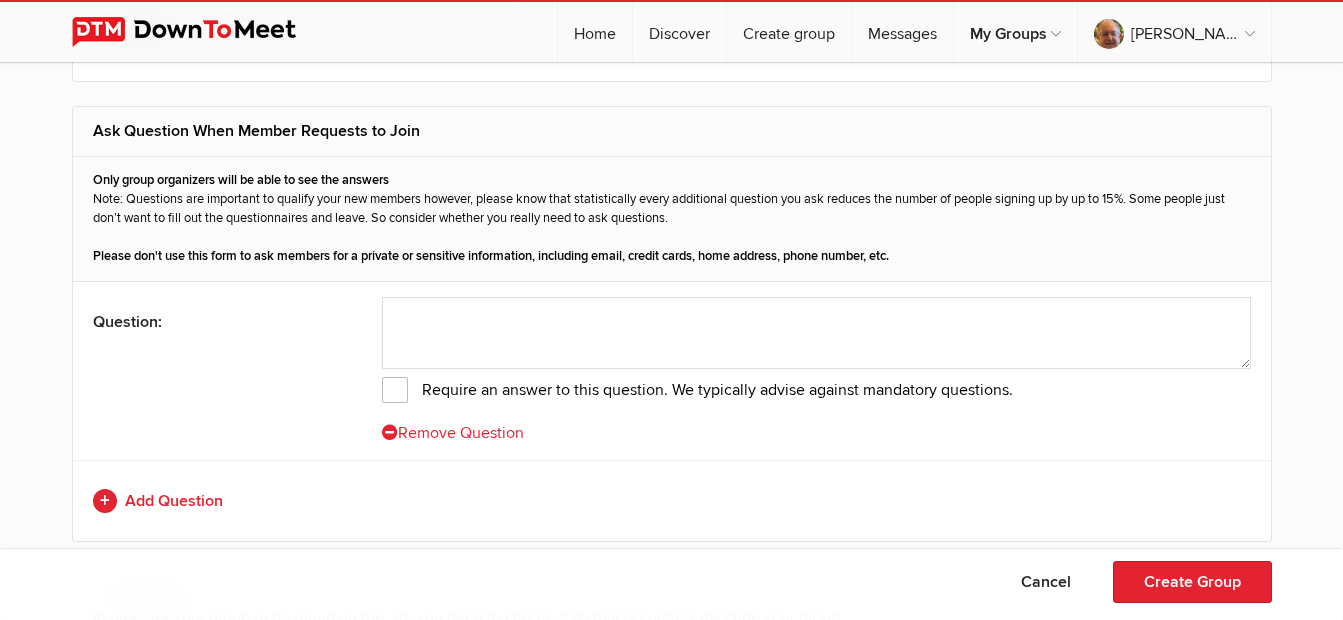 click on "Require an answer to this question. We typically advise against mandatory questions." at bounding box center [697, 390] 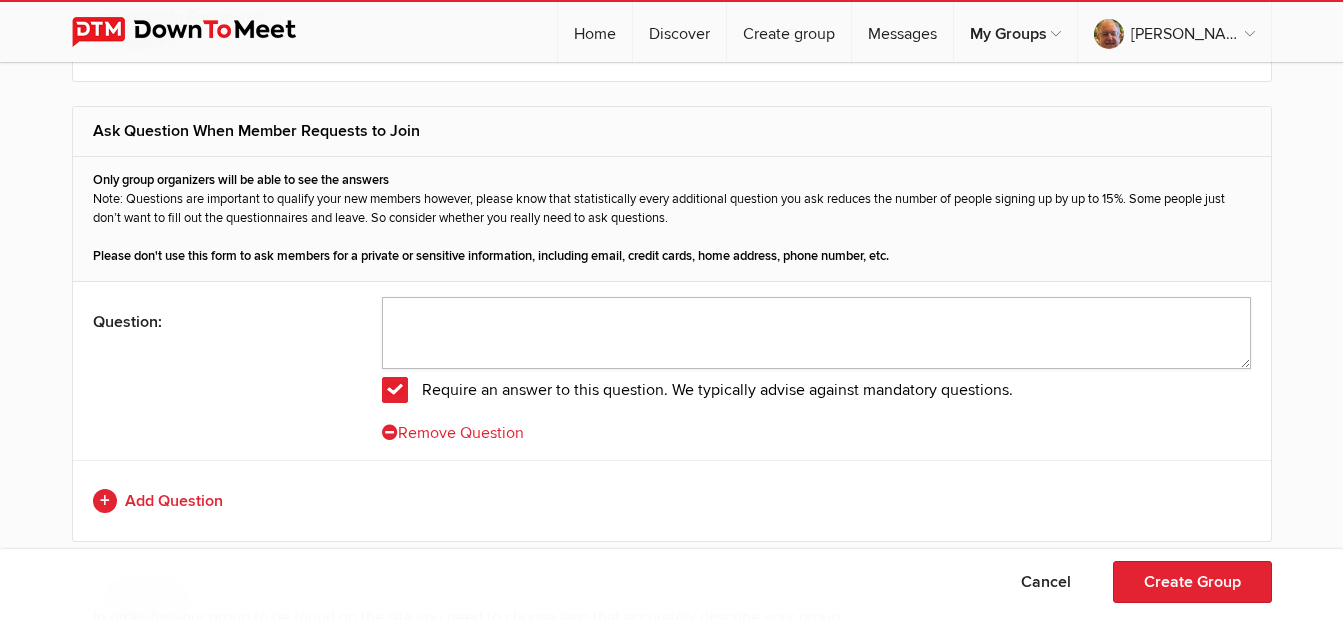 click at bounding box center [816, 333] 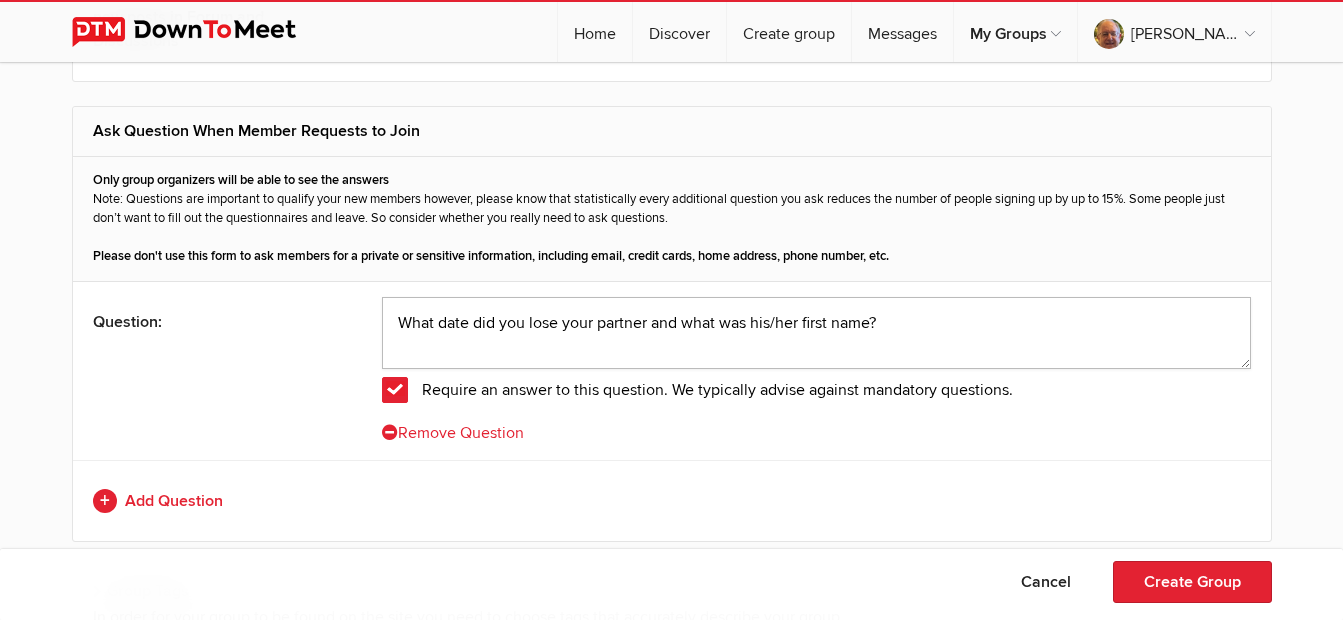 click on "What date did you lose your partner and what was his/her first name?" at bounding box center (816, 333) 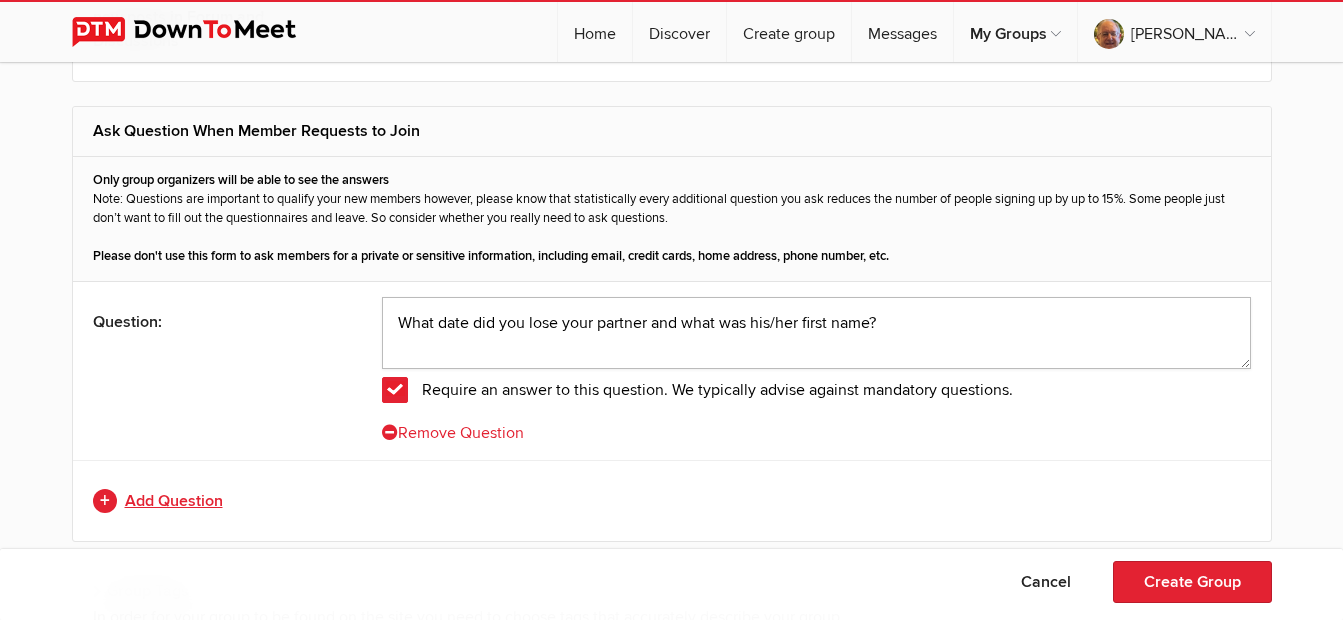 type on "What date did you lose your partner and what was his/her first name?" 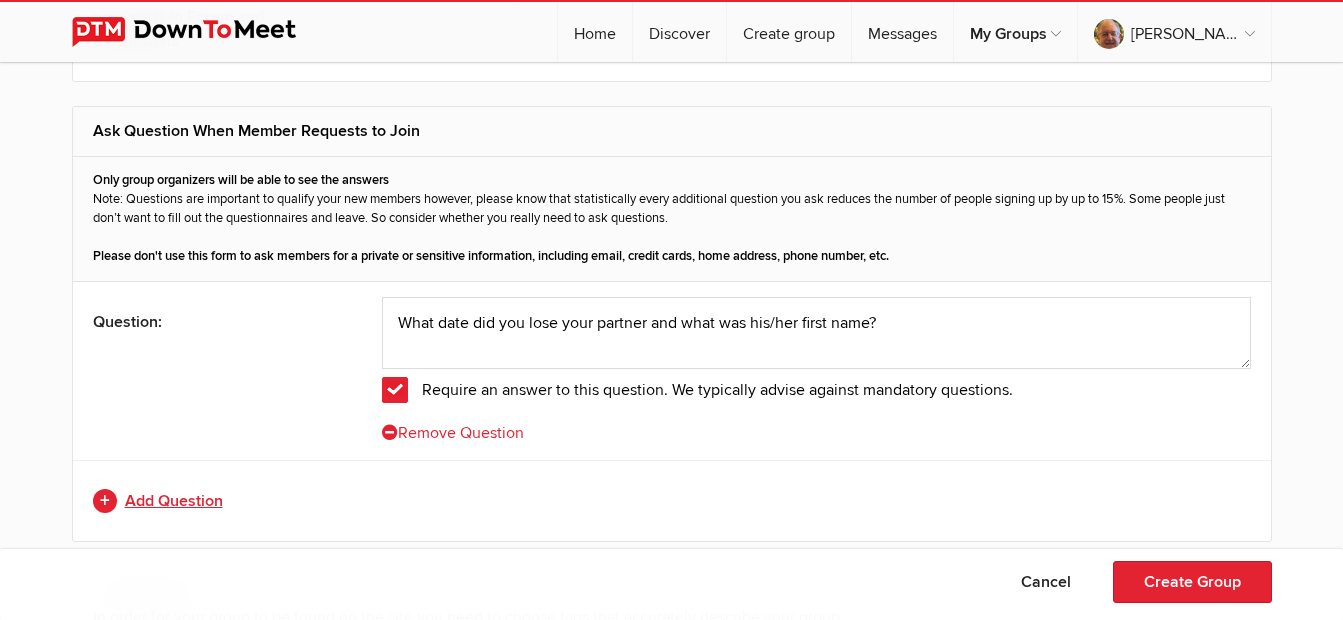 click on "Add Question" at bounding box center [672, 501] 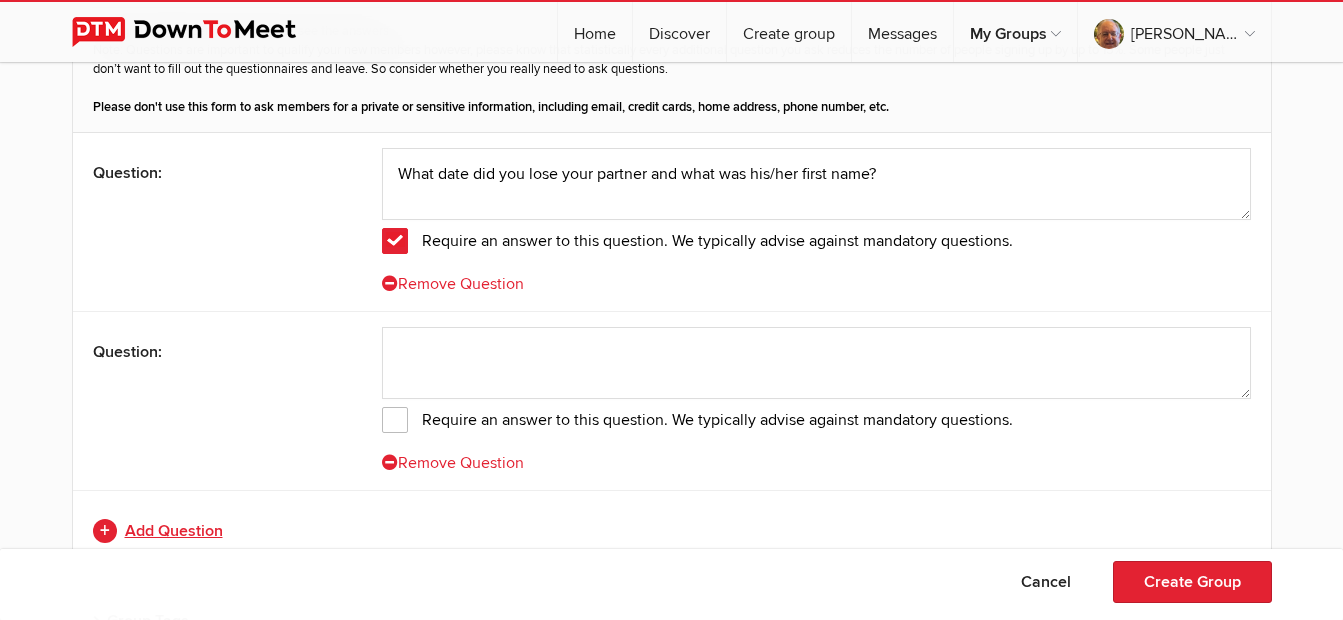 scroll, scrollTop: 4600, scrollLeft: 0, axis: vertical 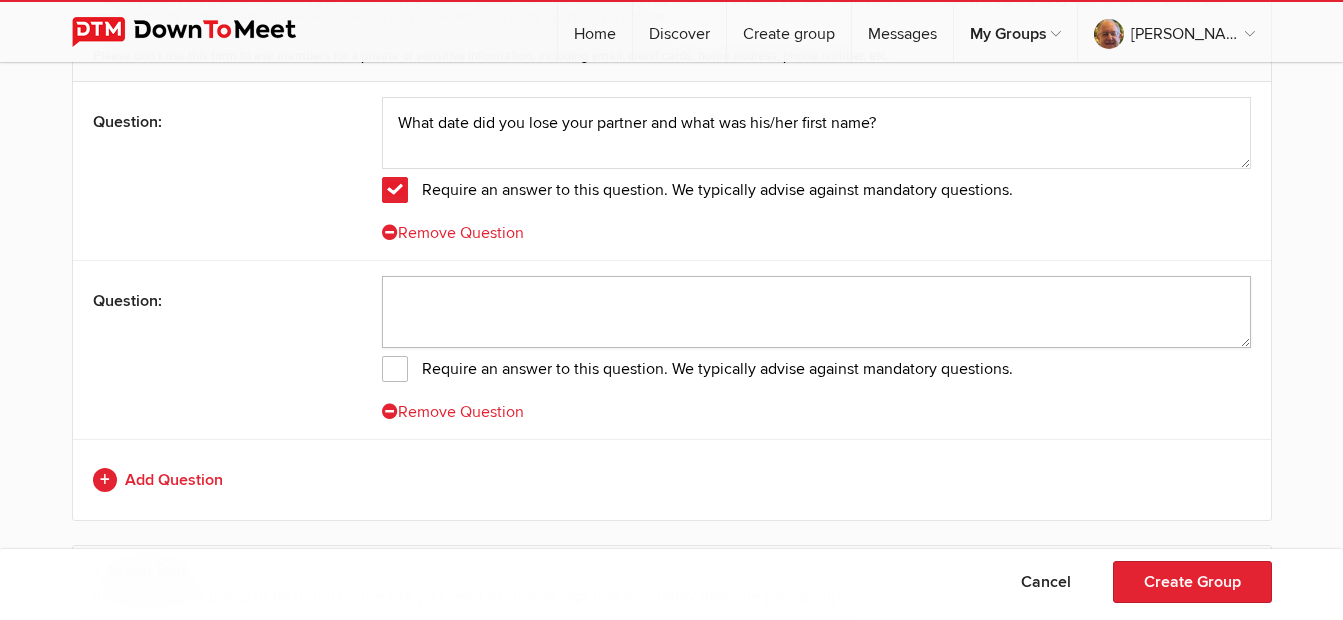 click at bounding box center (816, 312) 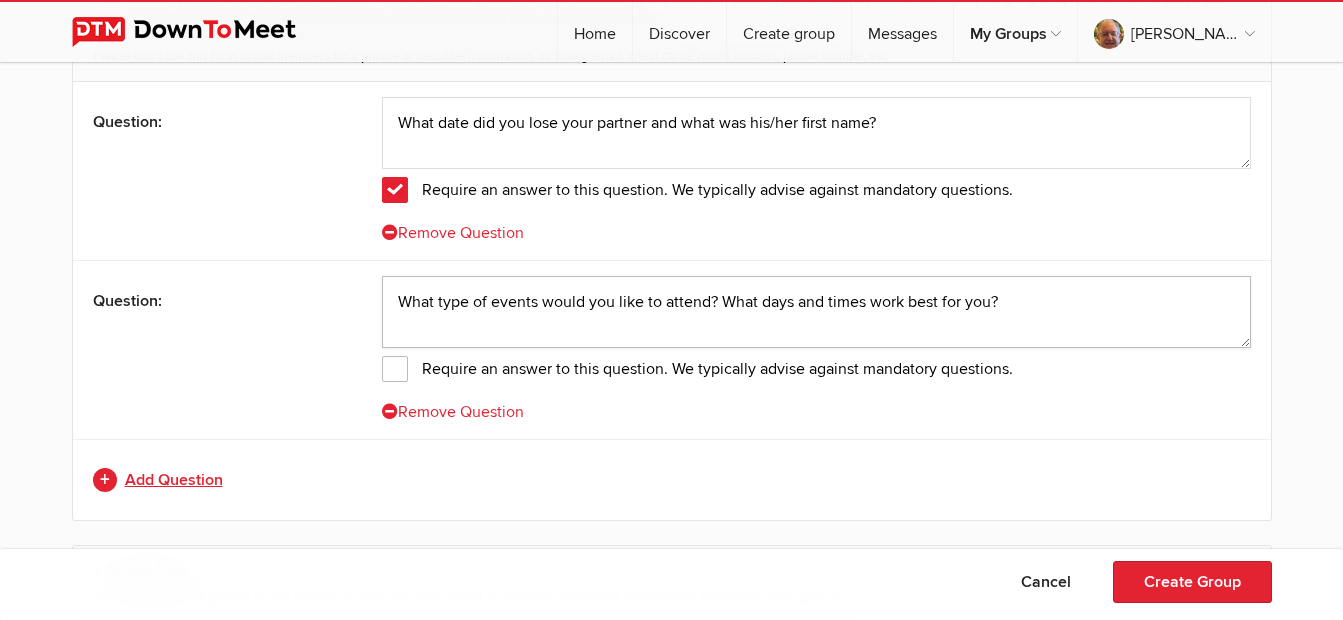 type on "What type of events would you like to attend? What days and times work best for you?" 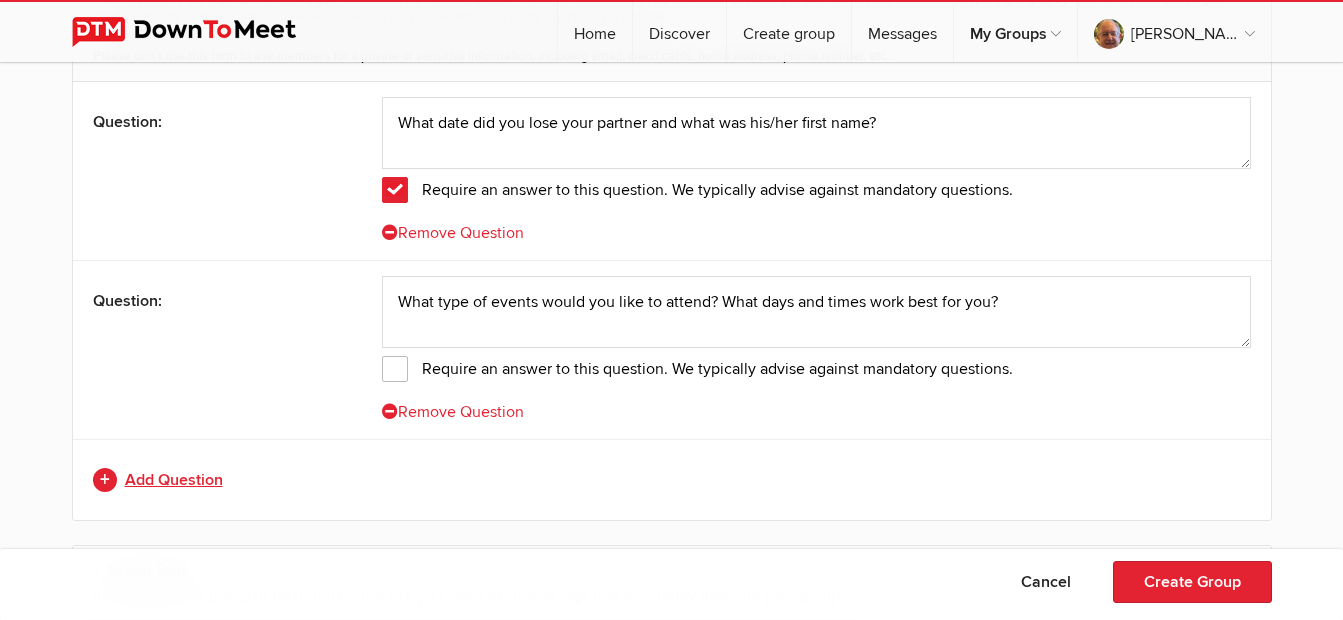 click on "Add Question" at bounding box center [672, 480] 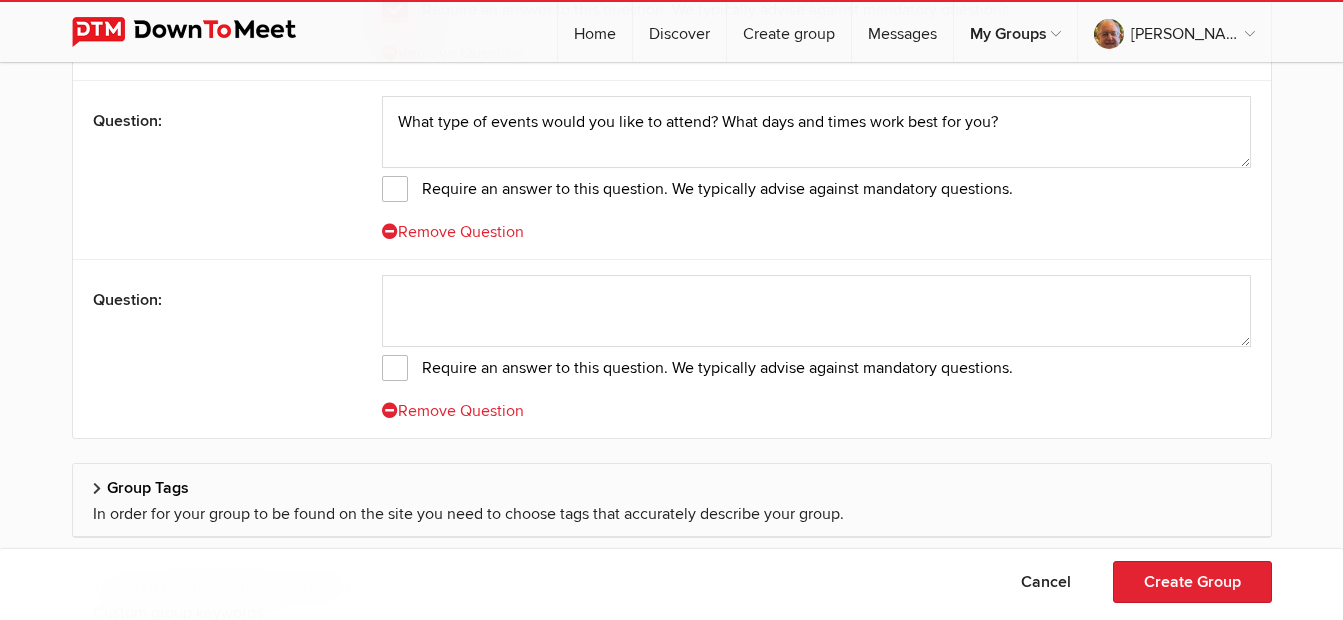 scroll, scrollTop: 4800, scrollLeft: 0, axis: vertical 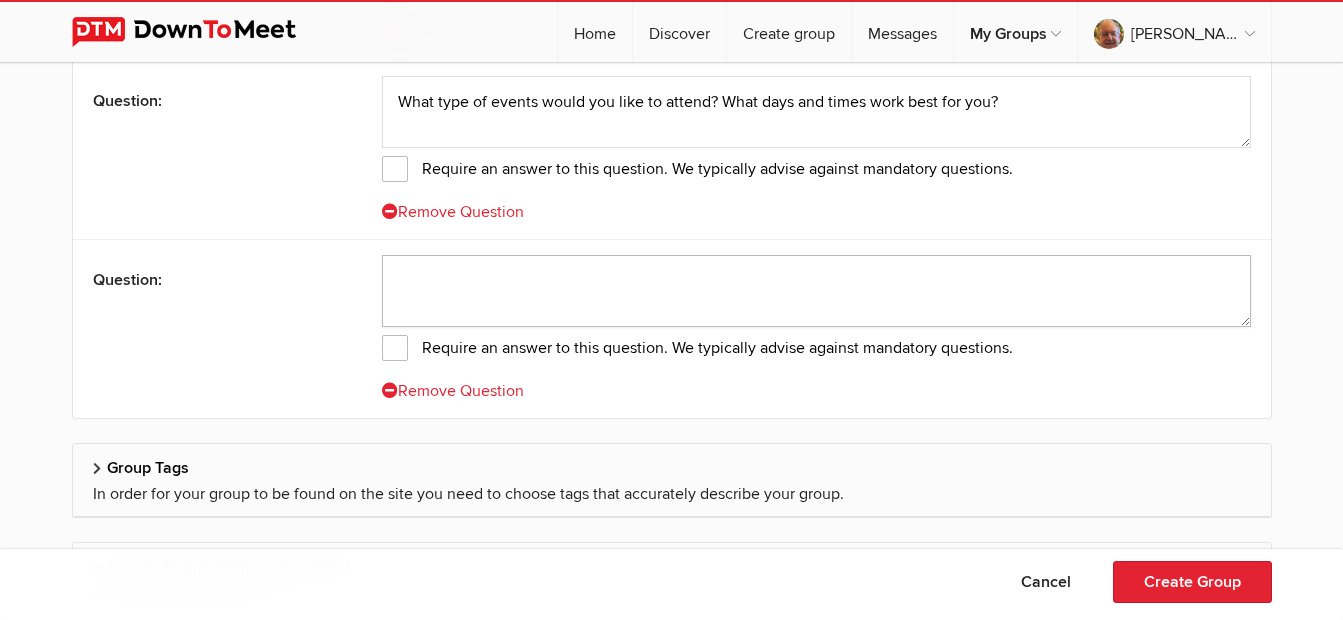 click at bounding box center [816, 291] 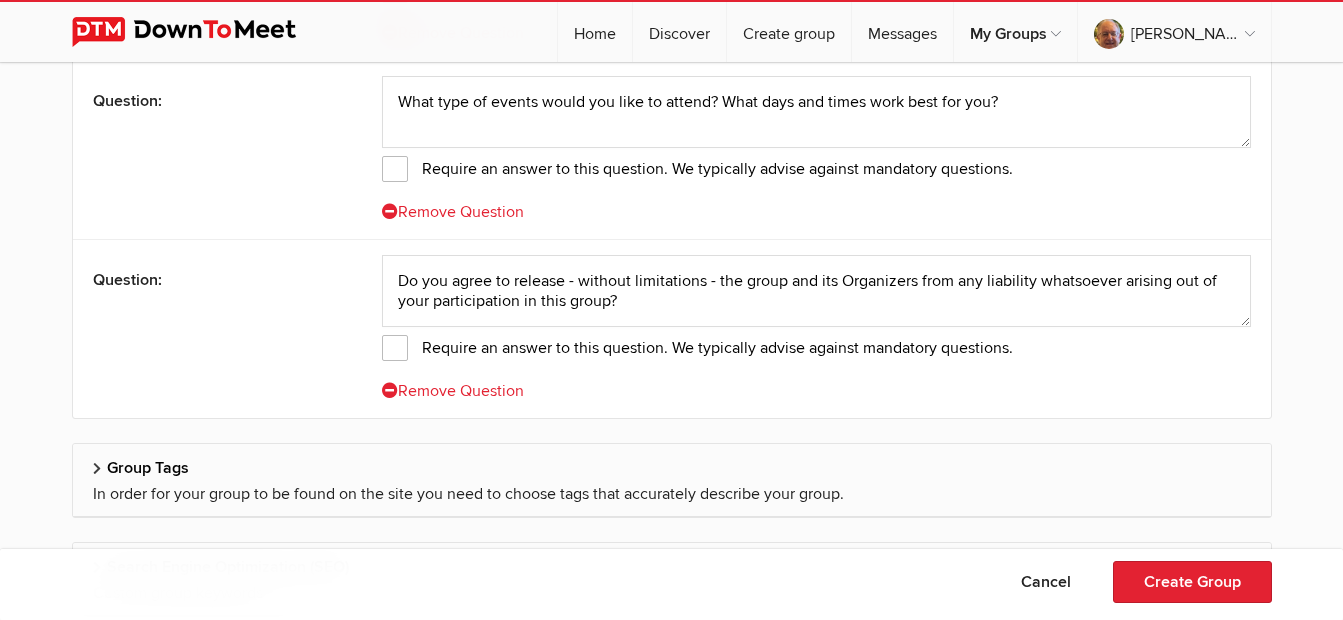 click on "Require an answer to this question. We typically advise against mandatory questions." at bounding box center [697, 348] 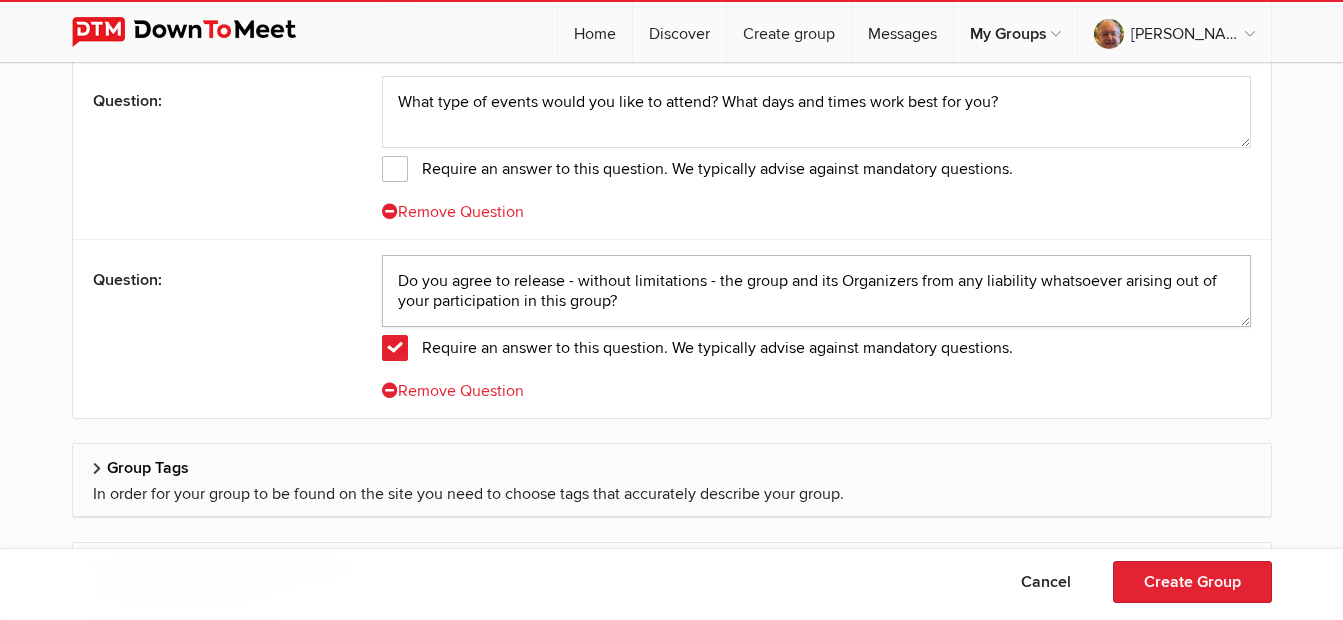click on "Do you agree to release - without limitations - the group and its Organizers from any liability whatsoever arising out of your participation in this group?" at bounding box center [816, 291] 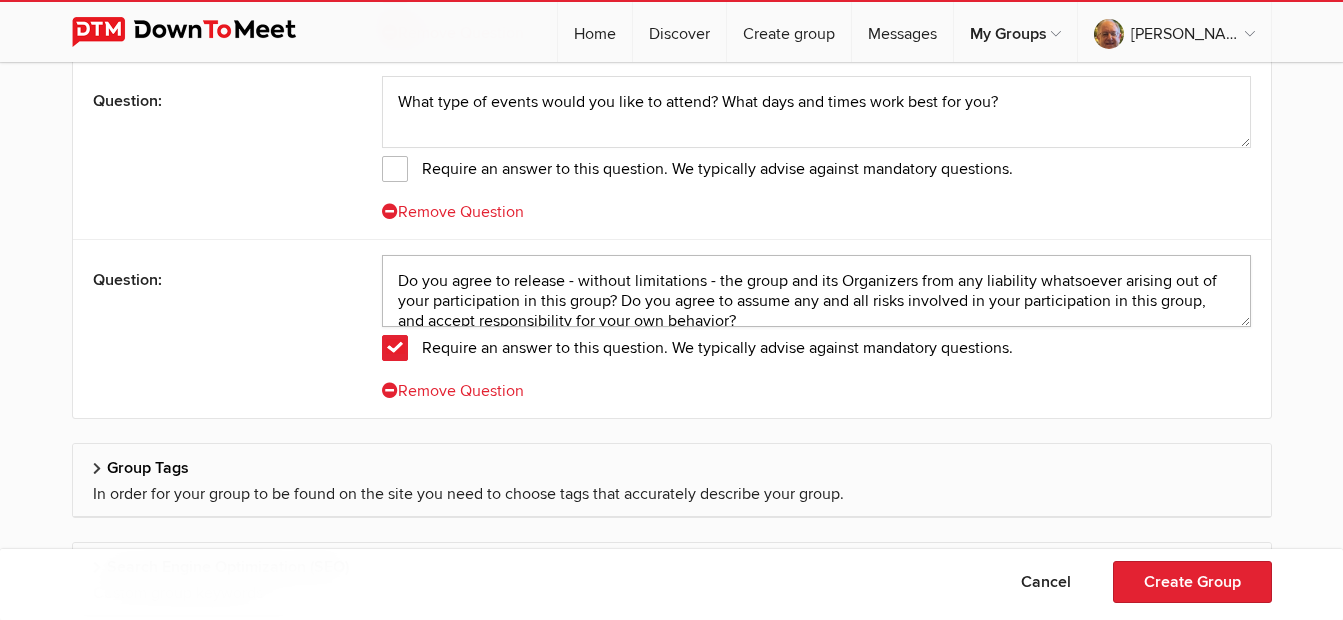 scroll, scrollTop: 2, scrollLeft: 0, axis: vertical 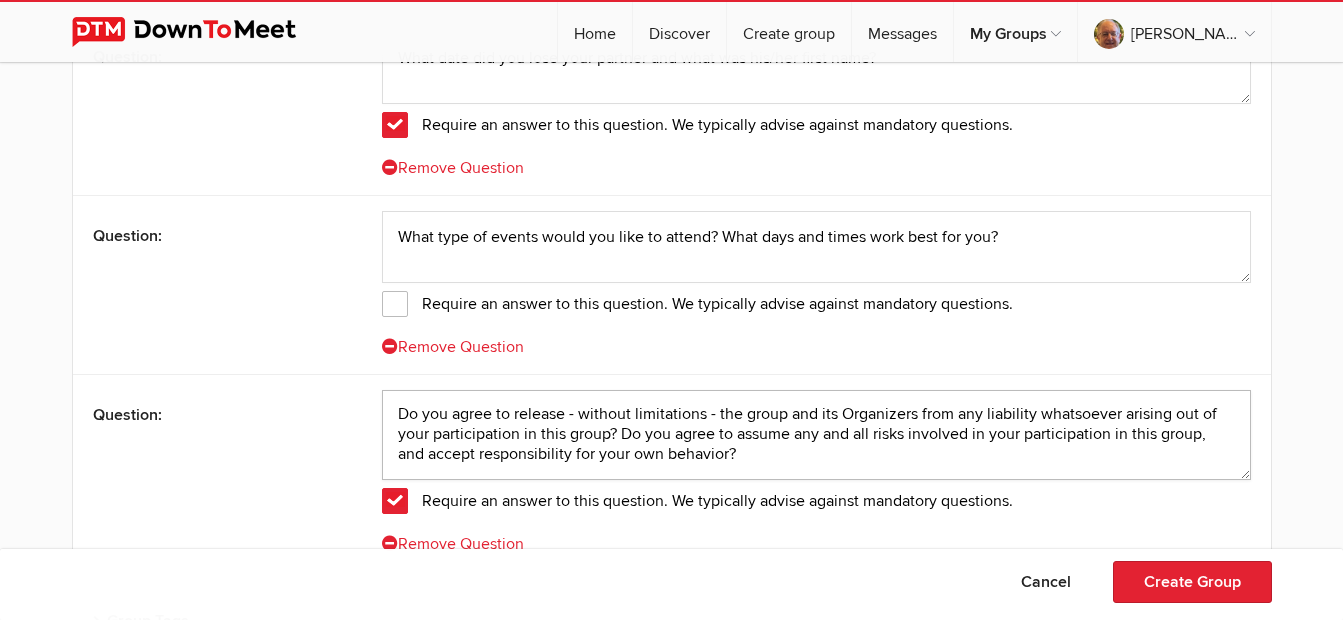 type on "Do you agree to release - without limitations - the group and its Organizers from any liability whatsoever arising out of your participation in this group? Do you agree to assume any and all risks involved in your participation in this group, and accept responsibility for your own behavior?" 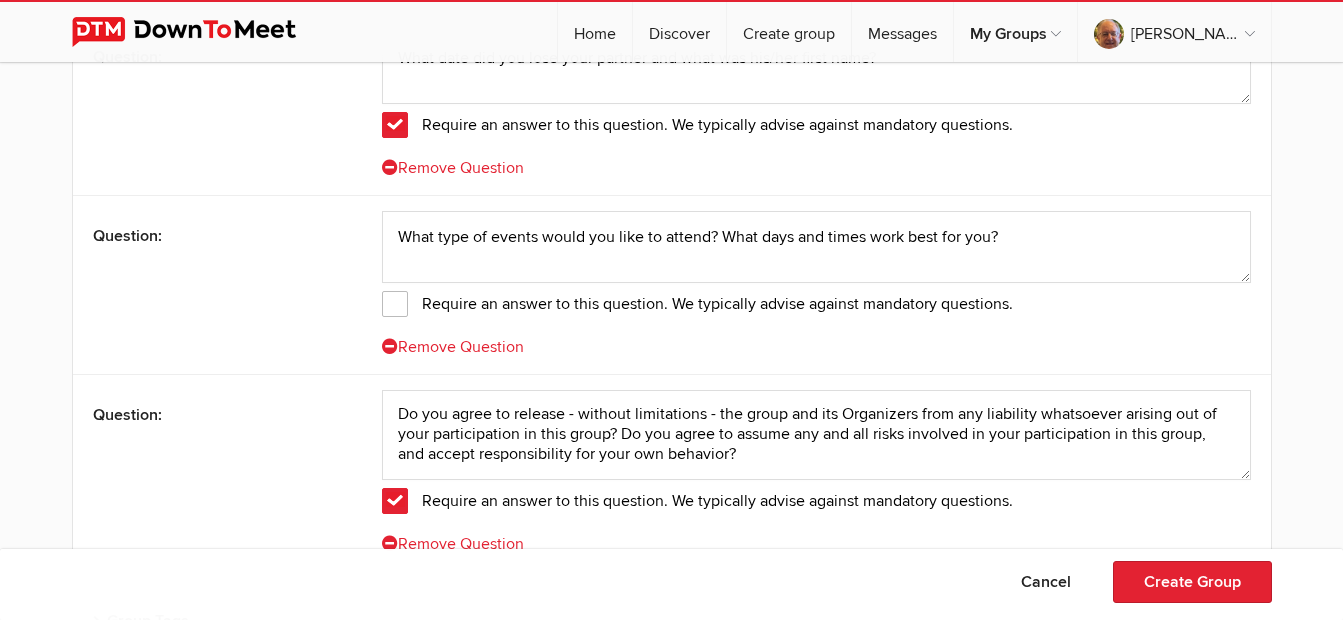click on "Remove Question" at bounding box center (453, 347) 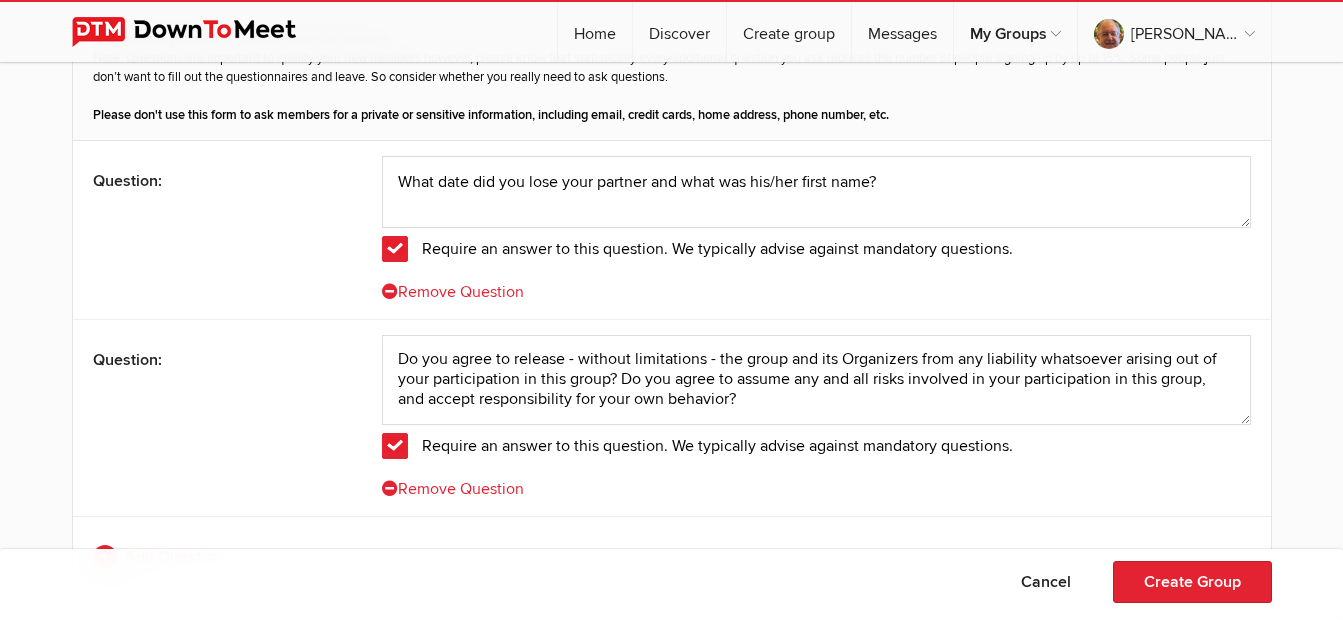 scroll, scrollTop: 4565, scrollLeft: 0, axis: vertical 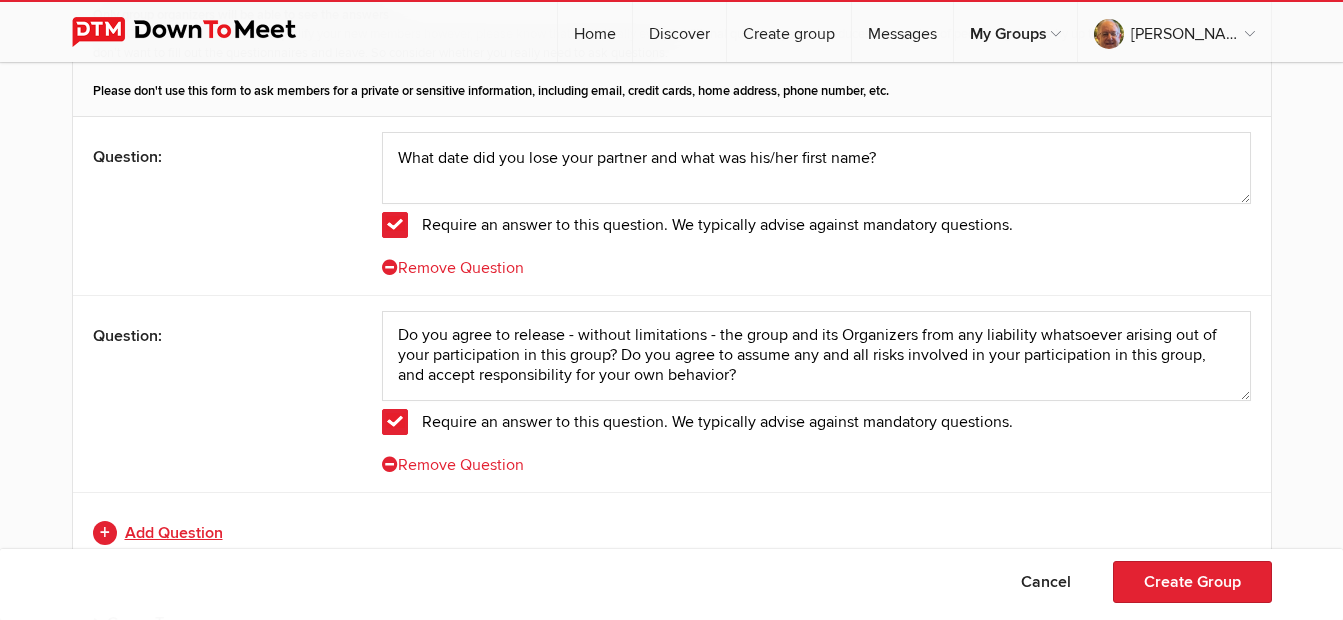 click on "Add Question" at bounding box center (672, 533) 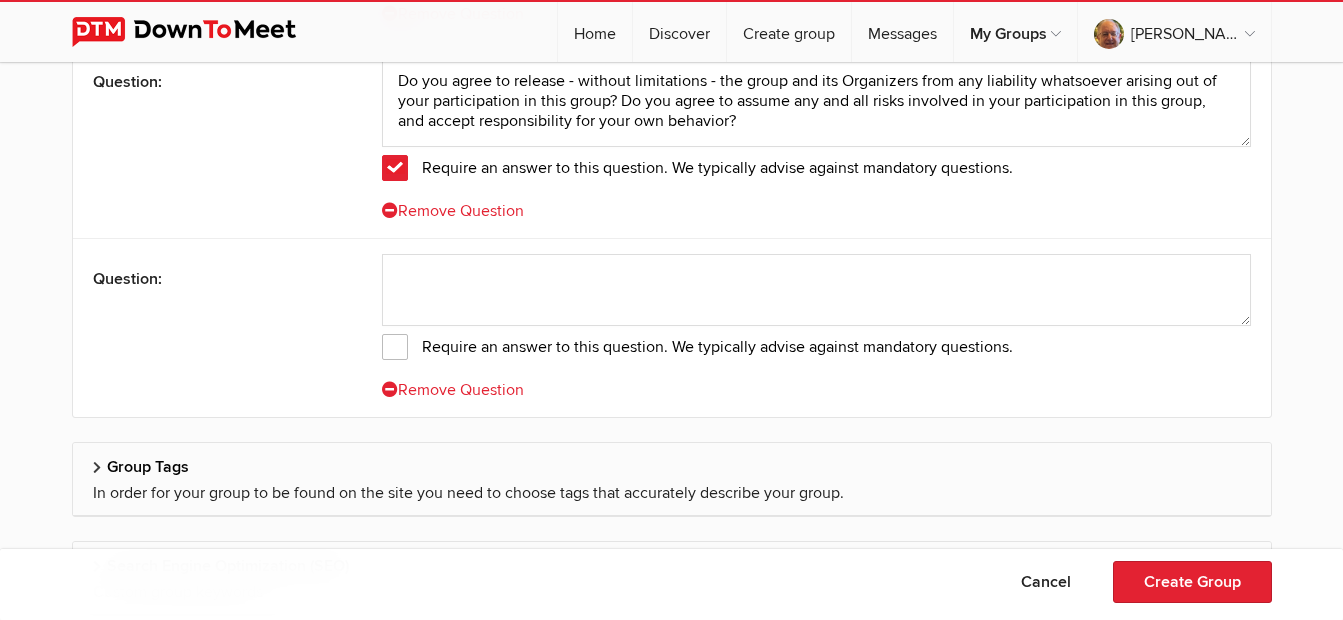 scroll, scrollTop: 4865, scrollLeft: 0, axis: vertical 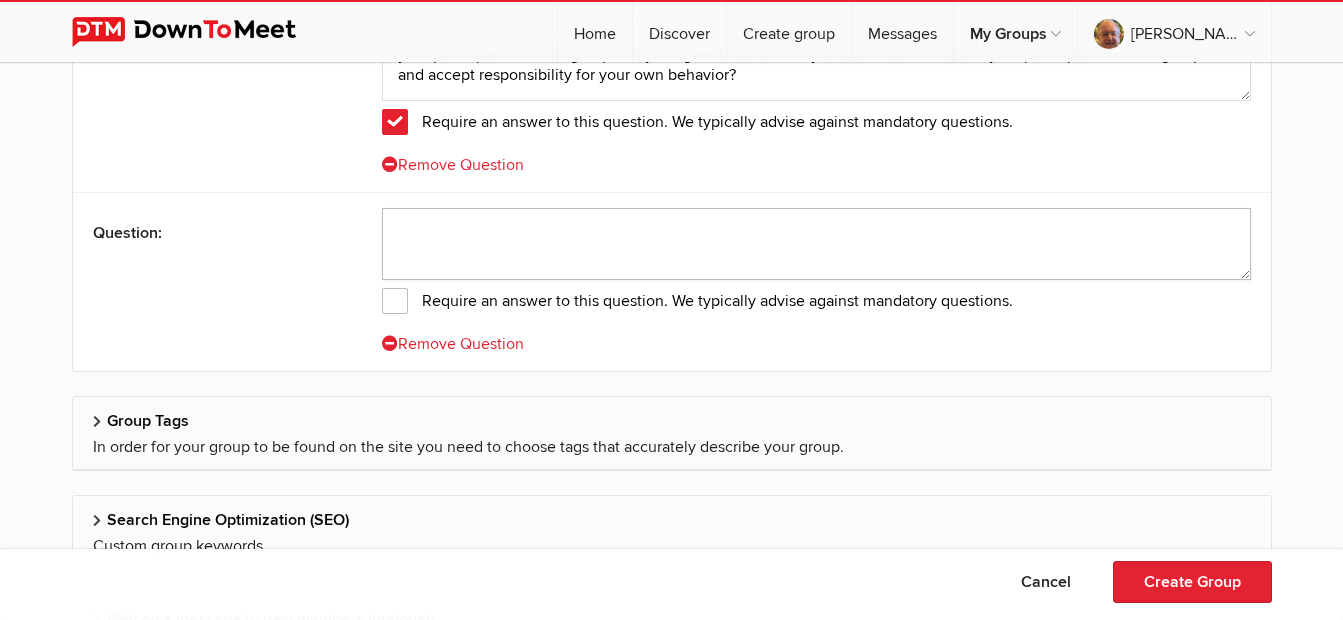 click at bounding box center [816, 244] 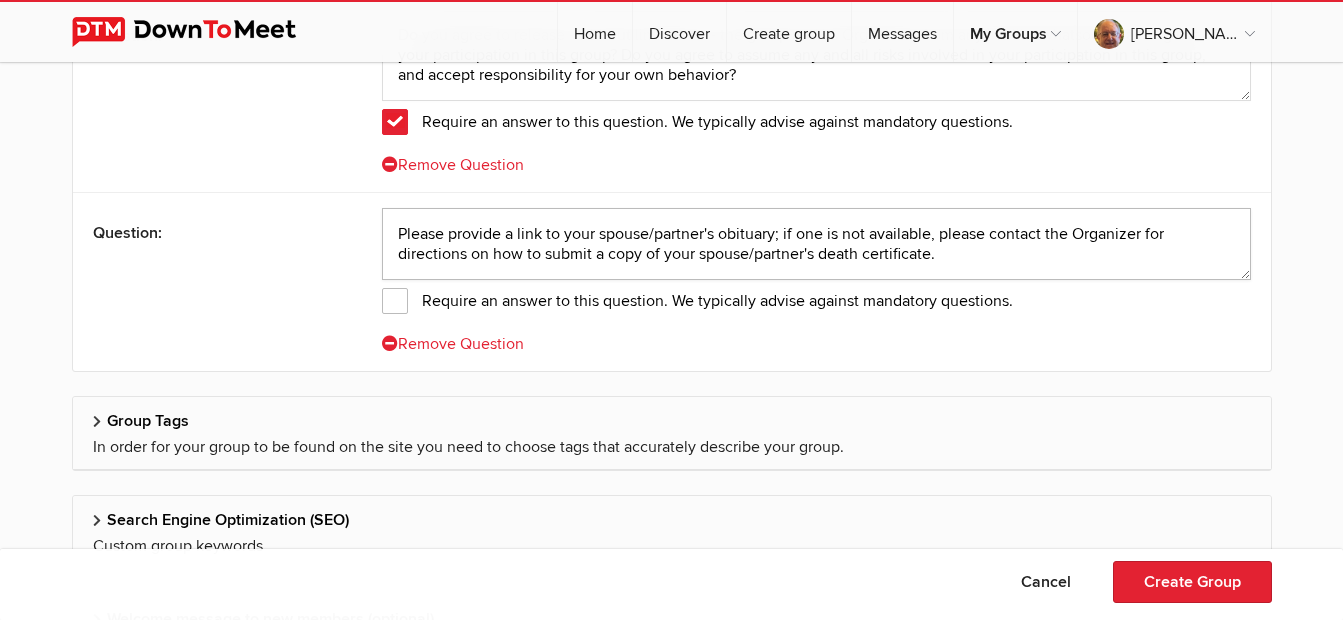 type on "Please provide a link to your spouse/partner's obituary; if one is not available, please contact the Organizer for directions on how to submit a copy of your spouse/partner's death certificate." 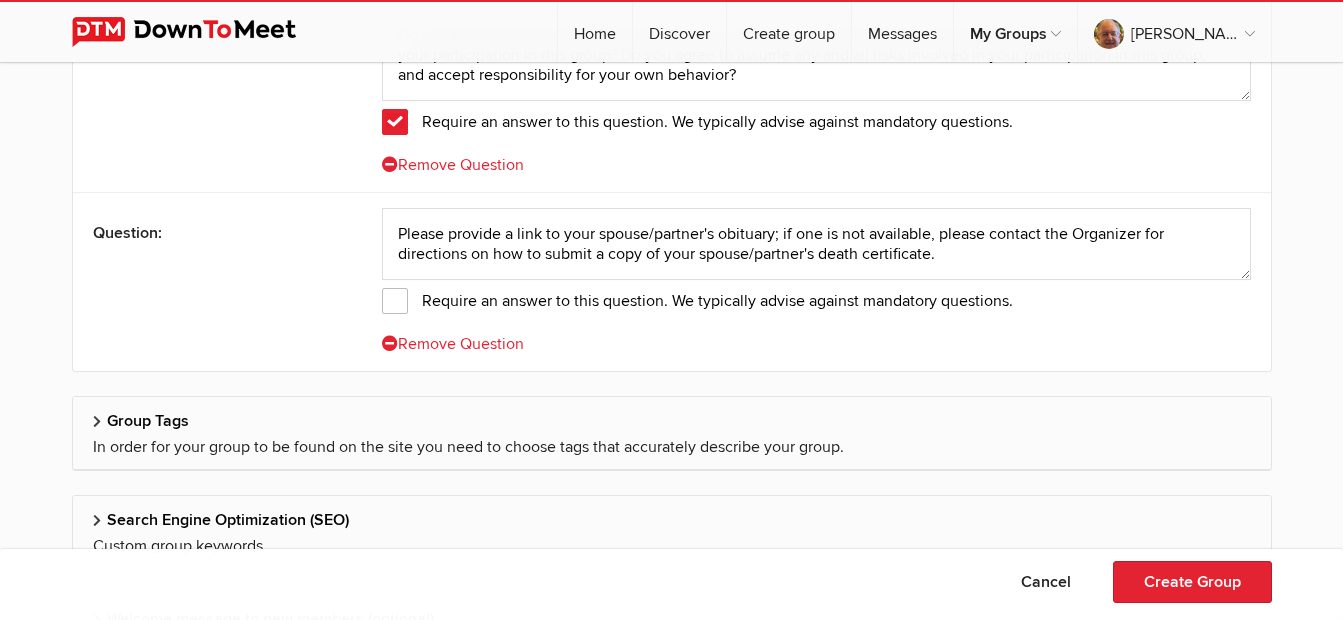click on "Require an answer to this question. We typically advise against mandatory questions." at bounding box center [697, 301] 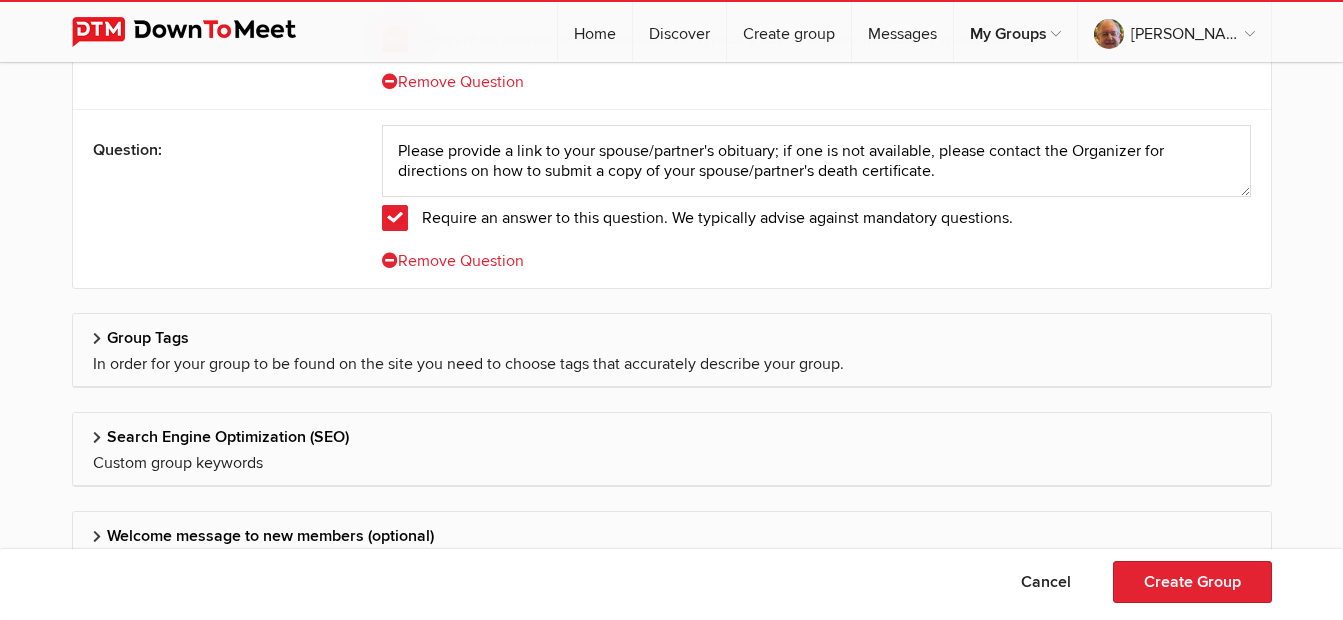 scroll, scrollTop: 4965, scrollLeft: 0, axis: vertical 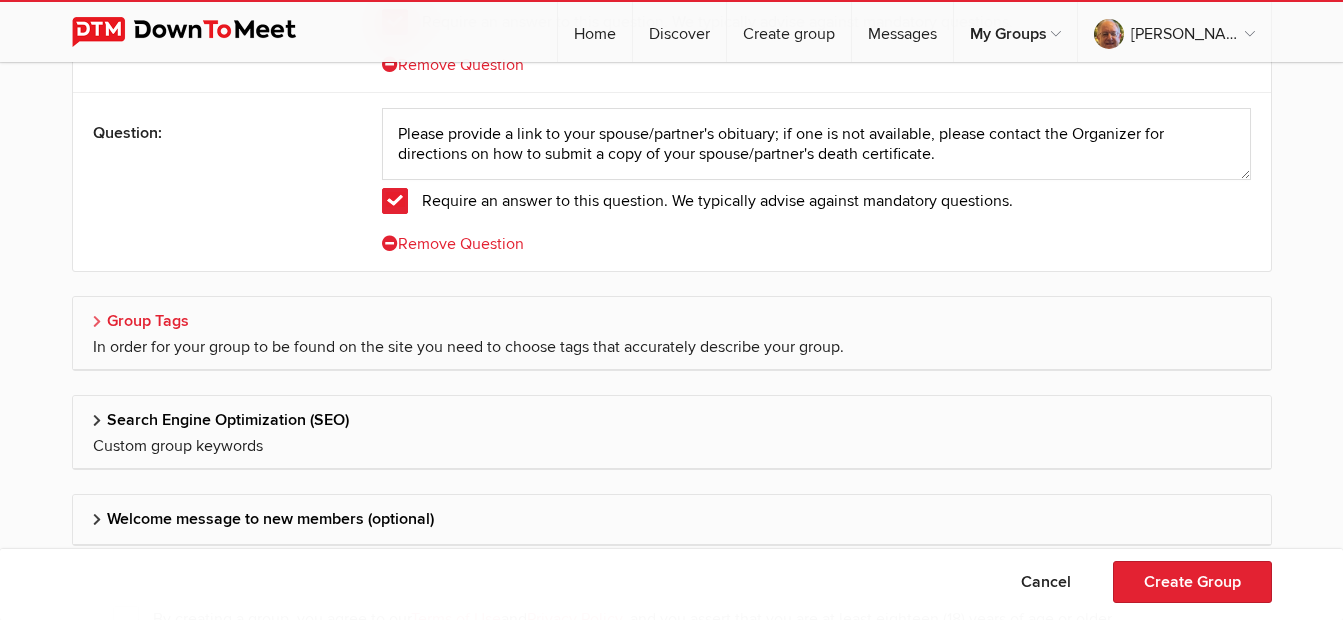 click on "Group Tags" 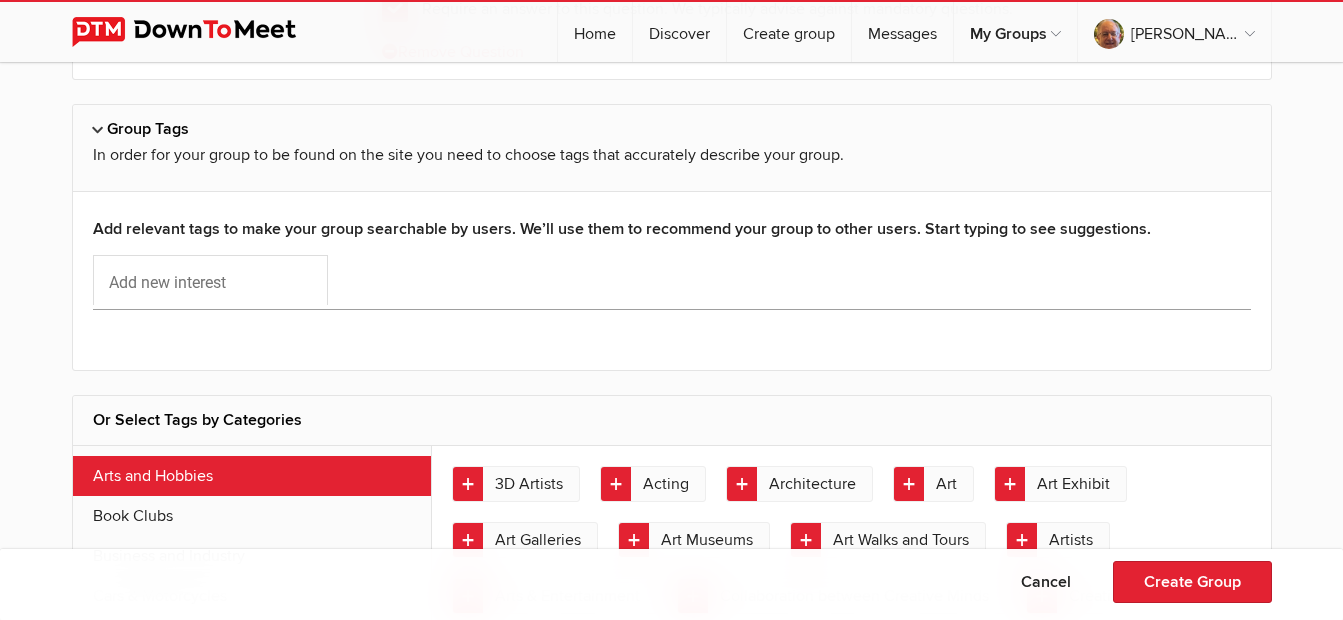 scroll, scrollTop: 5165, scrollLeft: 0, axis: vertical 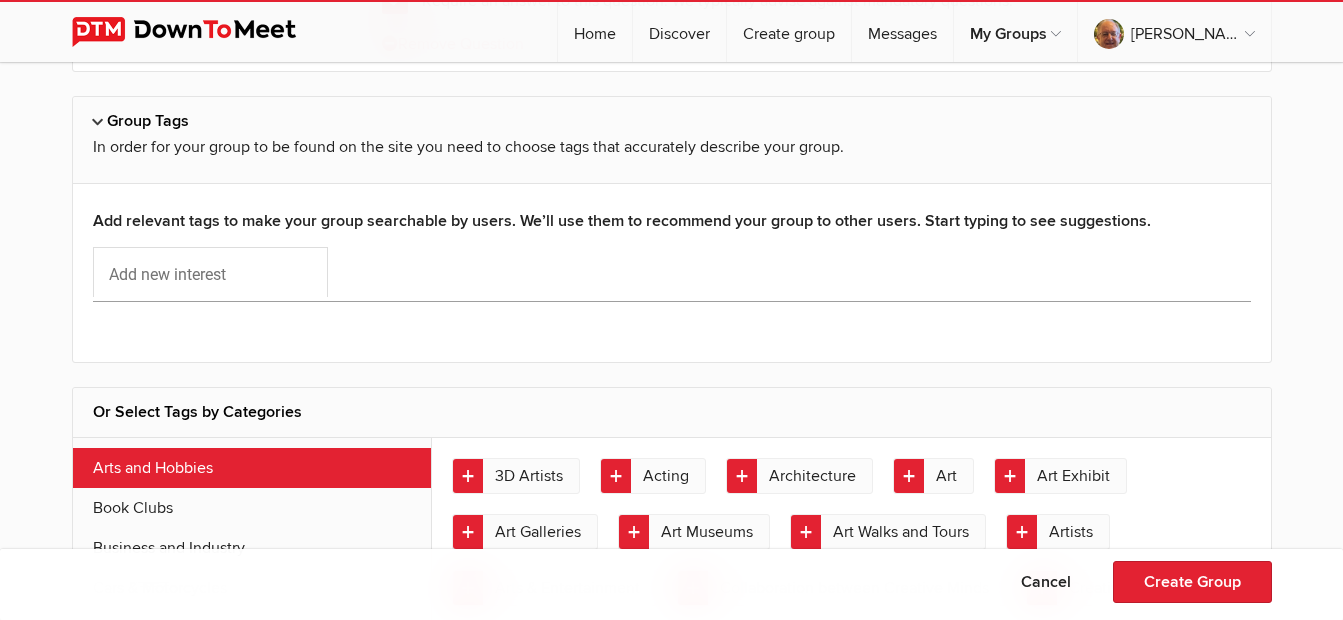 click 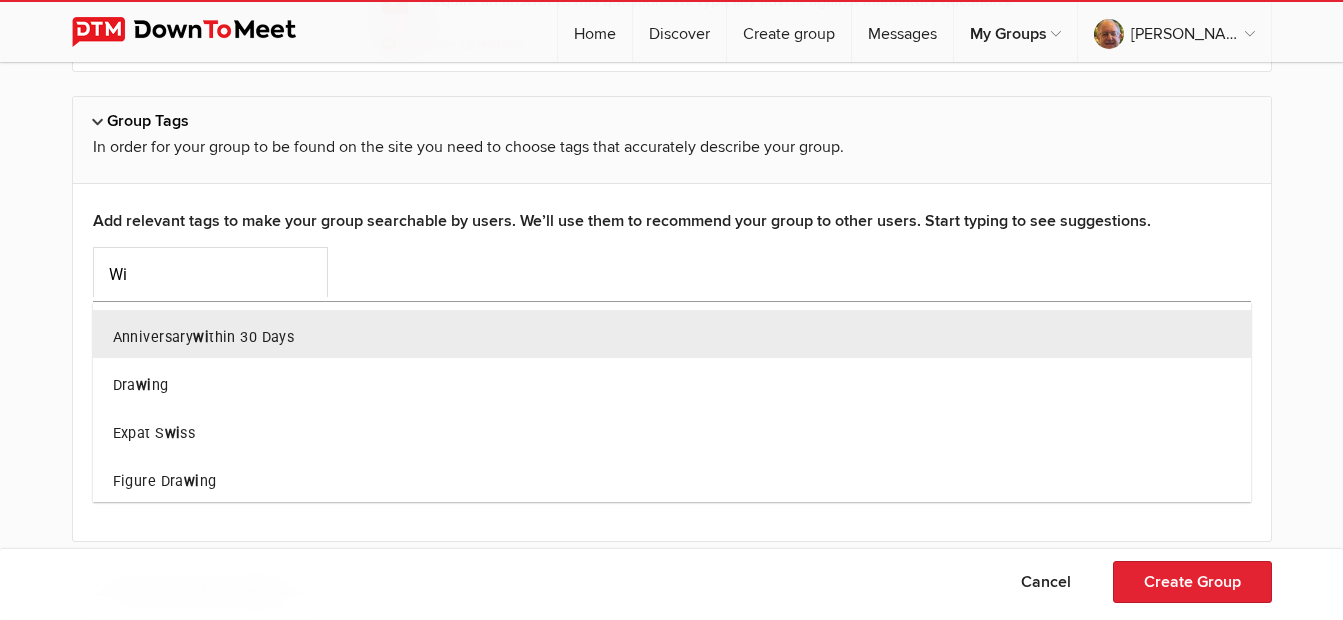 click 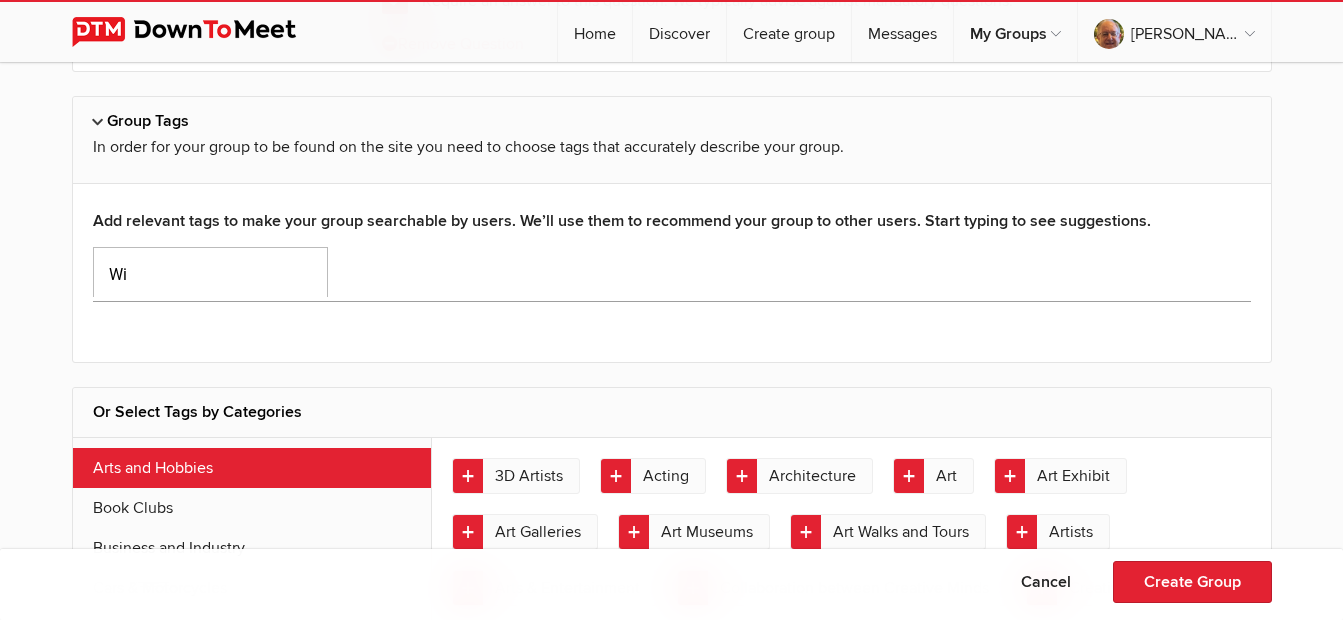 click on "Wi" 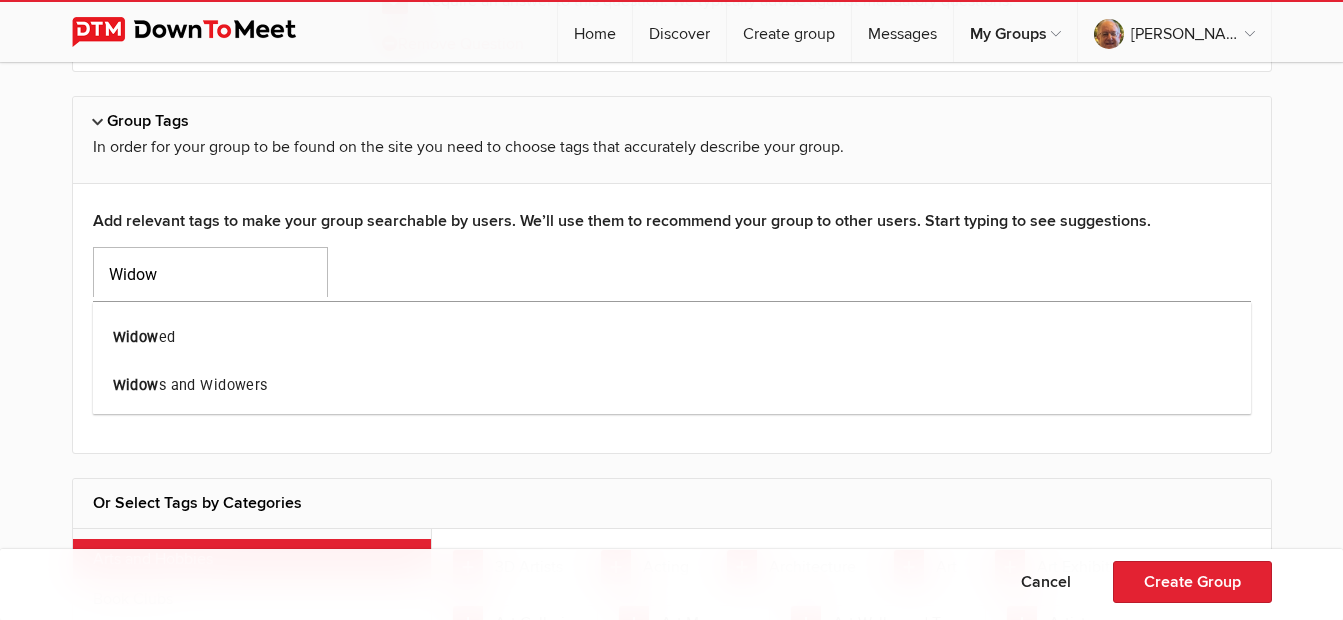type on "Widow" 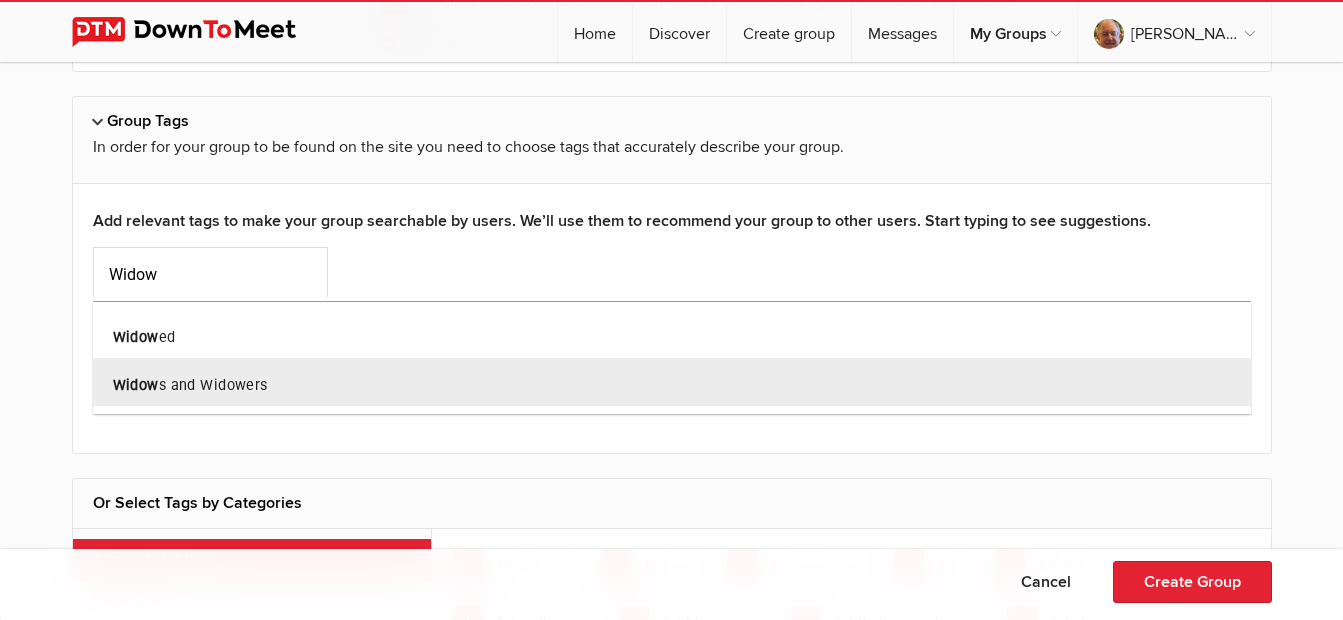 click on "Widow s and Widowers" 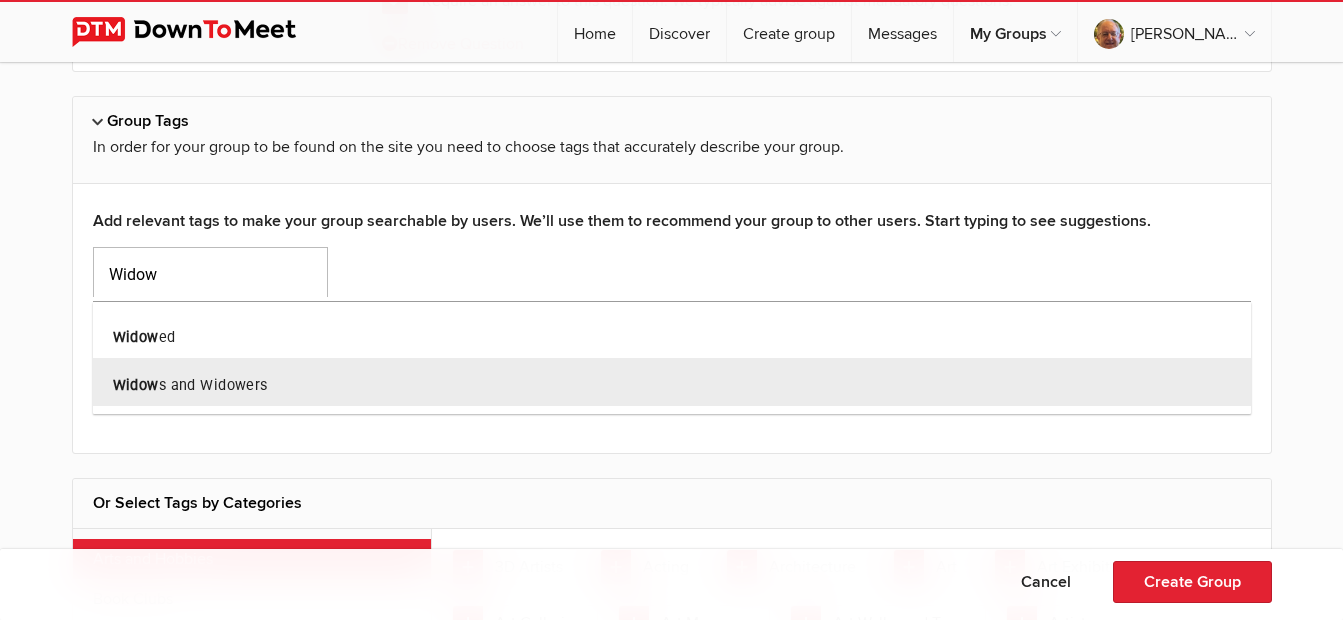type 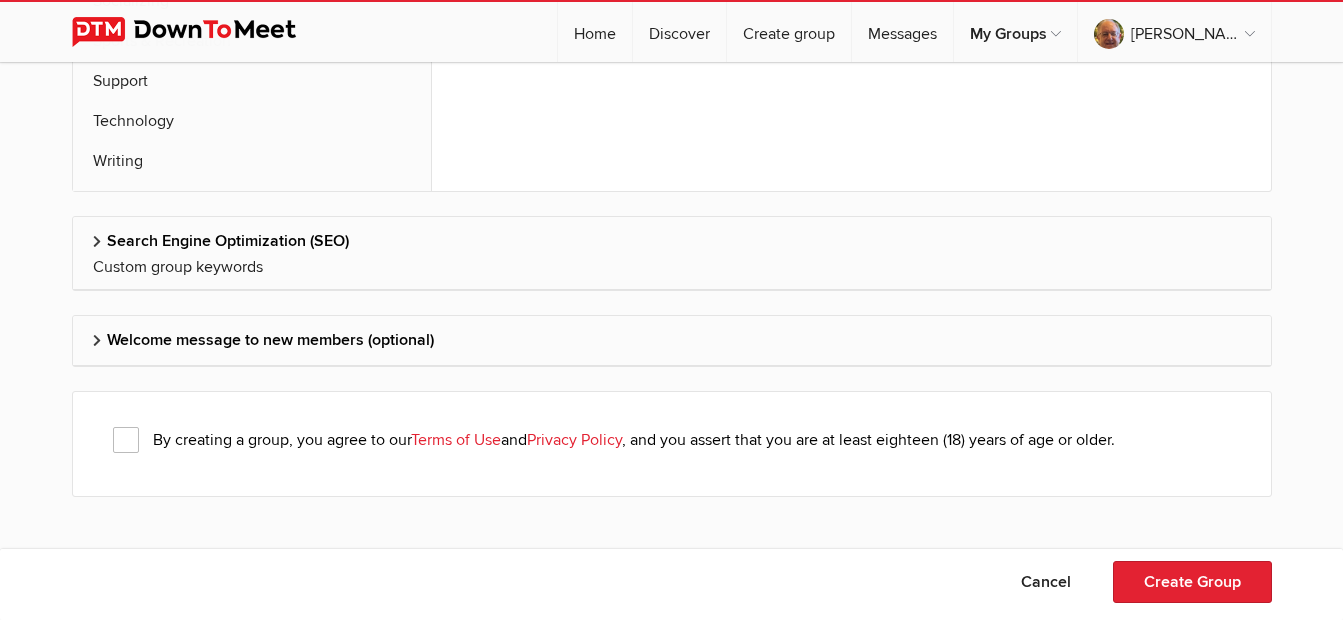 scroll, scrollTop: 6813, scrollLeft: 0, axis: vertical 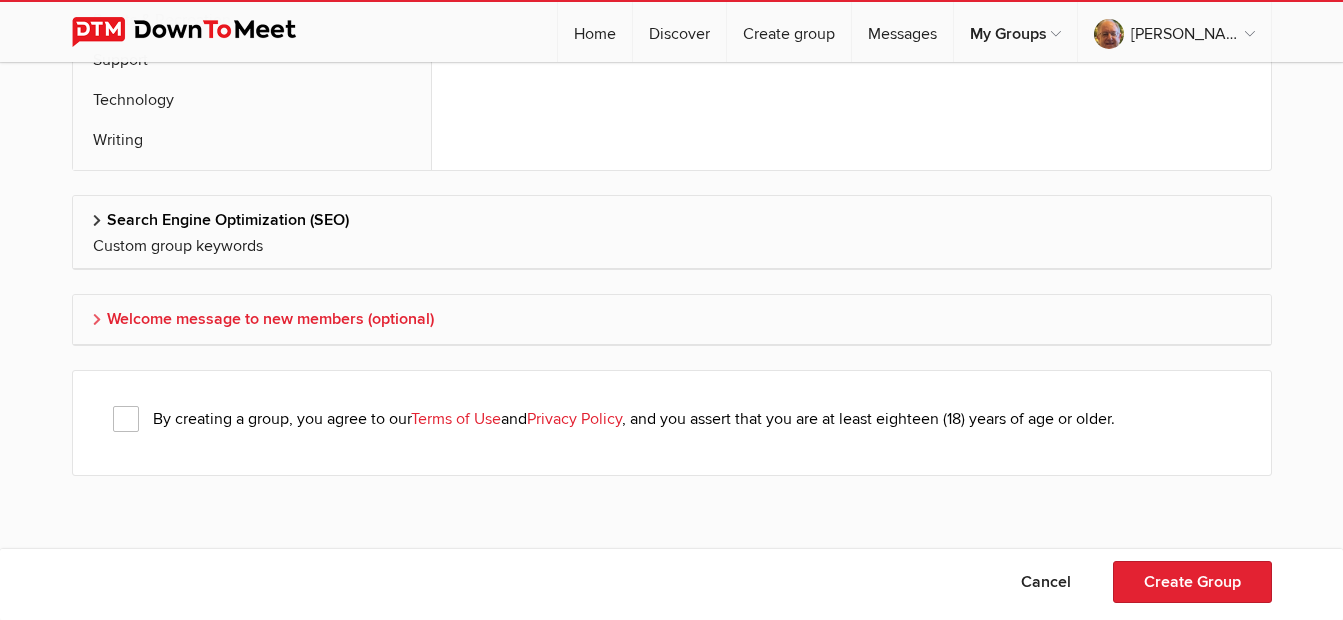 click on "Welcome message to new members (optional)" at bounding box center [672, 319] 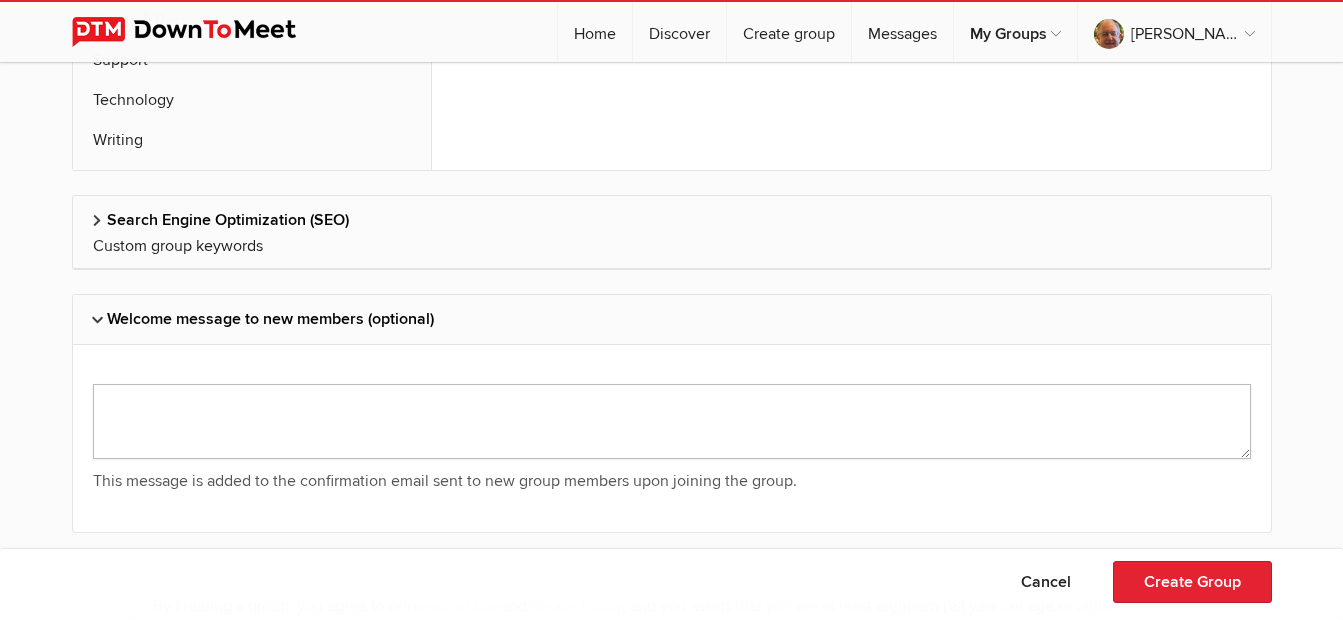 click at bounding box center (672, 421) 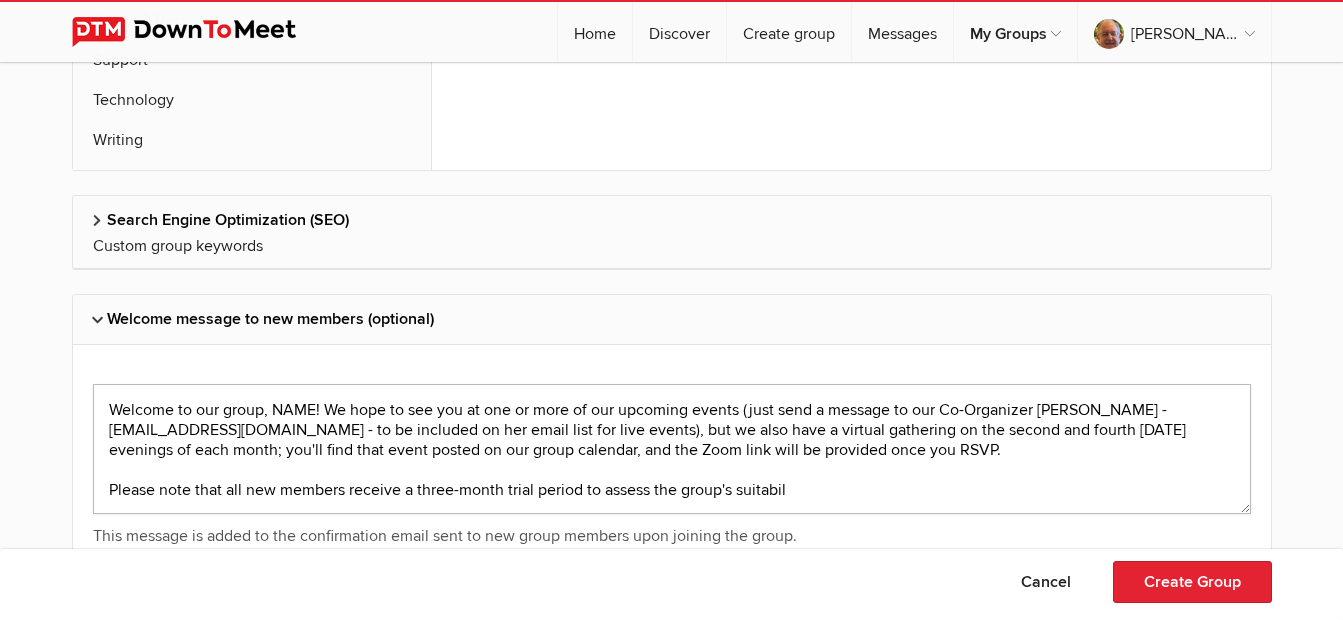 scroll, scrollTop: 2, scrollLeft: 0, axis: vertical 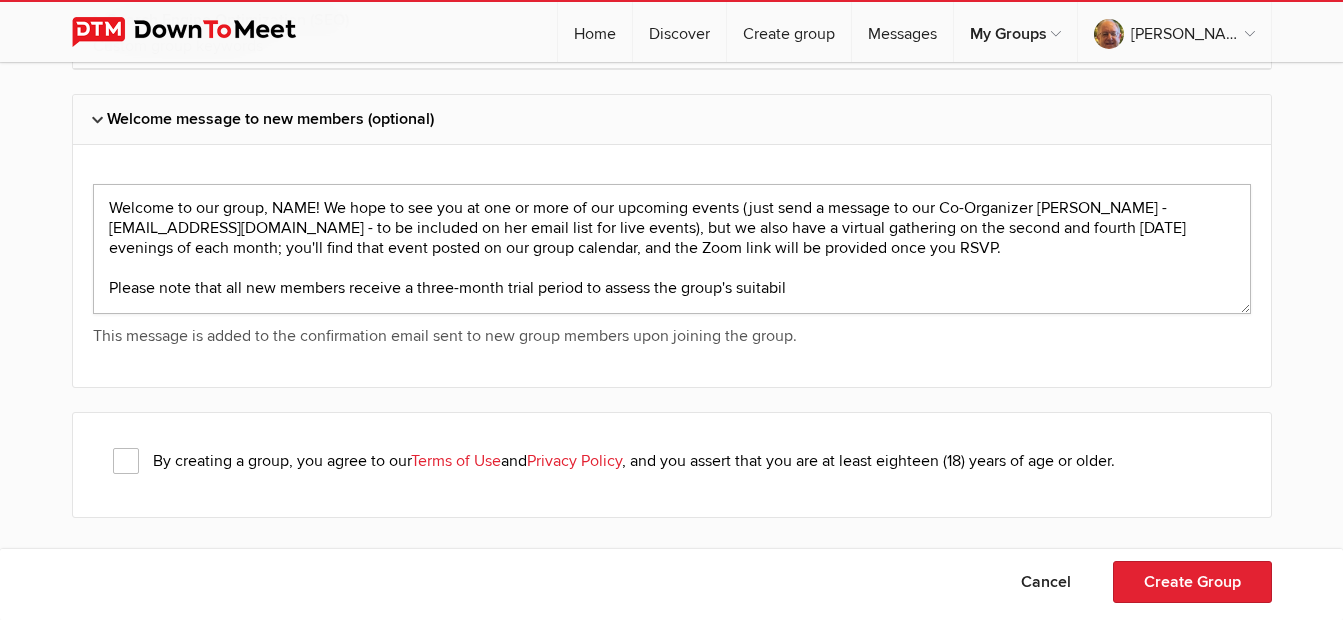 drag, startPoint x: 444, startPoint y: 231, endPoint x: 751, endPoint y: 248, distance: 307.47034 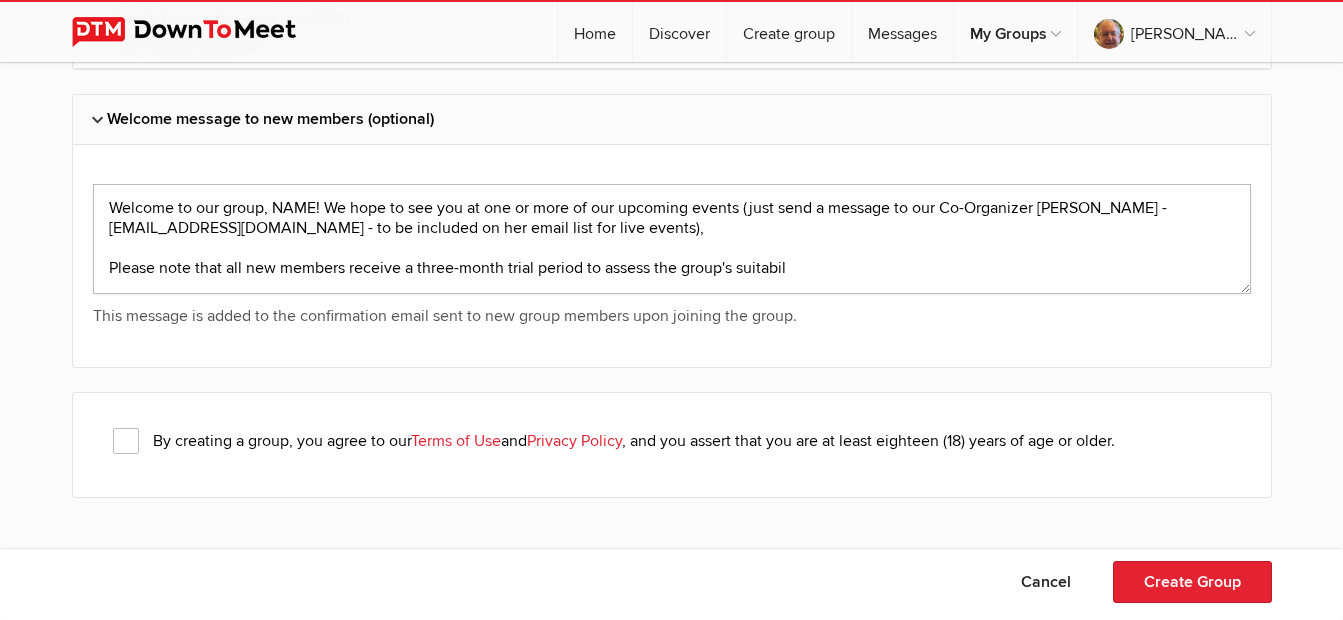 scroll, scrollTop: 0, scrollLeft: 0, axis: both 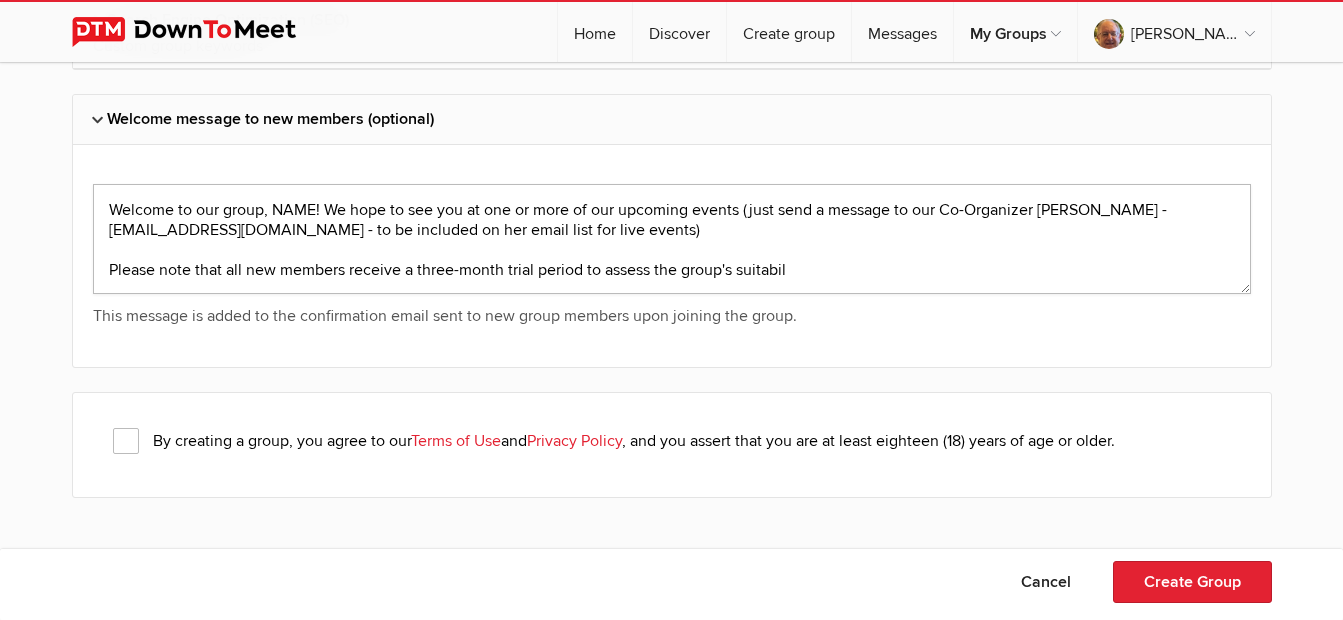 click at bounding box center [672, 239] 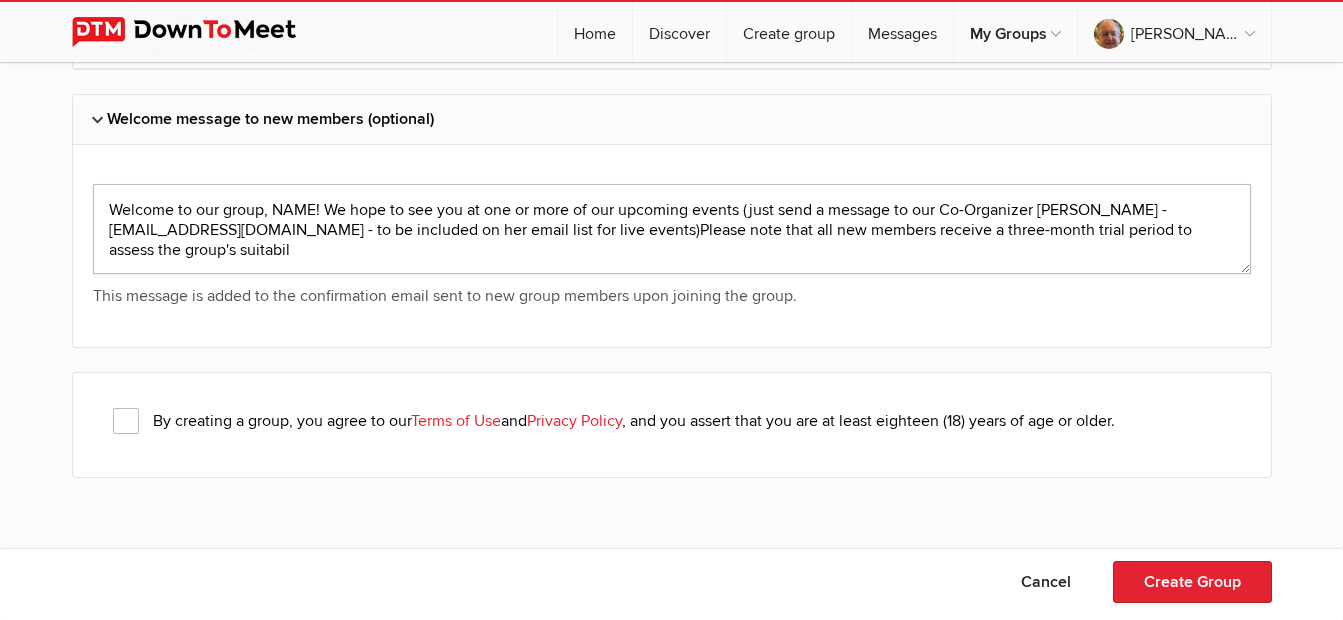 scroll, scrollTop: 7000, scrollLeft: 0, axis: vertical 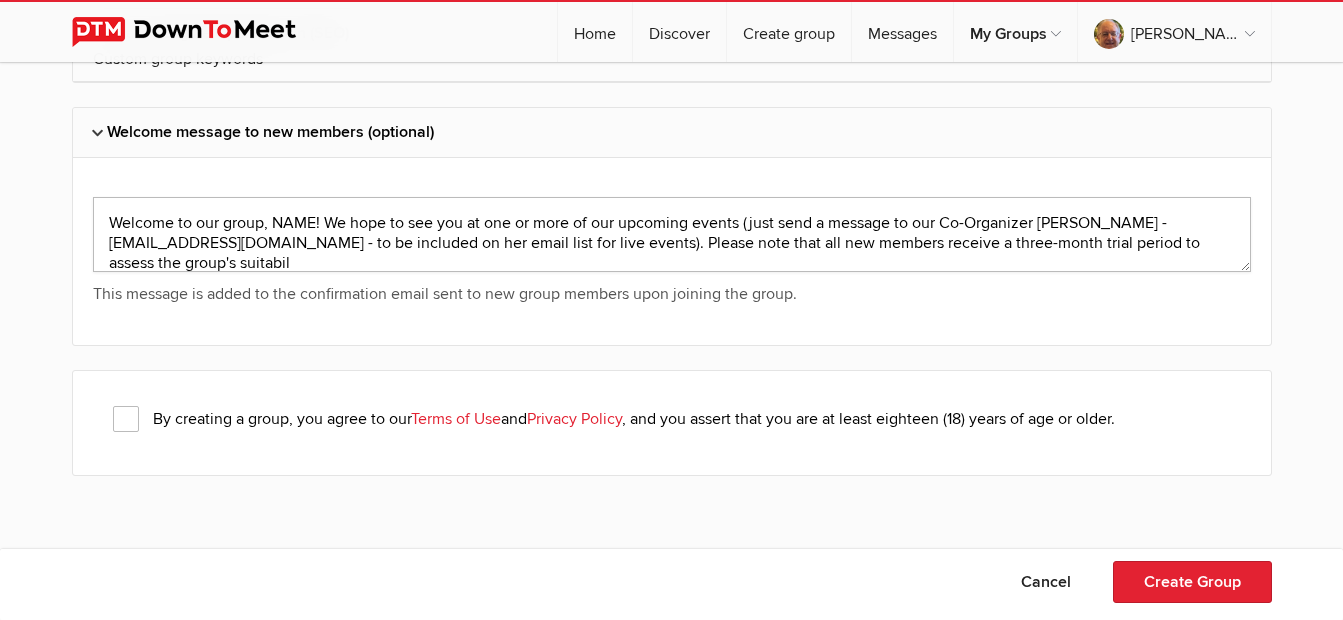 click at bounding box center [672, 234] 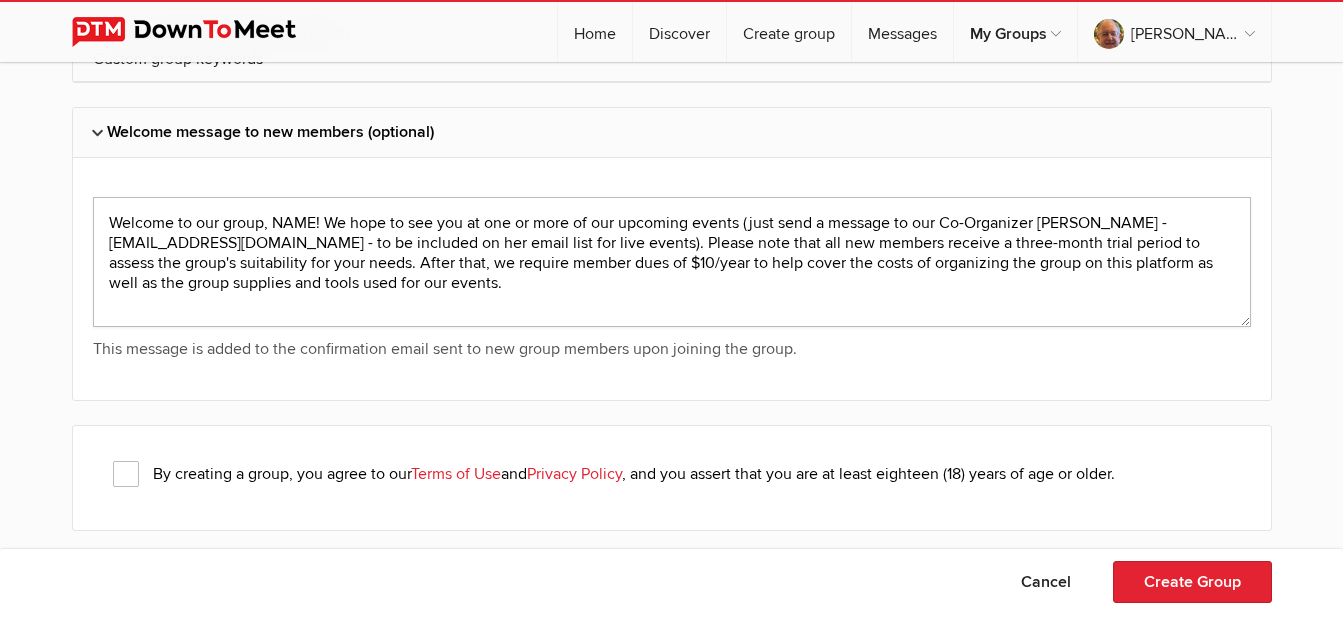 scroll, scrollTop: 0, scrollLeft: 0, axis: both 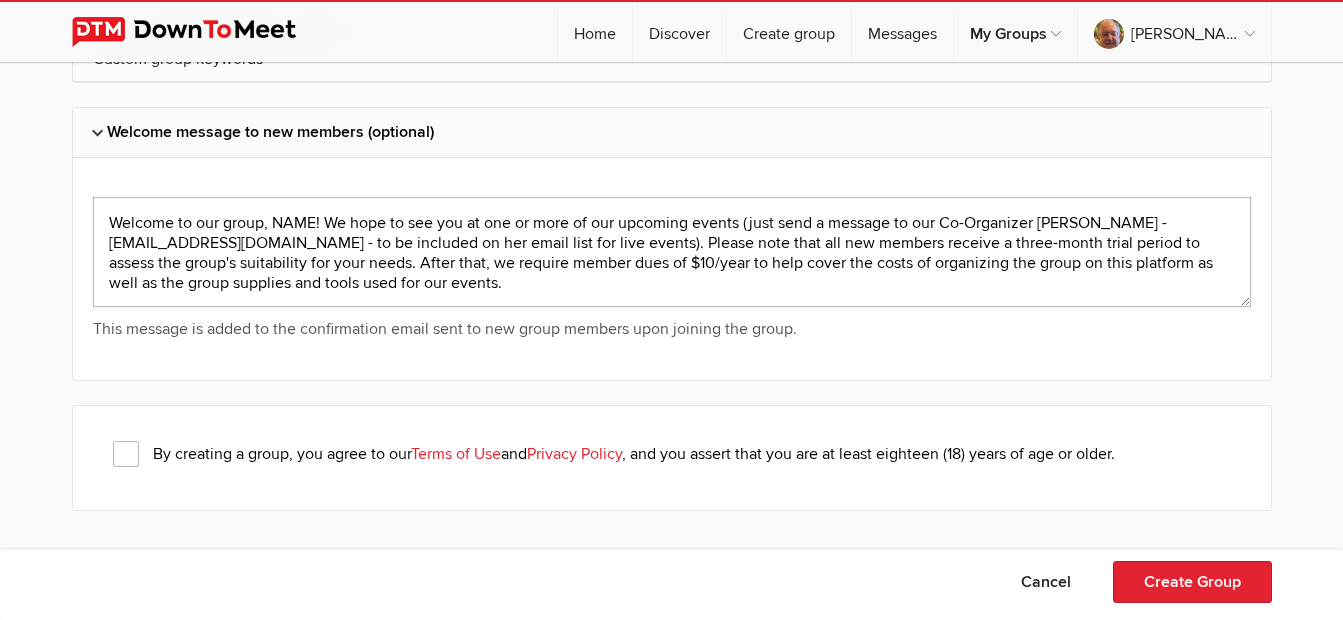 click at bounding box center (672, 252) 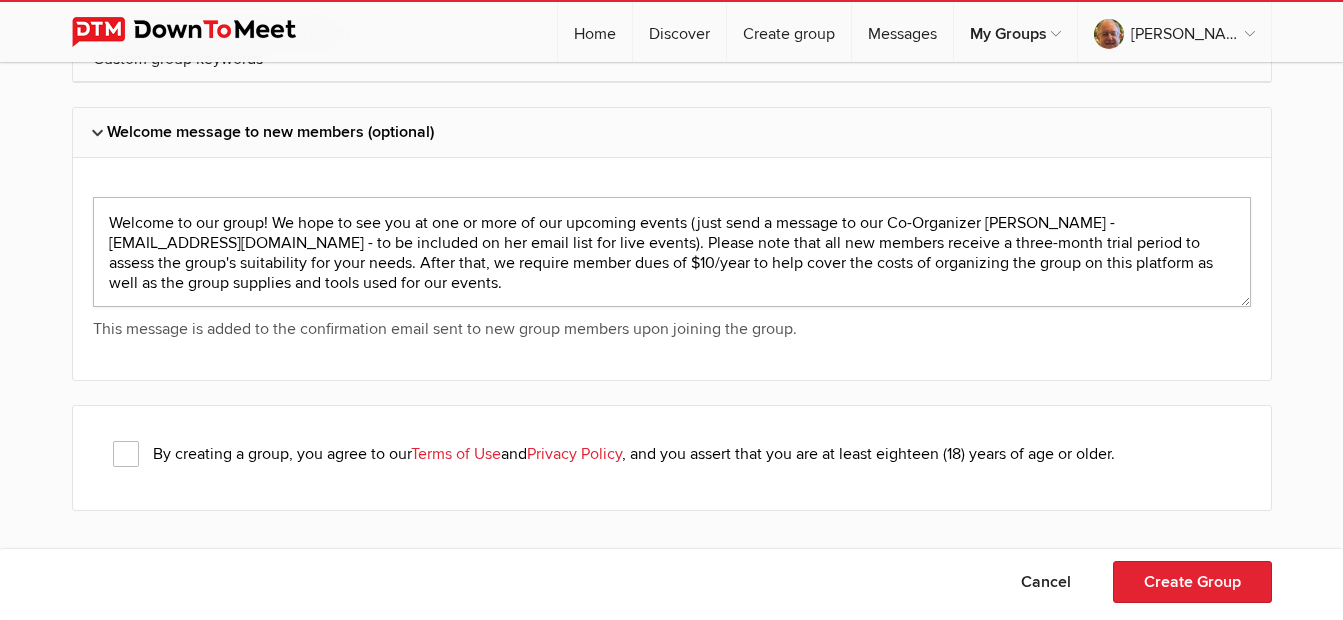 click at bounding box center (672, 252) 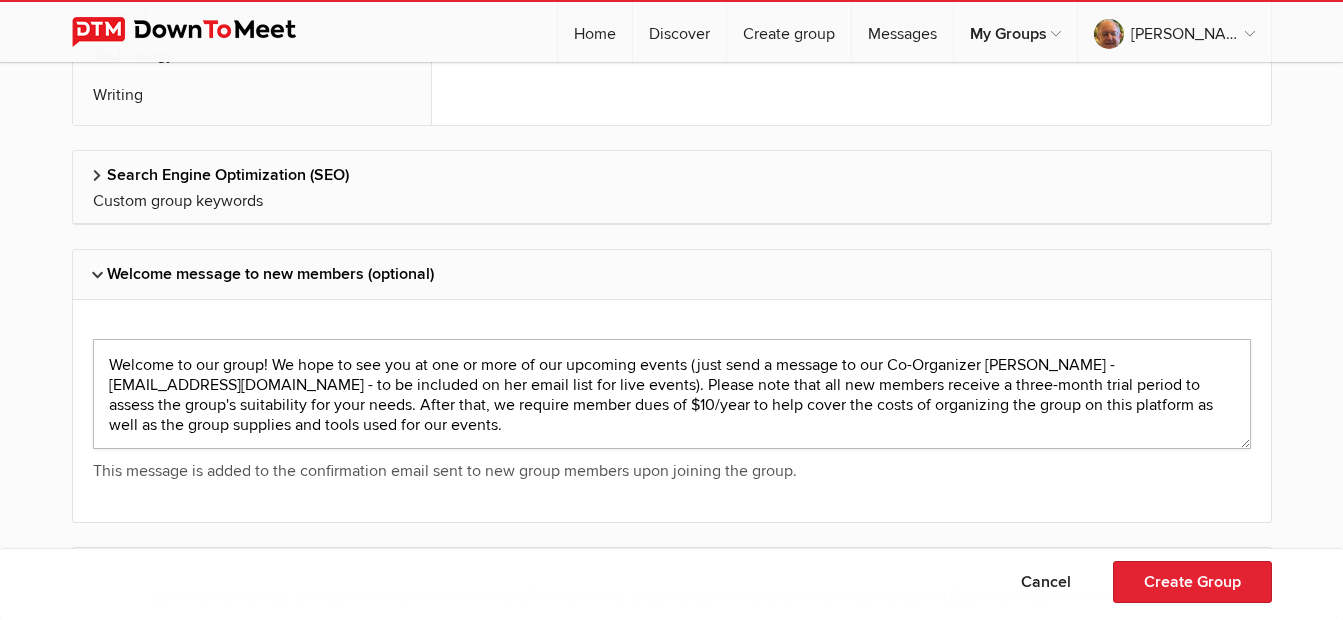 scroll, scrollTop: 7000, scrollLeft: 0, axis: vertical 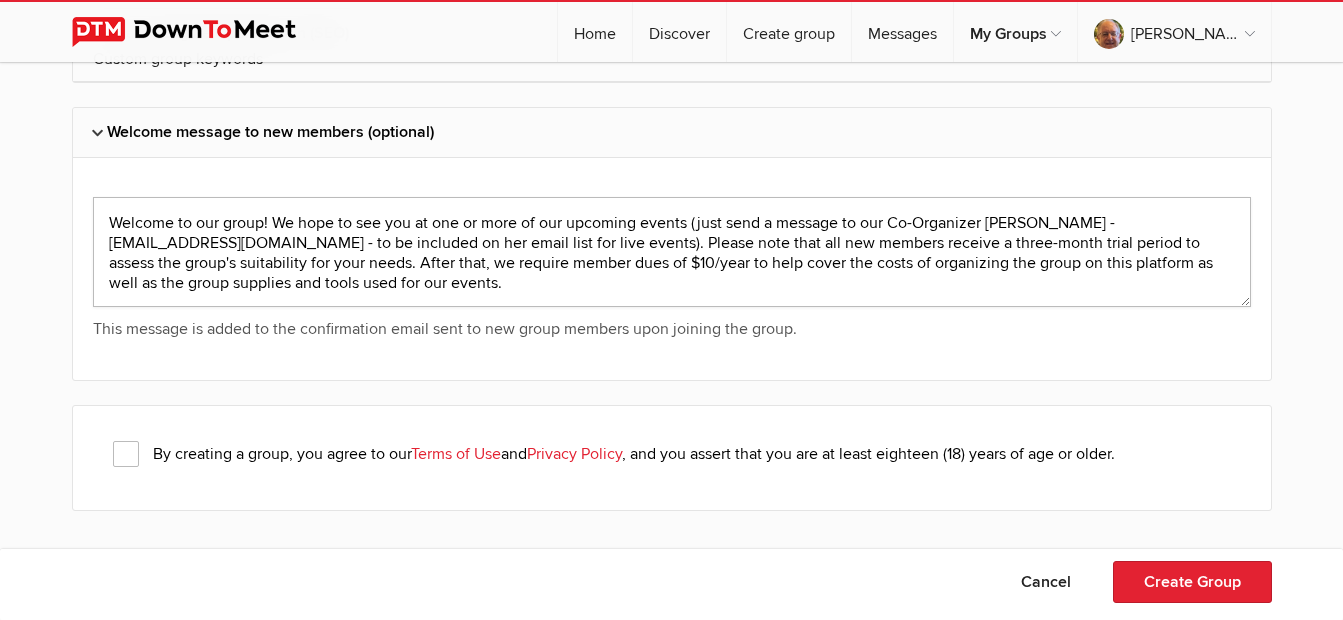 click at bounding box center [672, 252] 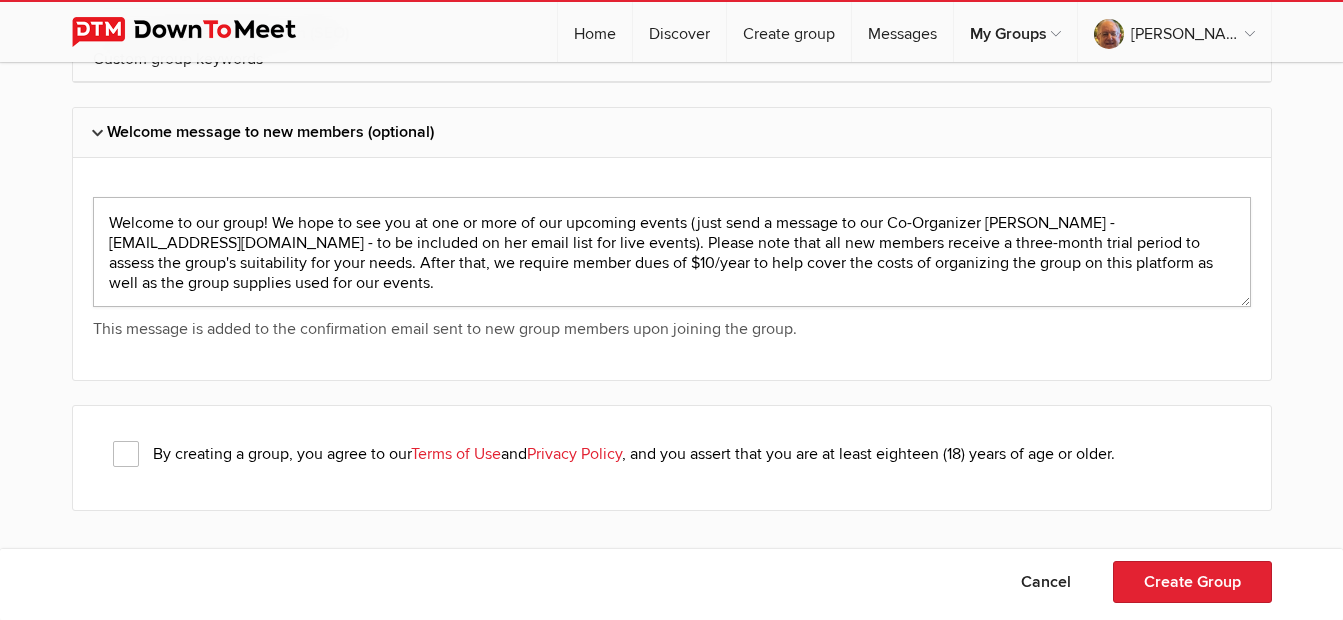 click at bounding box center [672, 252] 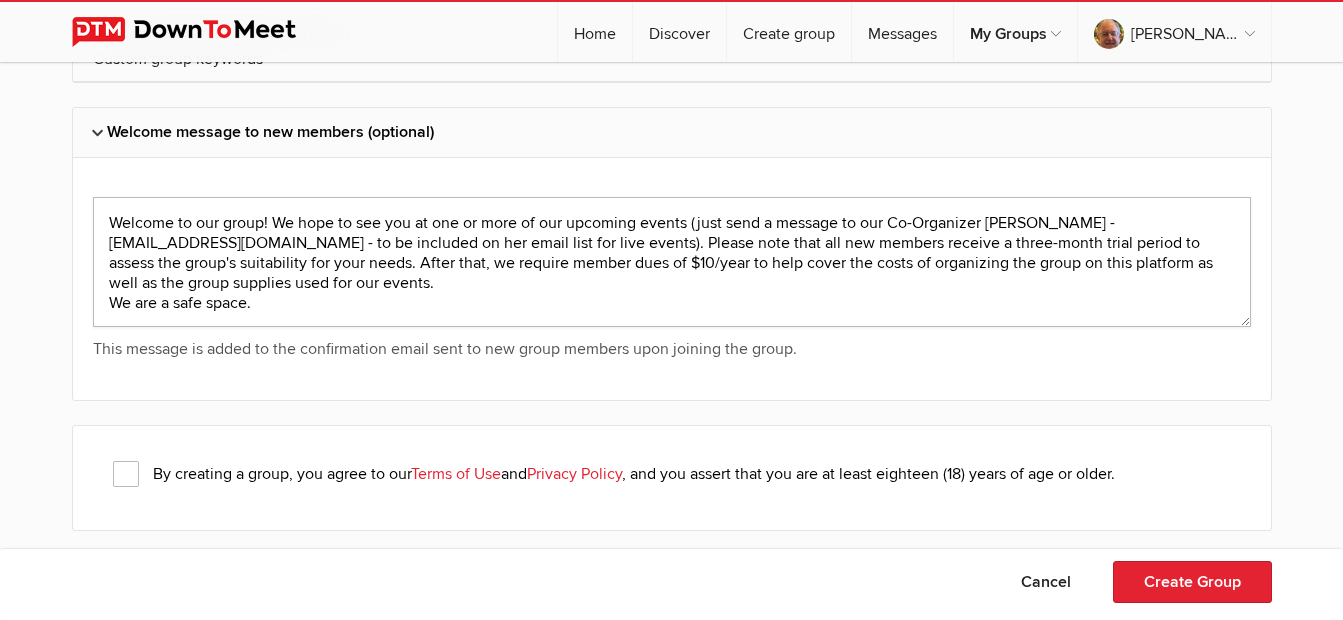 click at bounding box center [672, 262] 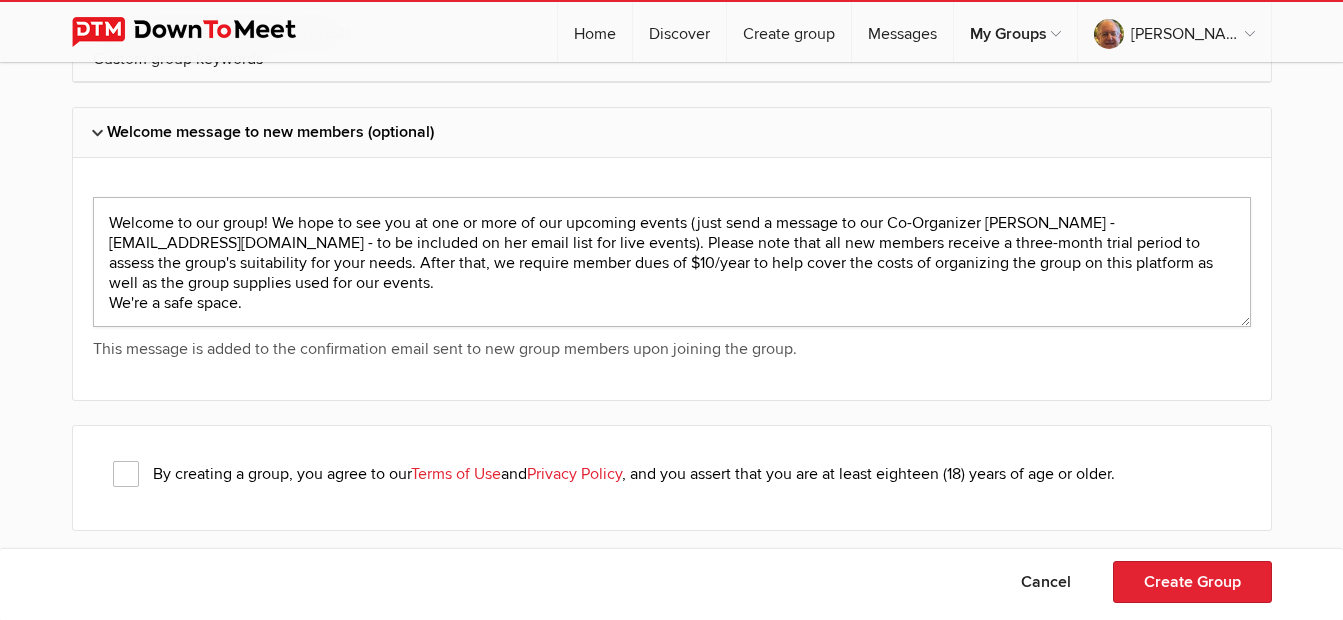 click at bounding box center (672, 262) 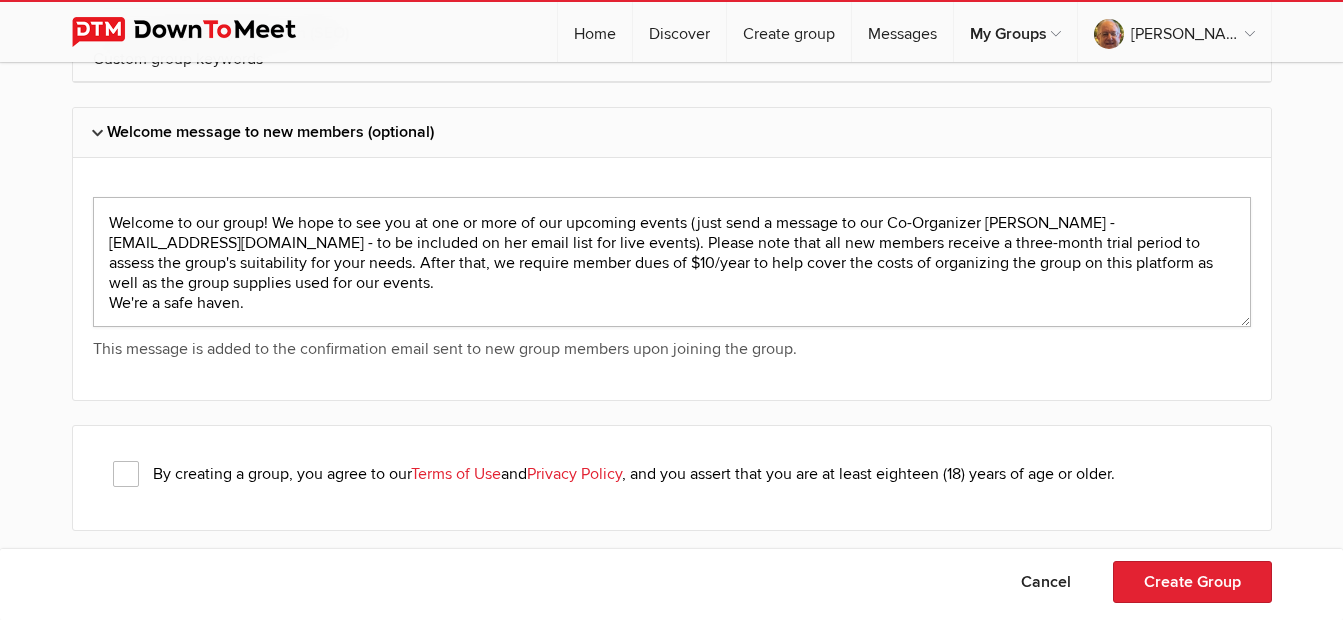 click at bounding box center (672, 262) 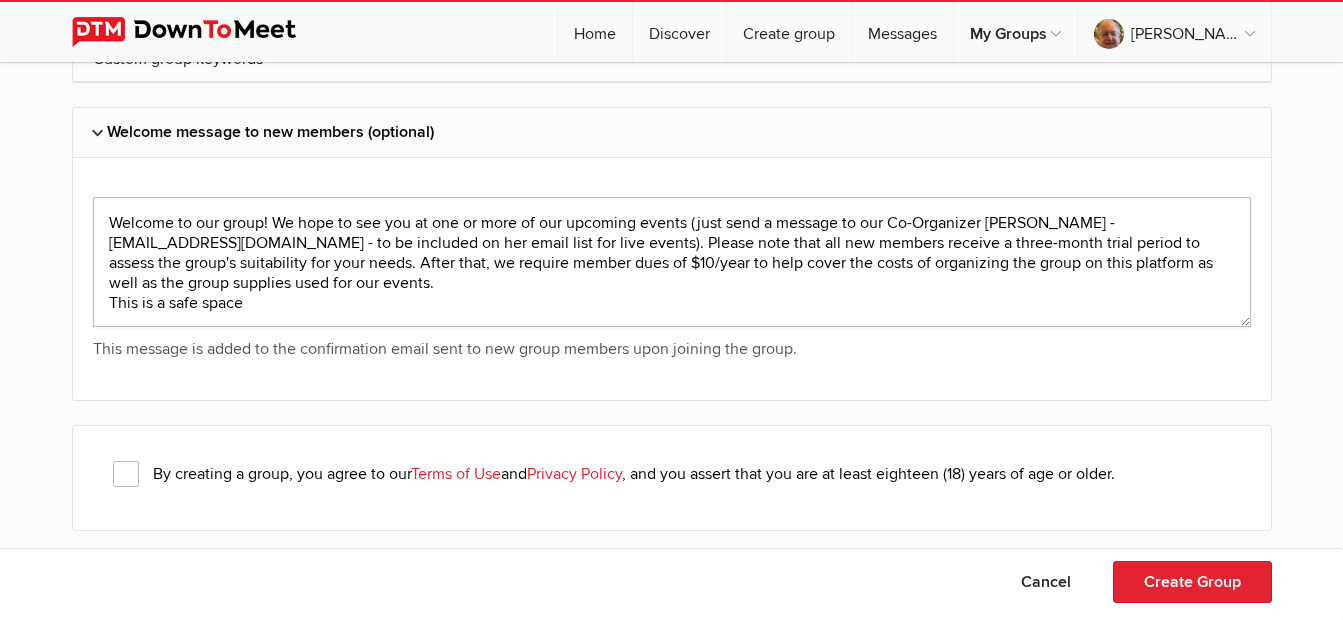 click at bounding box center [672, 262] 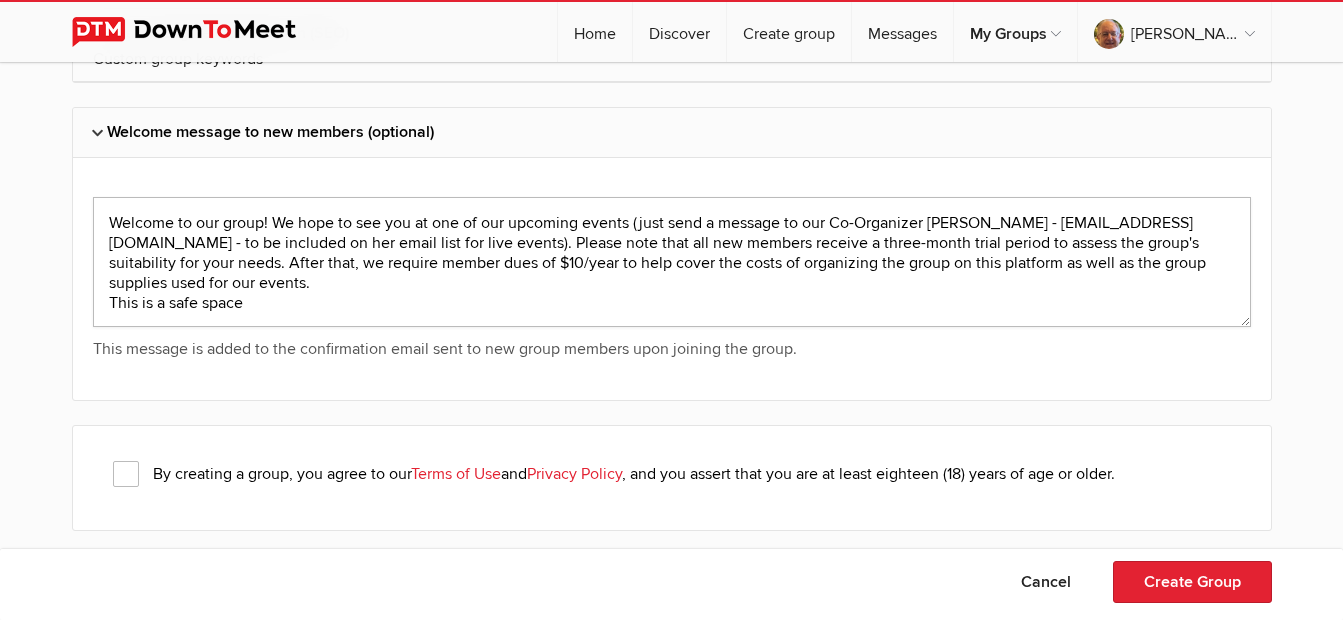 click at bounding box center (672, 262) 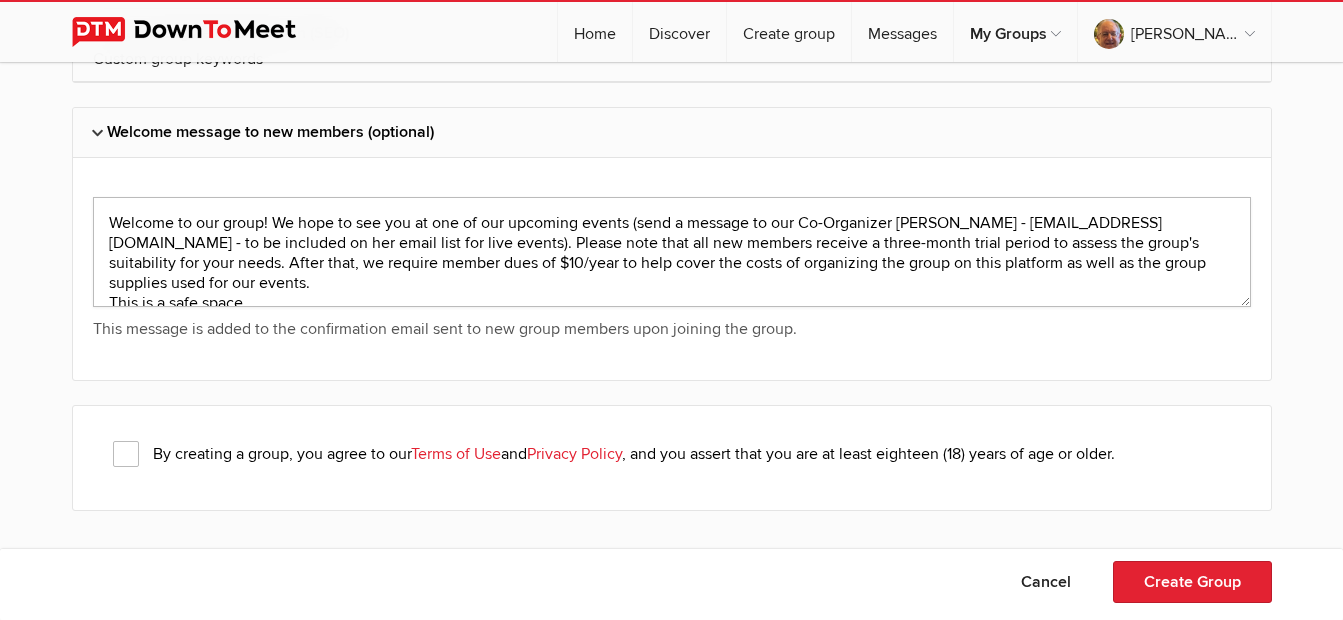 click at bounding box center (672, 252) 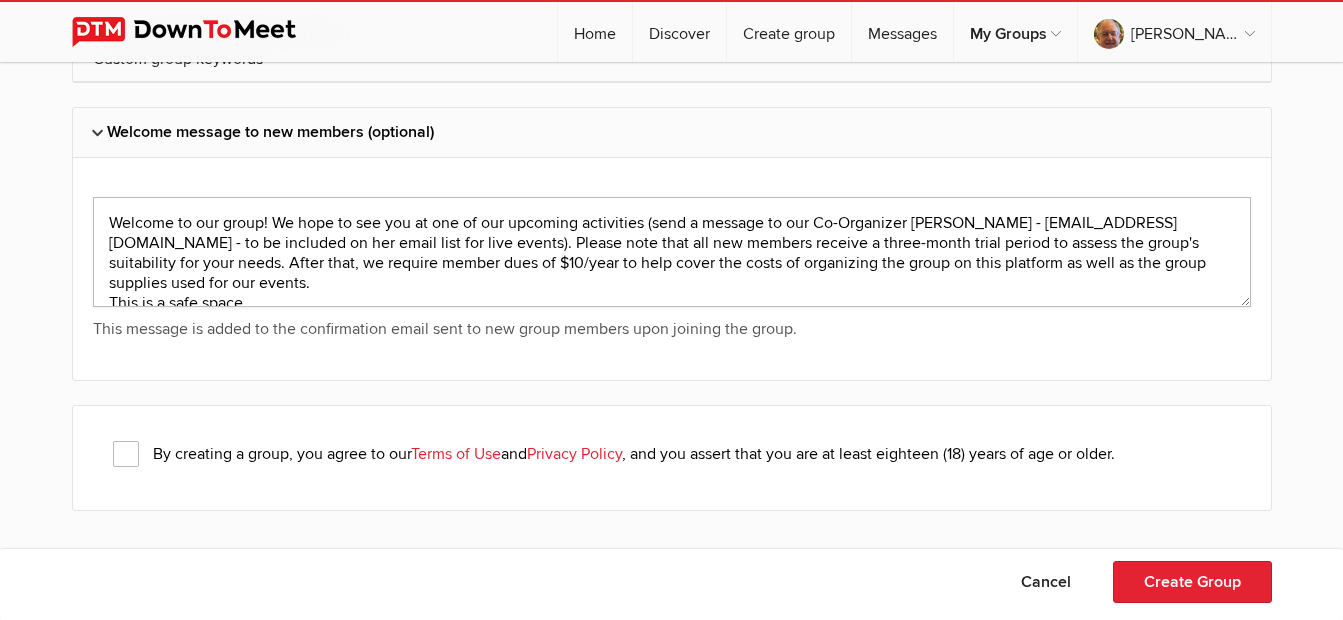 click at bounding box center (672, 252) 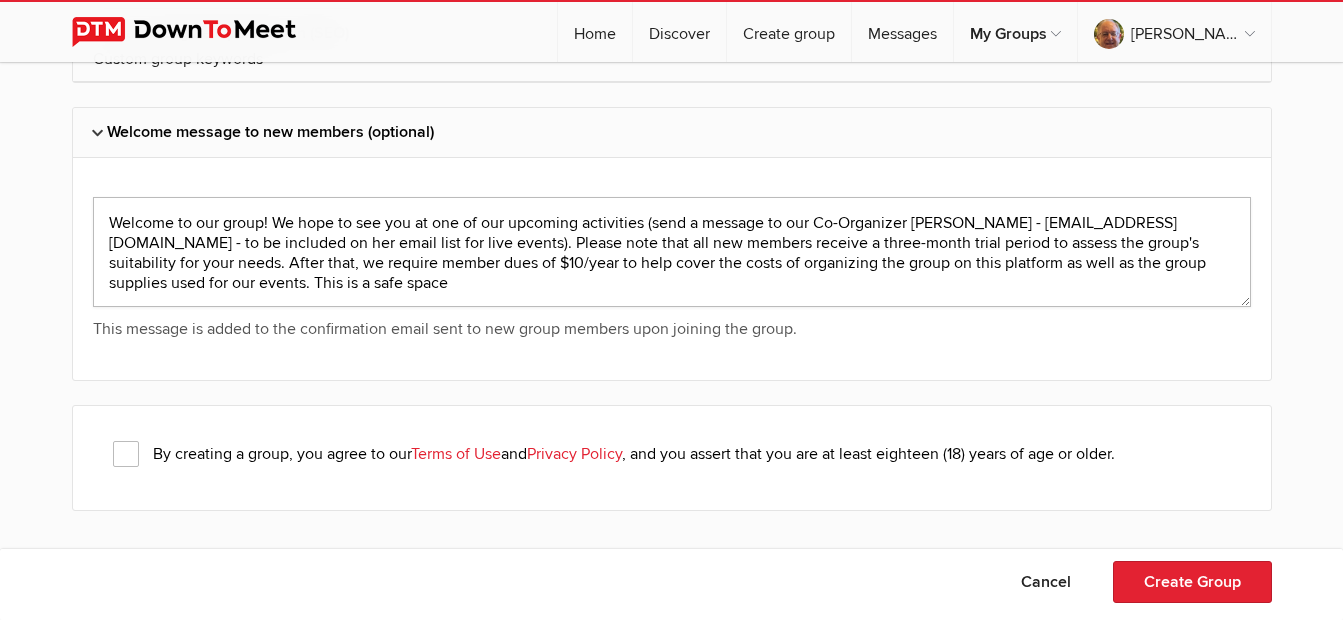 click at bounding box center (672, 252) 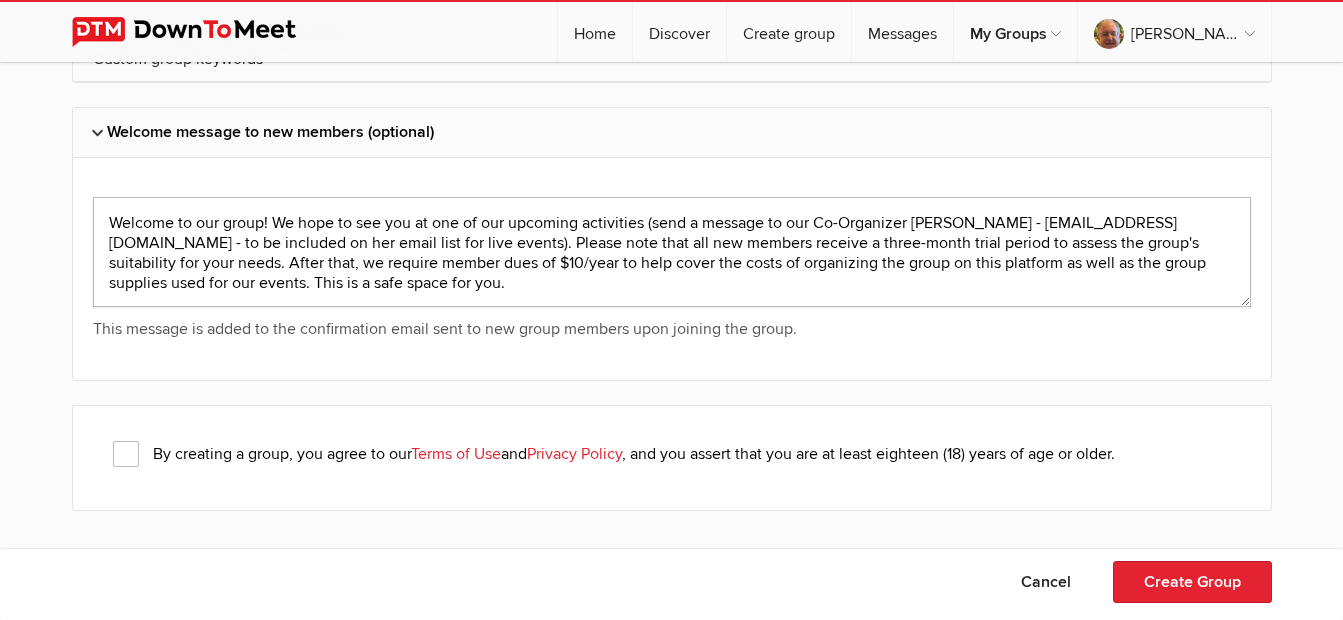 type on "Welcome to our group! We hope to see you at one of our upcoming activities (send a message to our Co-Organizer [PERSON_NAME] - [EMAIL_ADDRESS][DOMAIN_NAME] - to be included on her email list for live events). Please note that all new members receive a three-month trial period to assess the group's suitability for your needs. After that, we require member dues of $10/year to help cover the costs of organizing the group on this platform as well as the group supplies used for our events. This is a safe space for you." 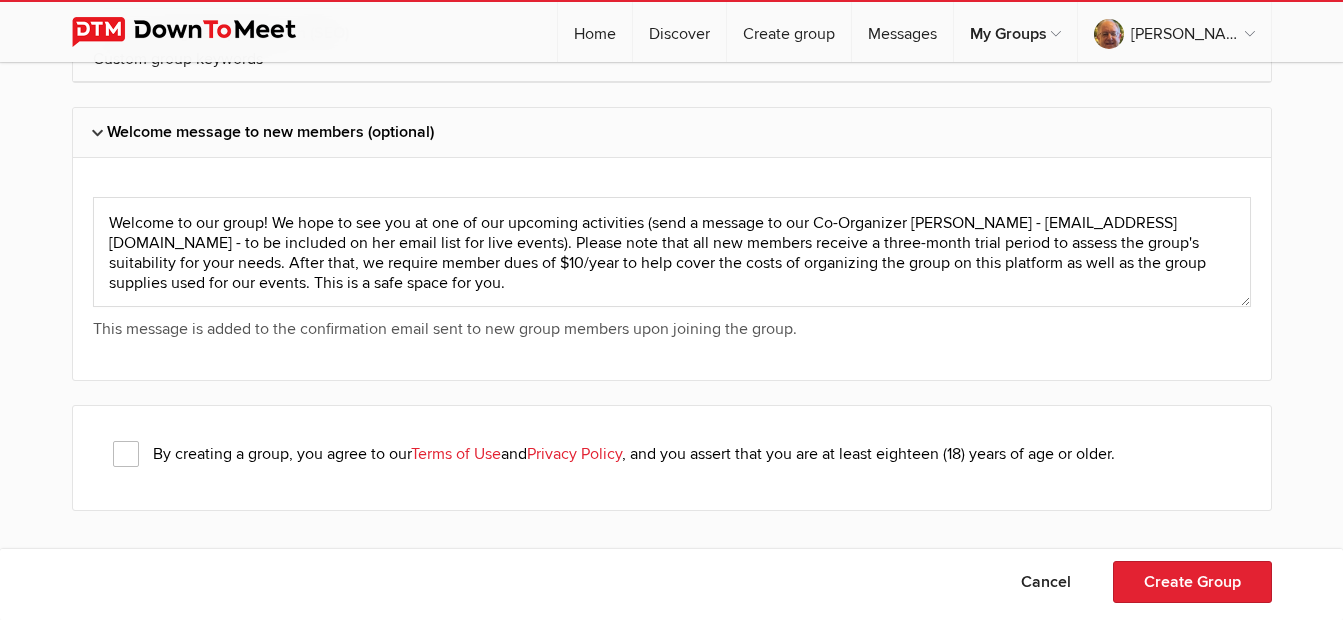 drag, startPoint x: 130, startPoint y: 454, endPoint x: 168, endPoint y: 453, distance: 38.013157 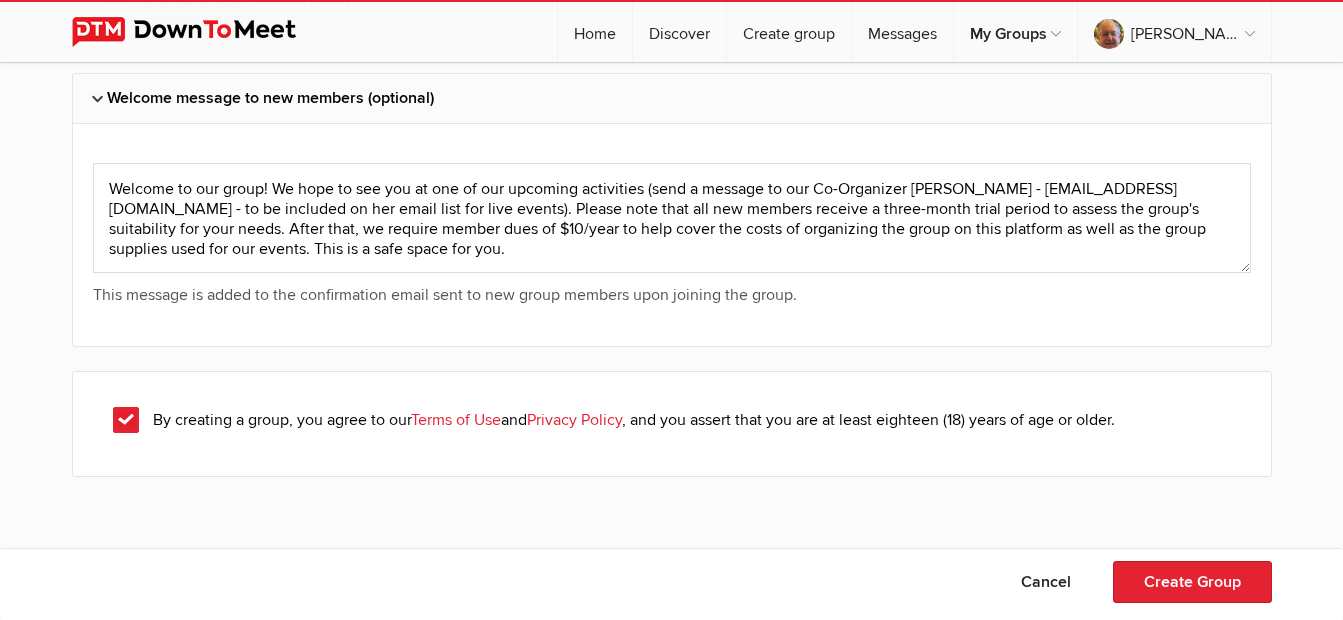 scroll, scrollTop: 7035, scrollLeft: 0, axis: vertical 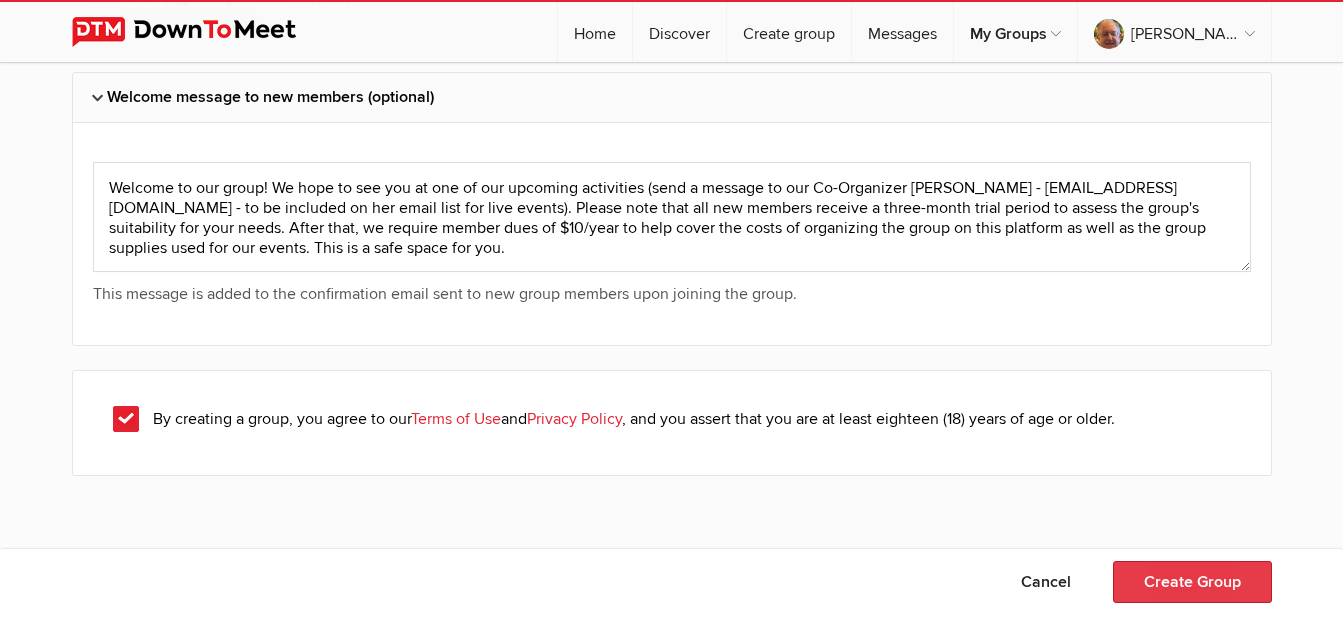 click on "Create Group" at bounding box center [1192, 582] 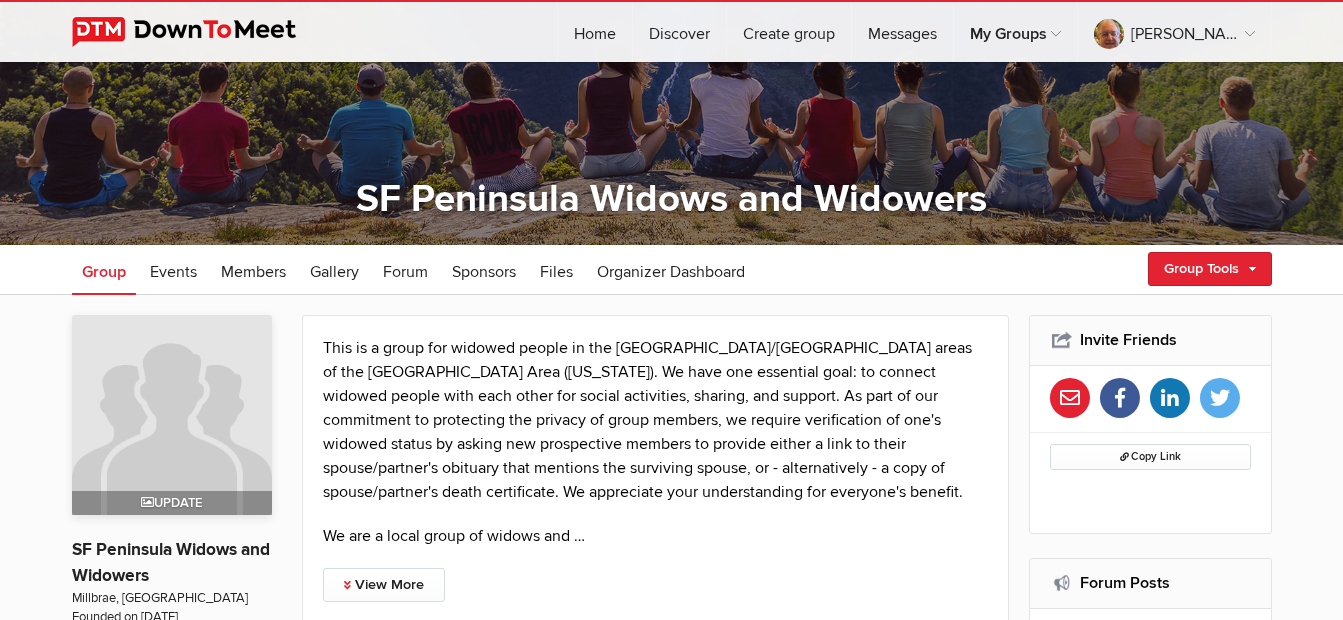 scroll, scrollTop: 200, scrollLeft: 0, axis: vertical 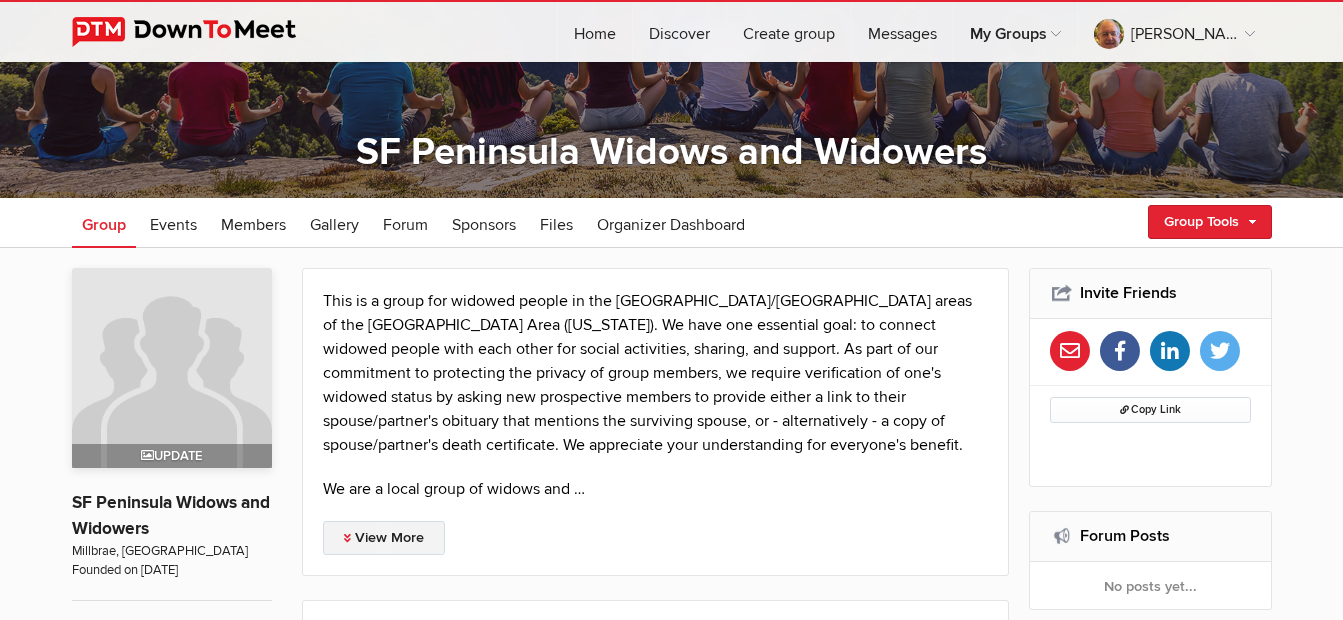 click on "View More" 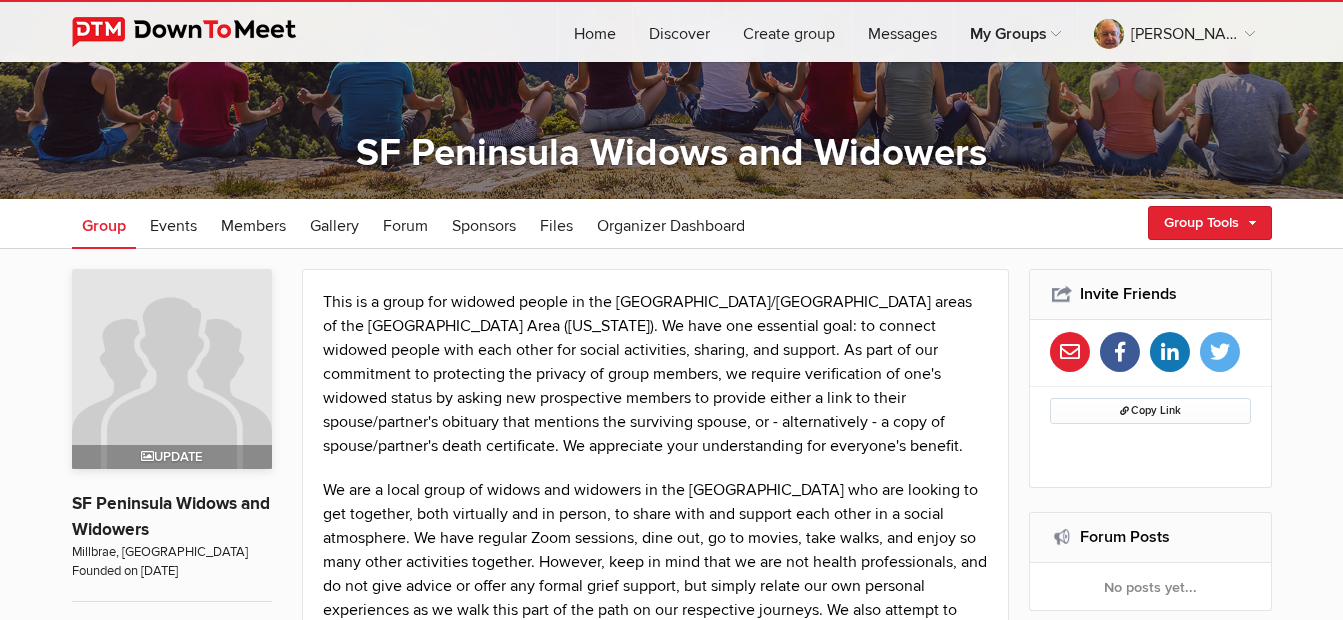 scroll, scrollTop: 200, scrollLeft: 0, axis: vertical 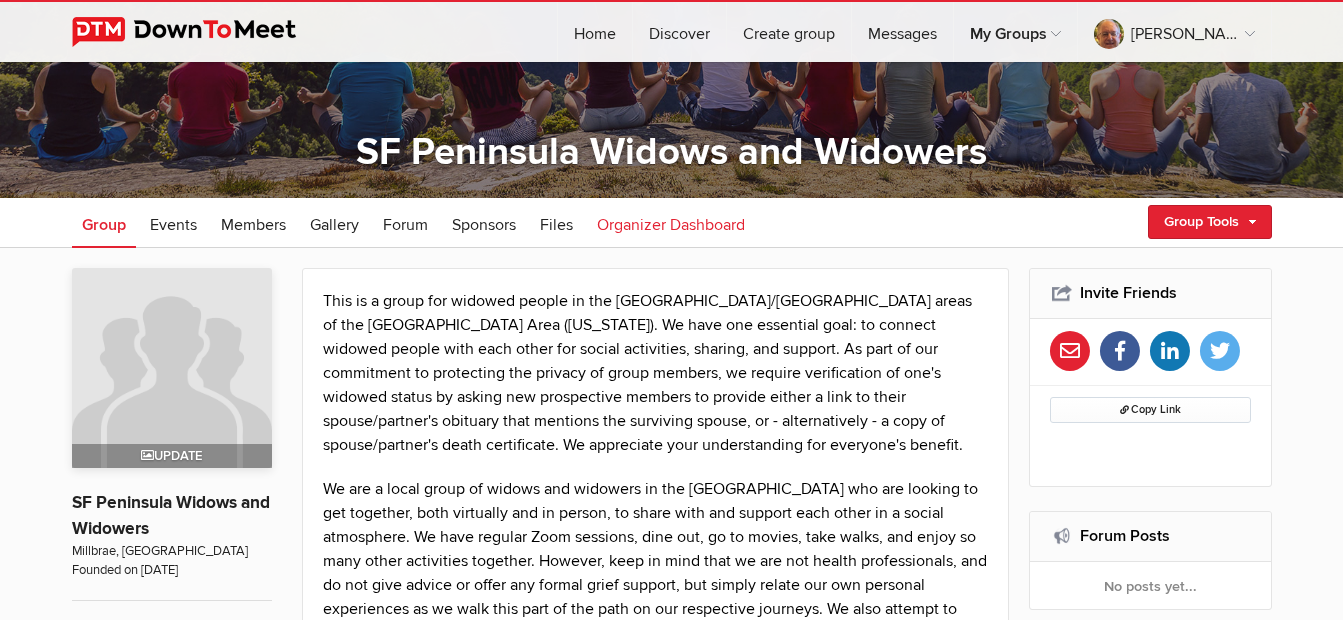 click on "Organizer Dashboard" 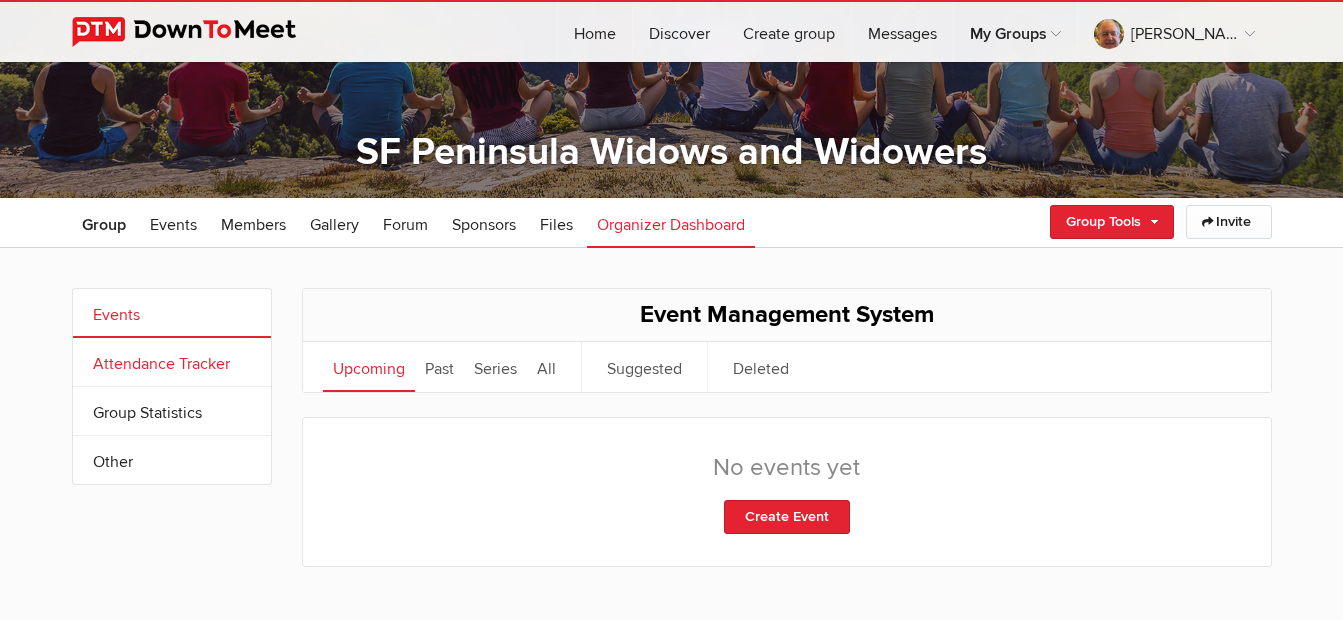 click on "Attendance Tracker" 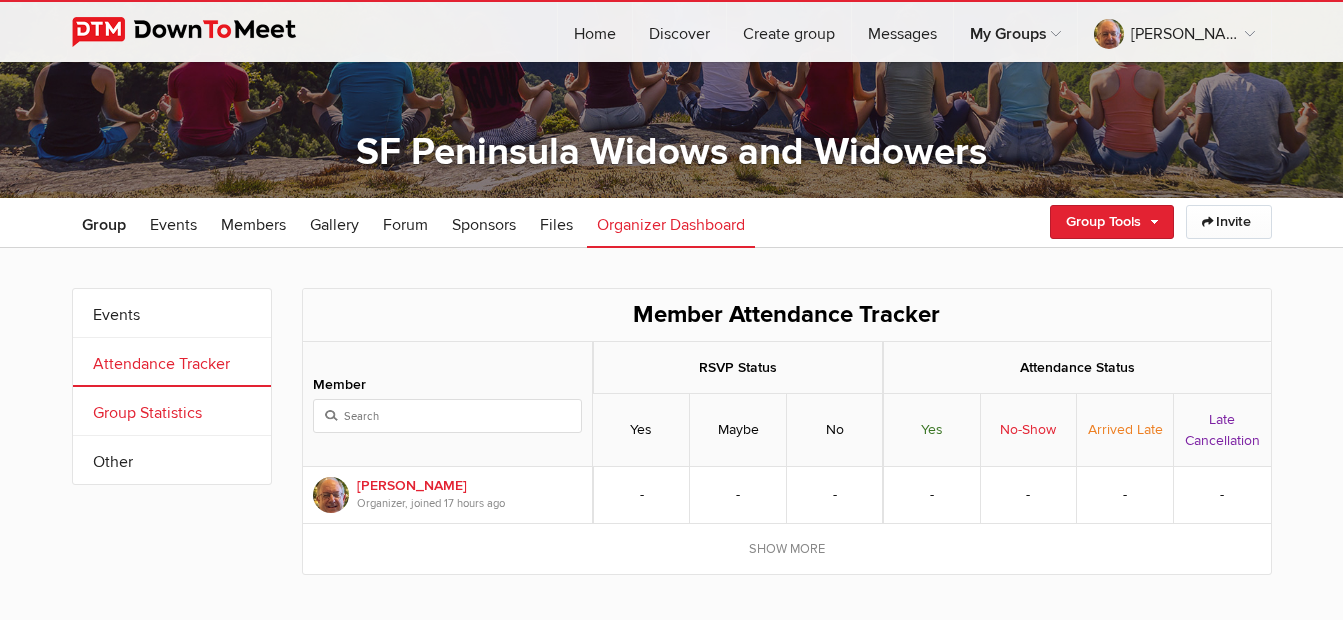 click on "Group Statistics" 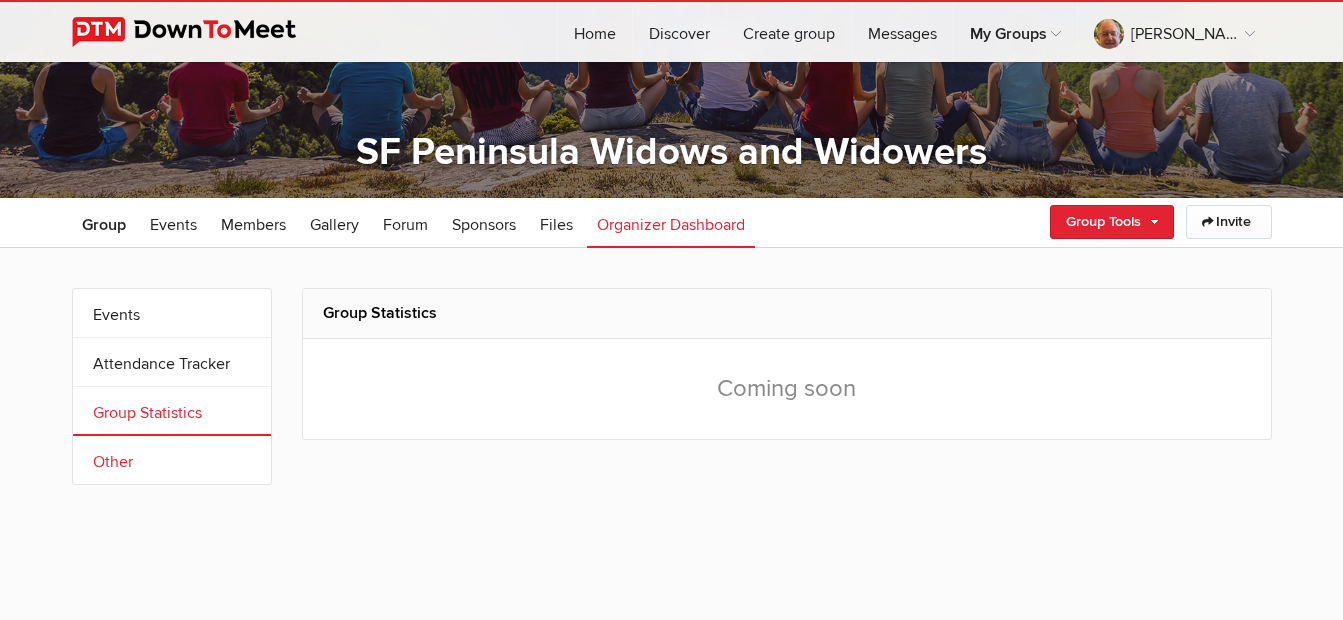 click on "Other" 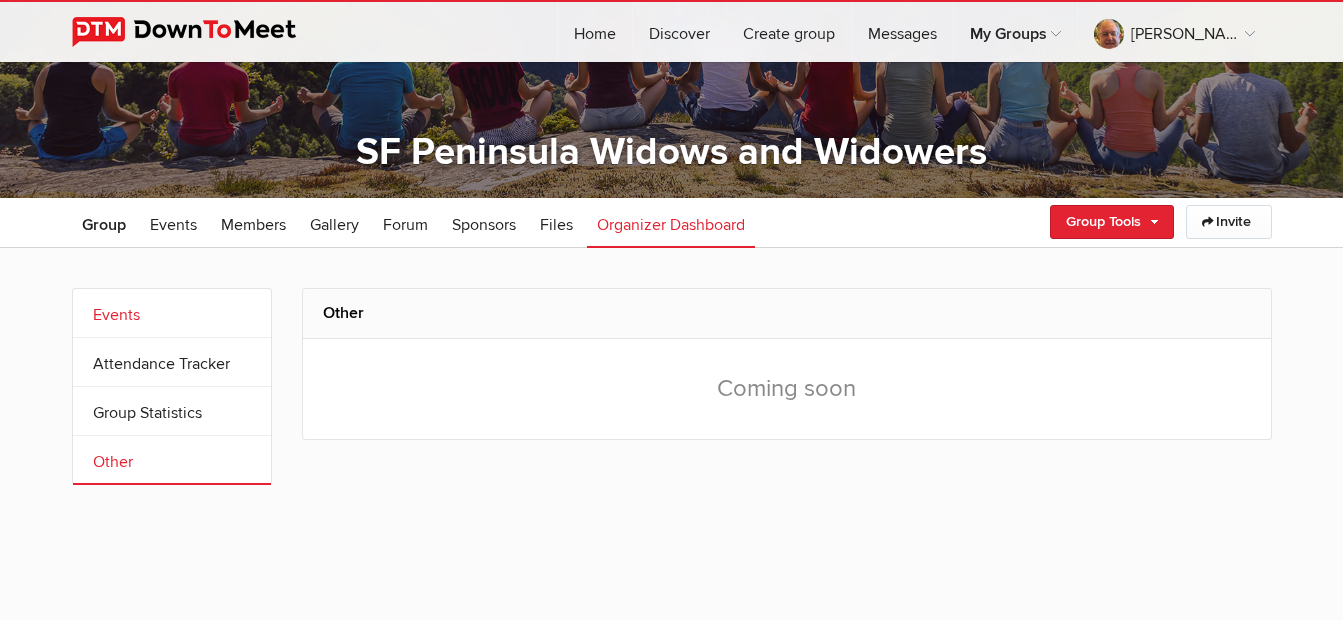 click on "Events" 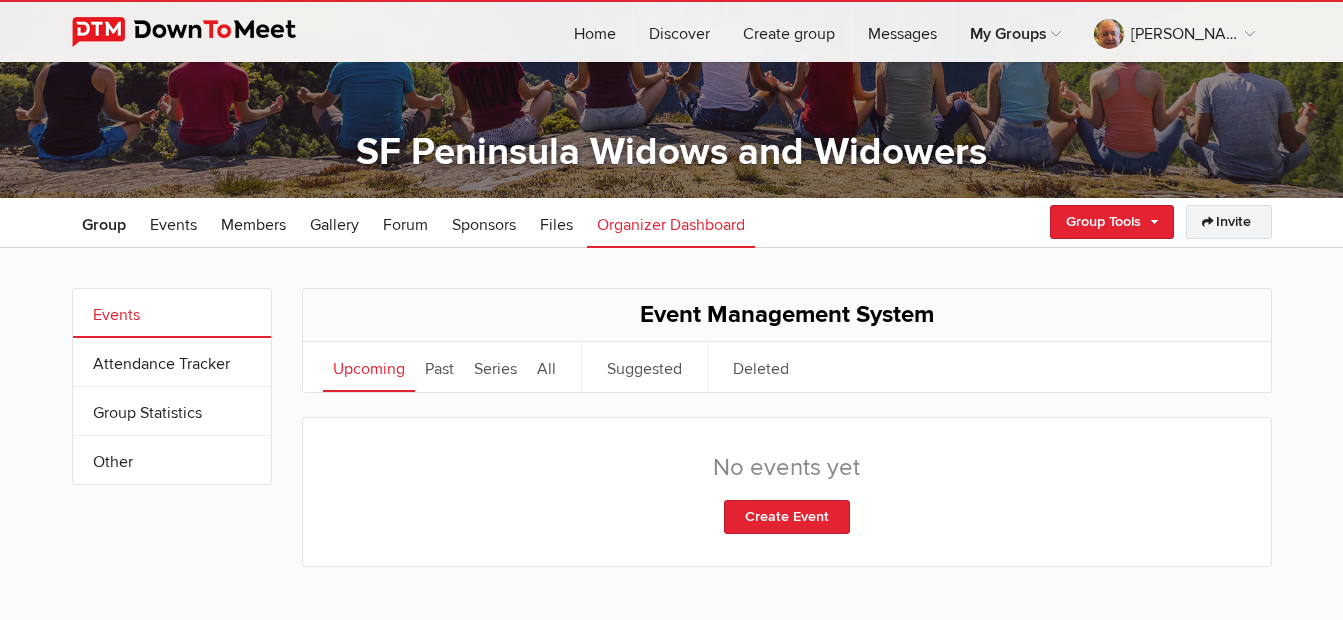click on "Invite" 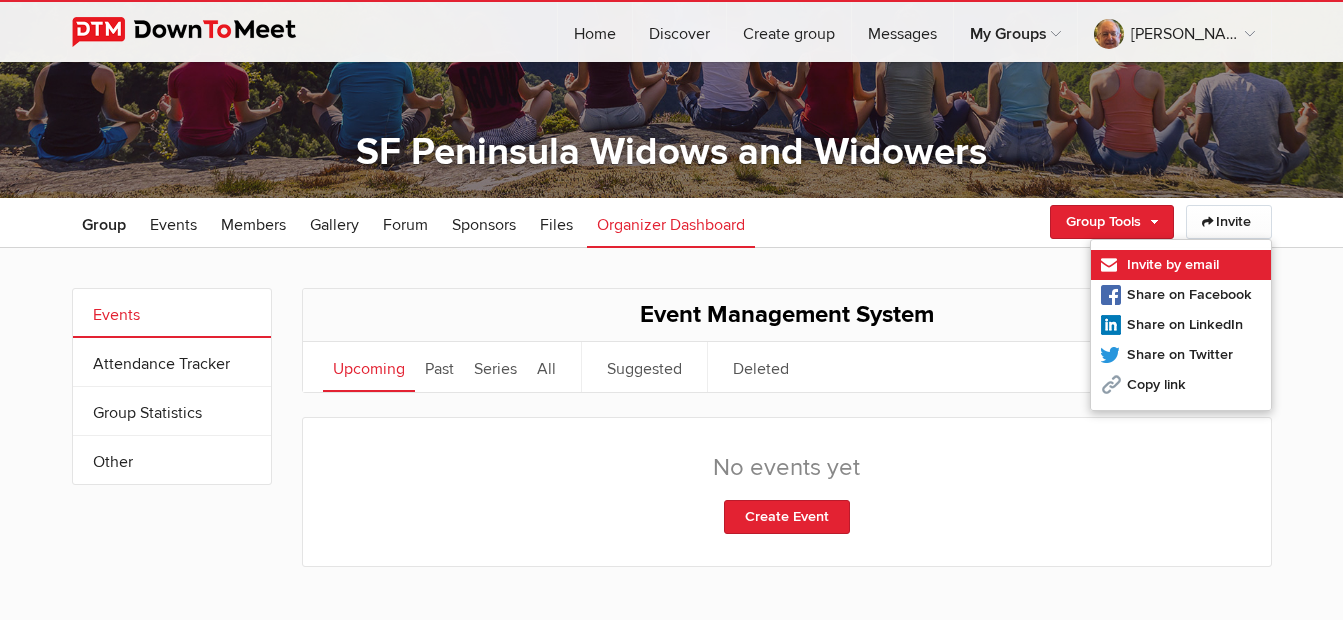 click on "Invite by email" 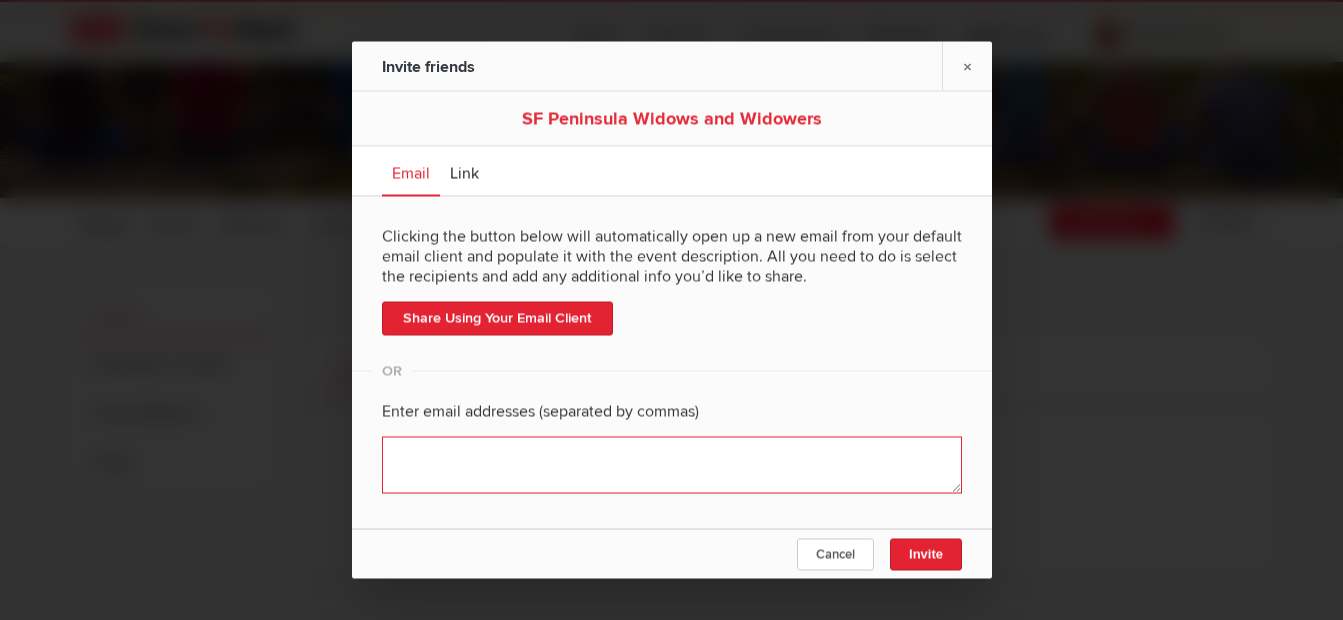 click 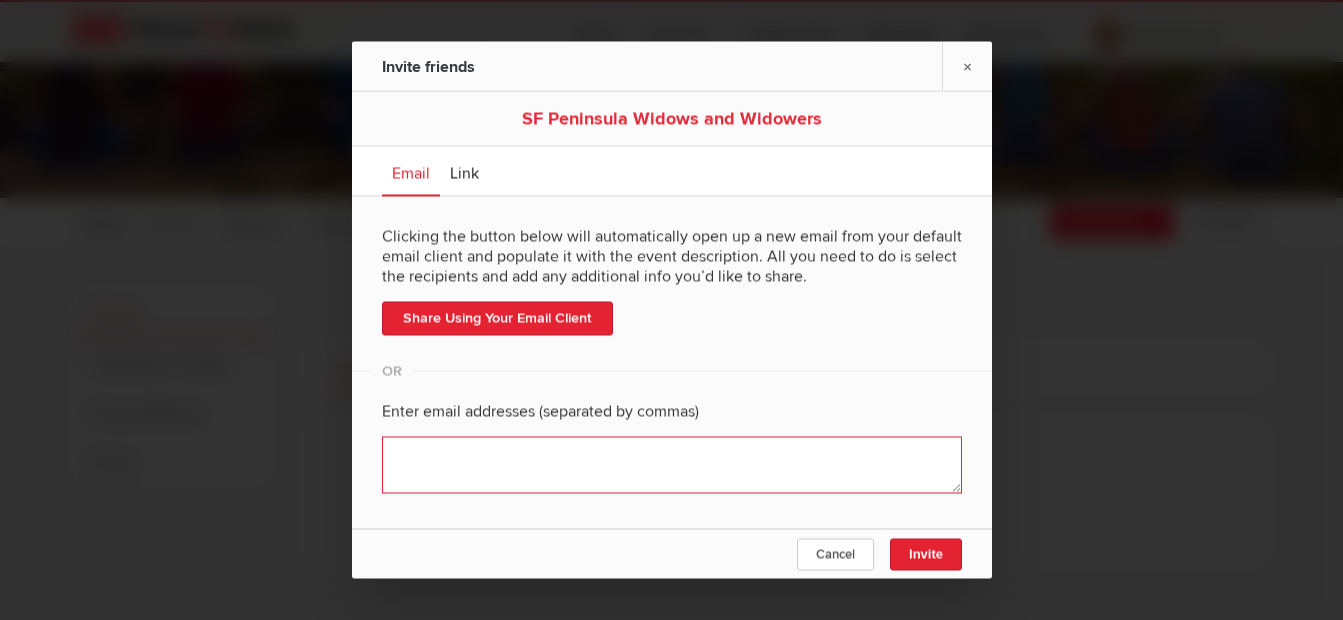 click 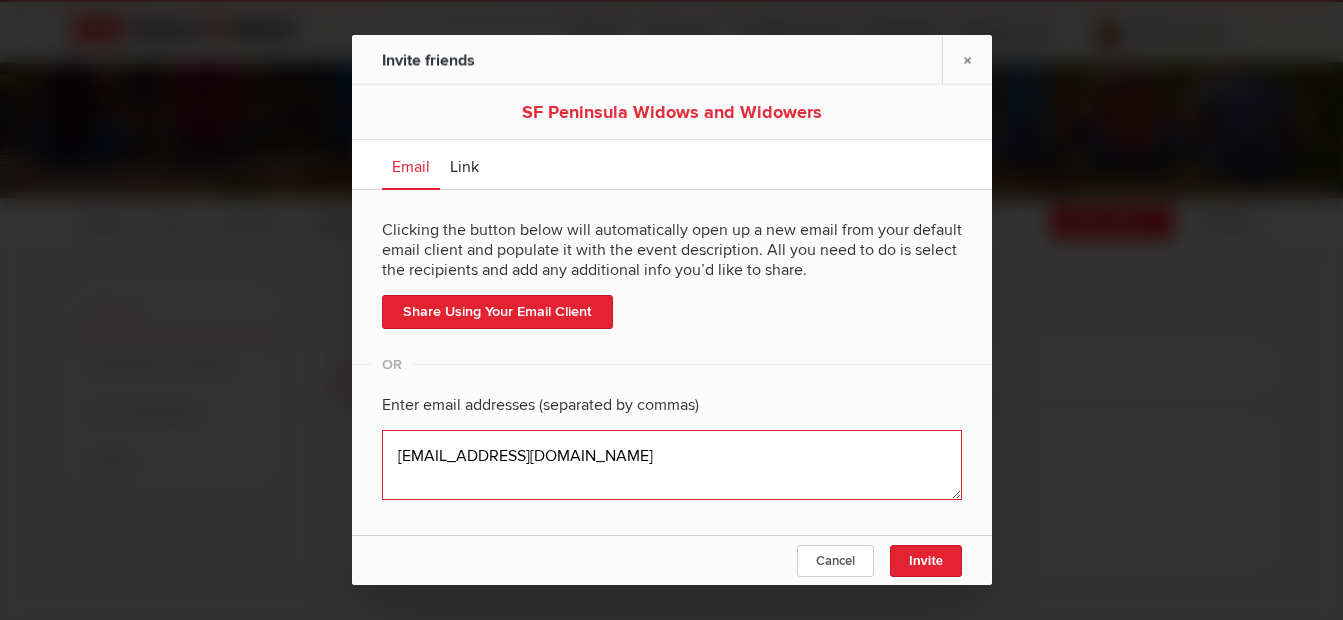 click 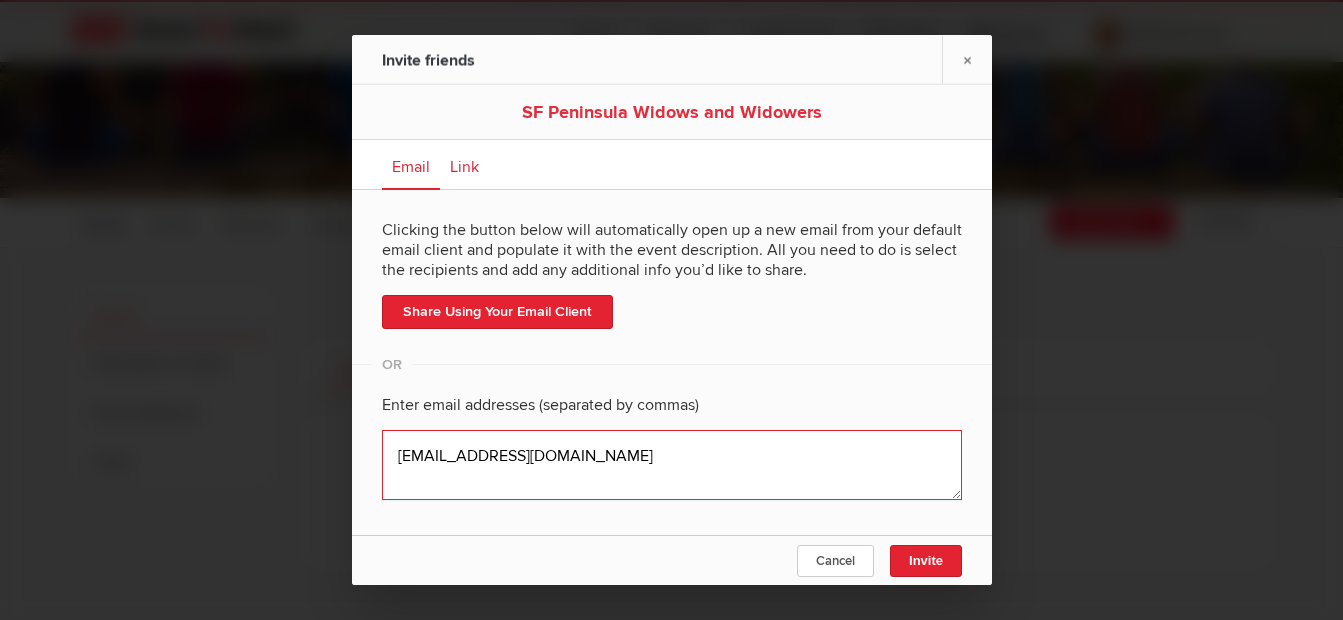 type on "[EMAIL_ADDRESS][DOMAIN_NAME]" 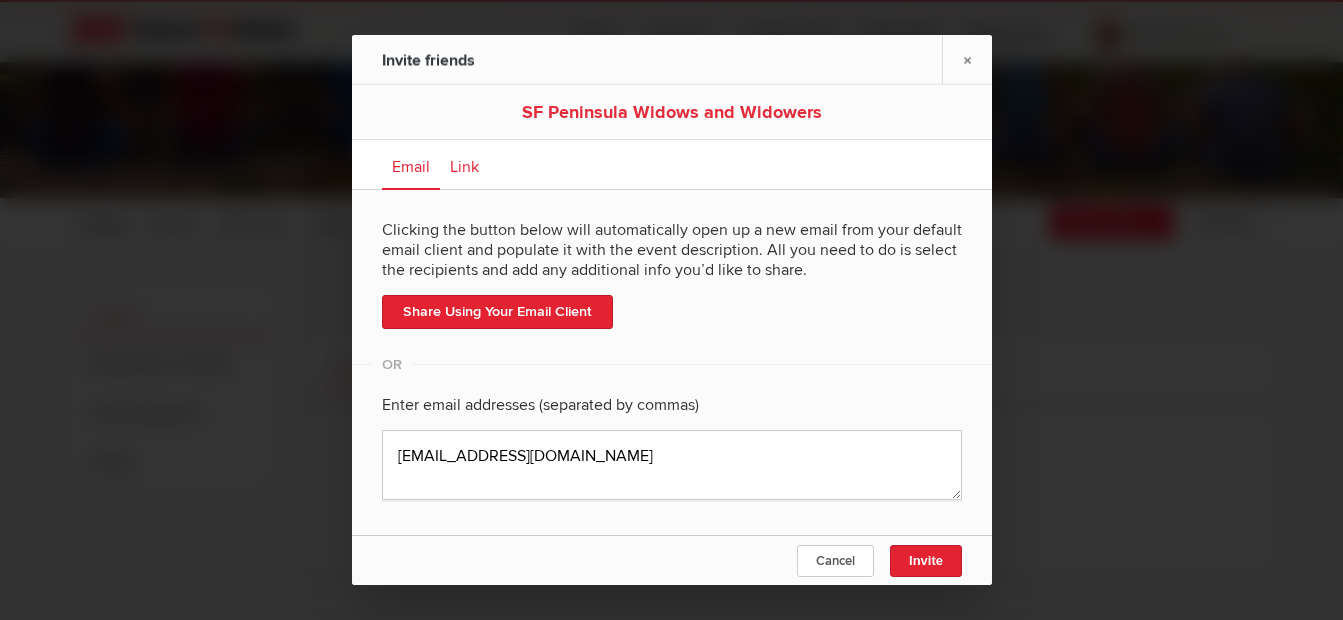 click on "Link" 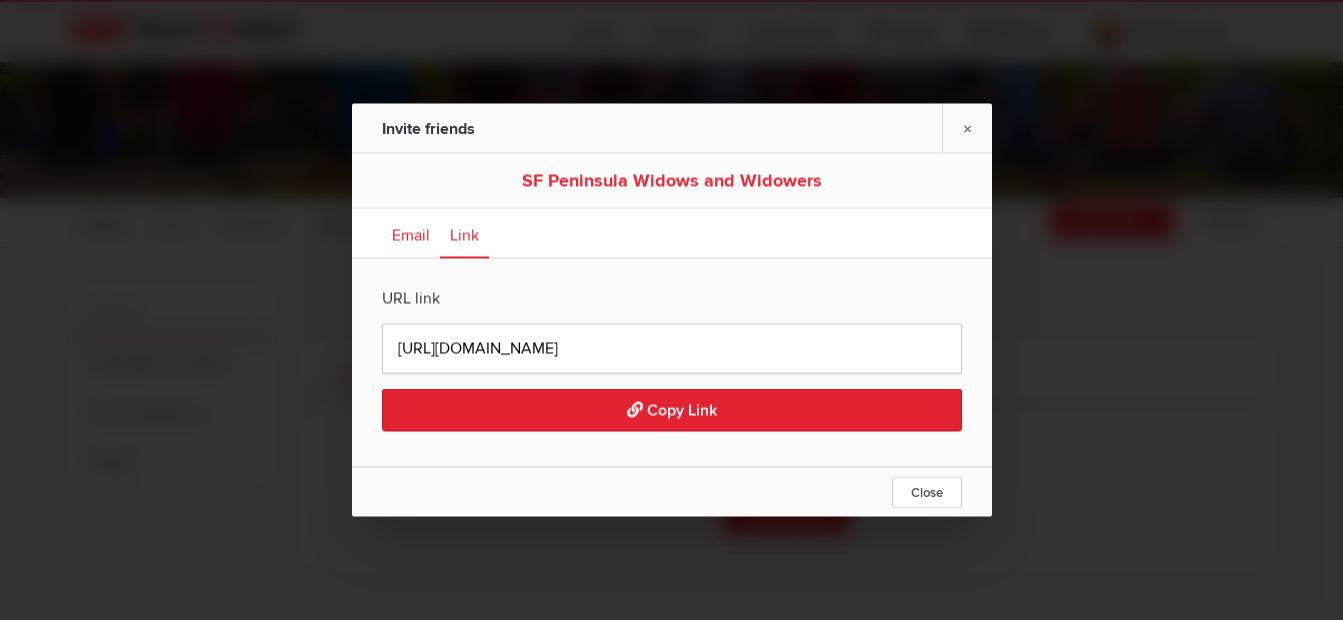 click on "Email" 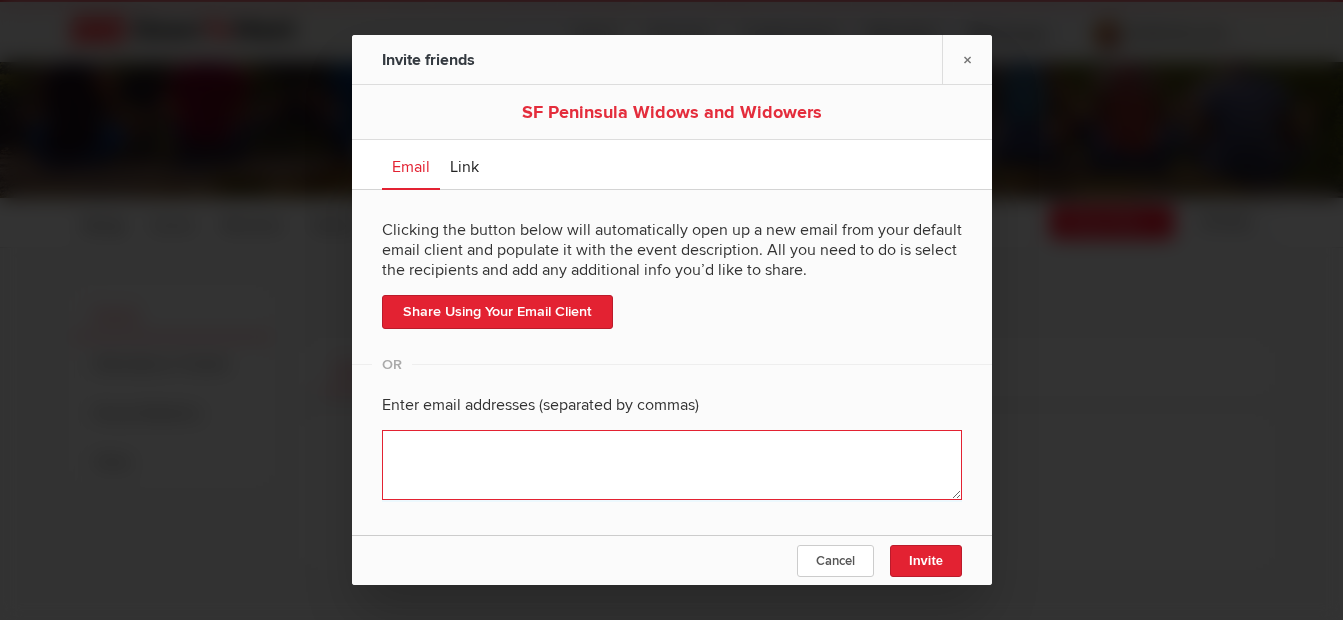 click 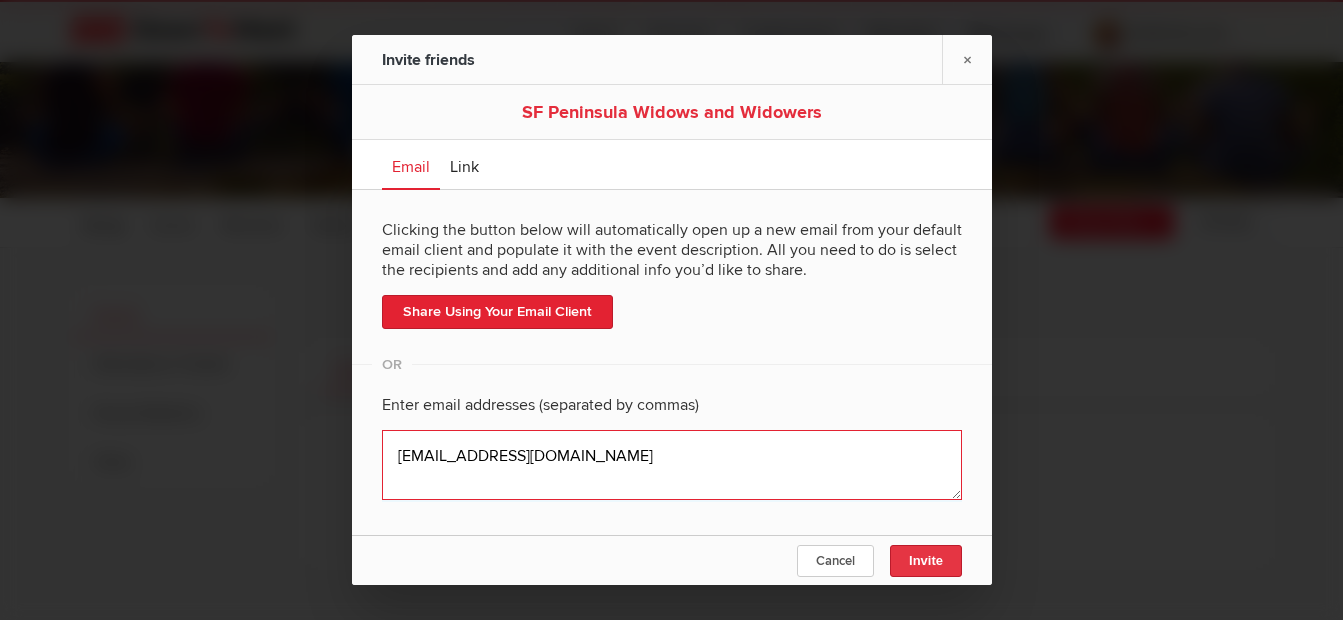 type on "[EMAIL_ADDRESS][DOMAIN_NAME]" 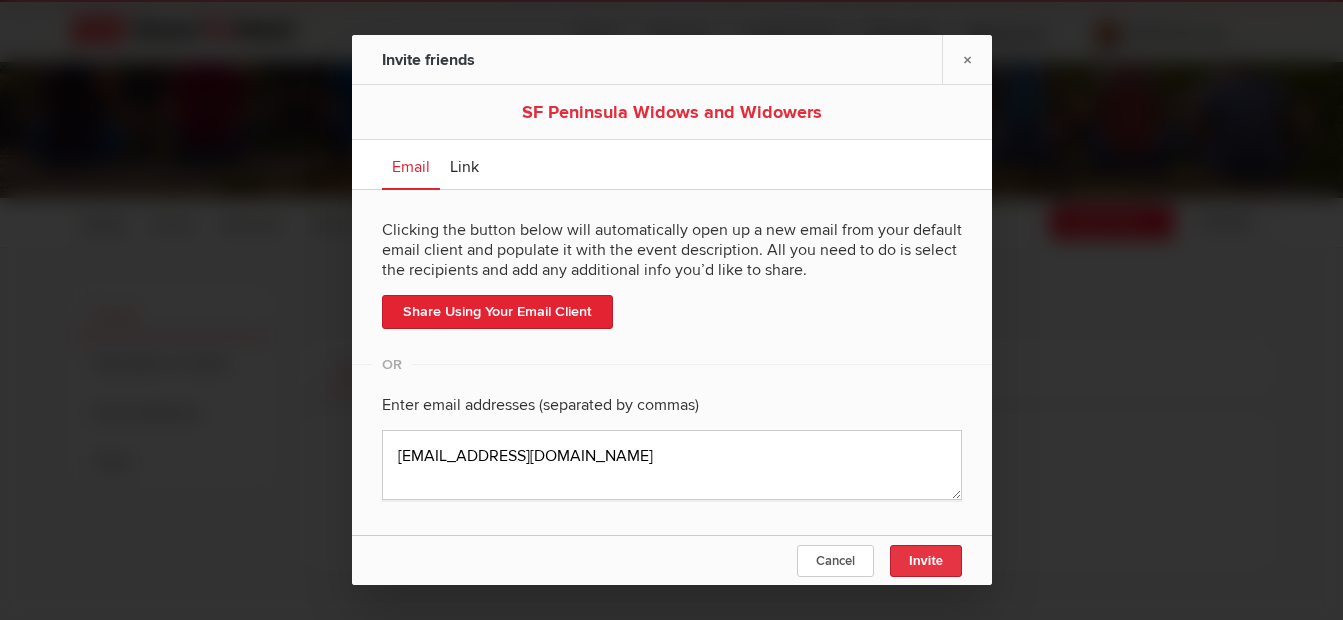 click on "Invite" 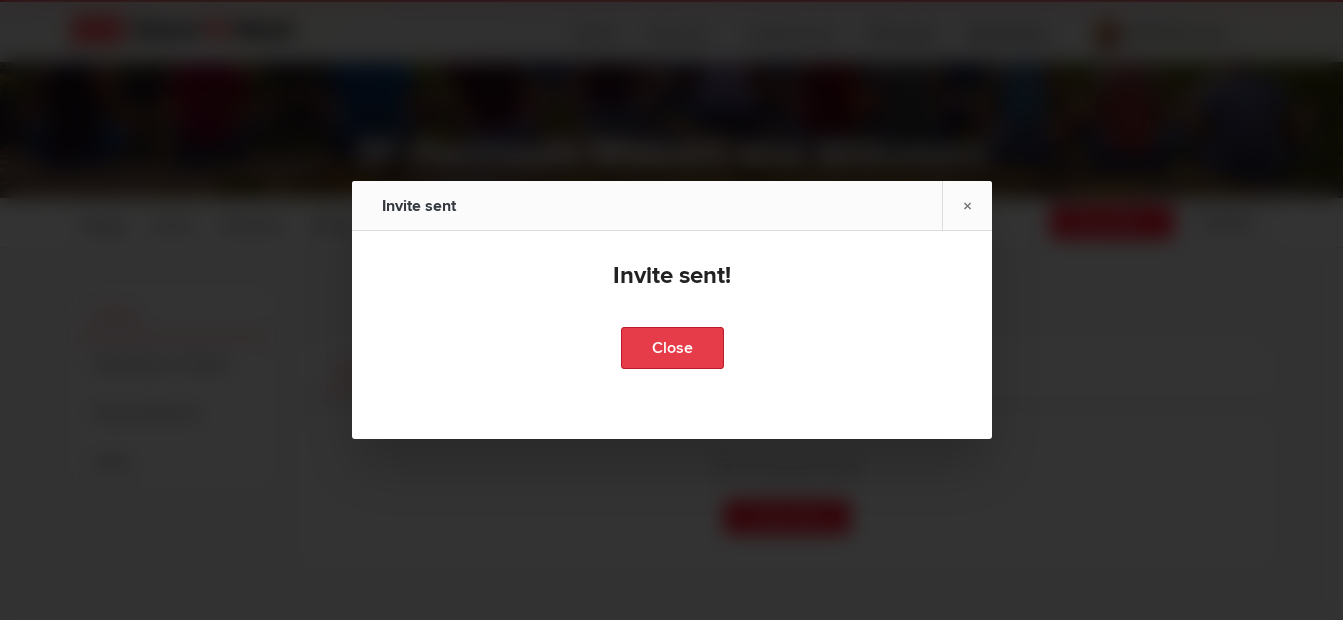 click on "Close" 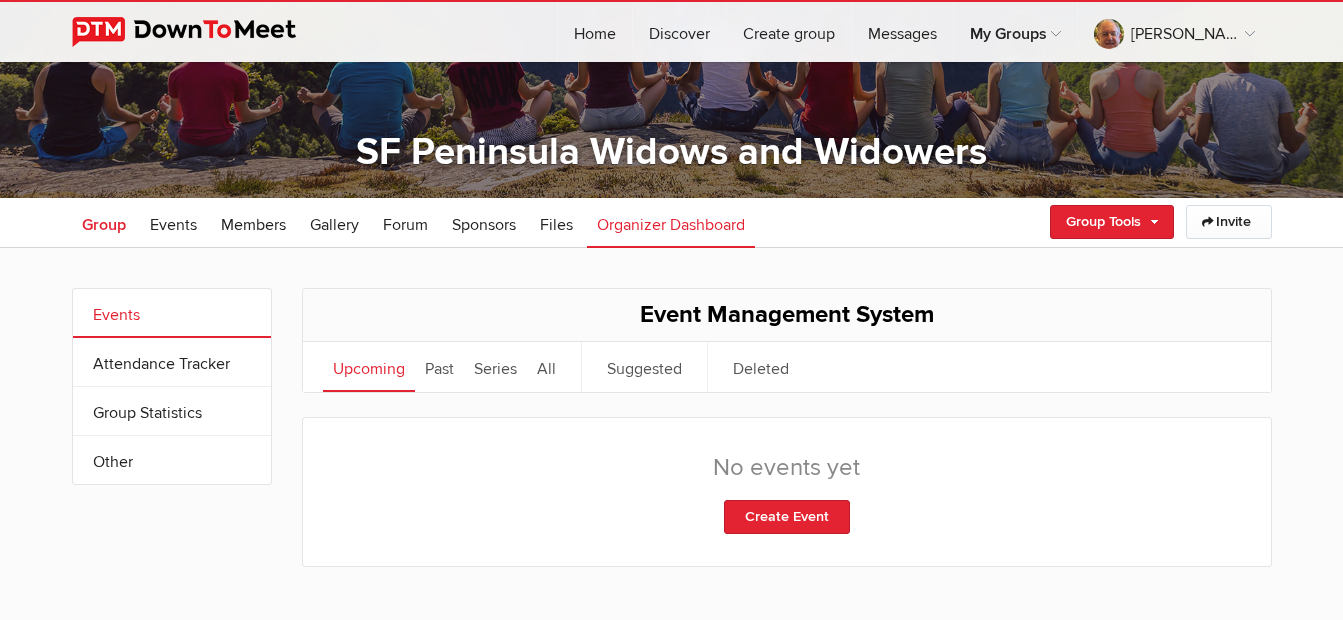 click on "Group" 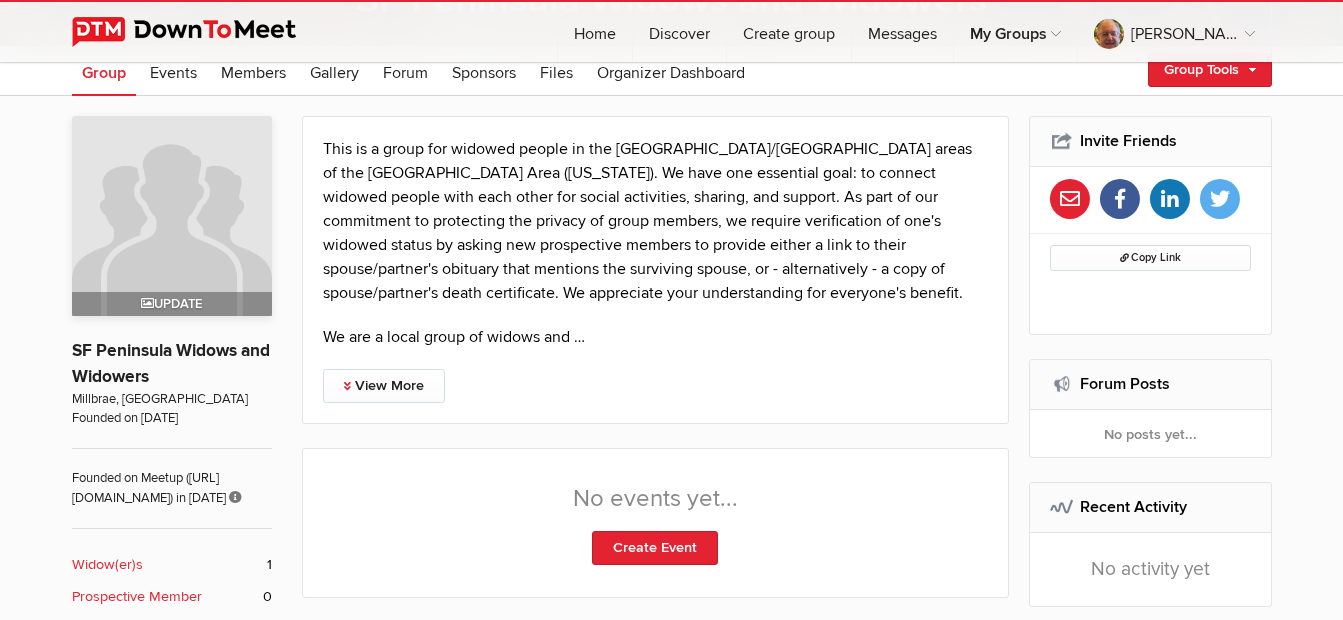 scroll, scrollTop: 400, scrollLeft: 0, axis: vertical 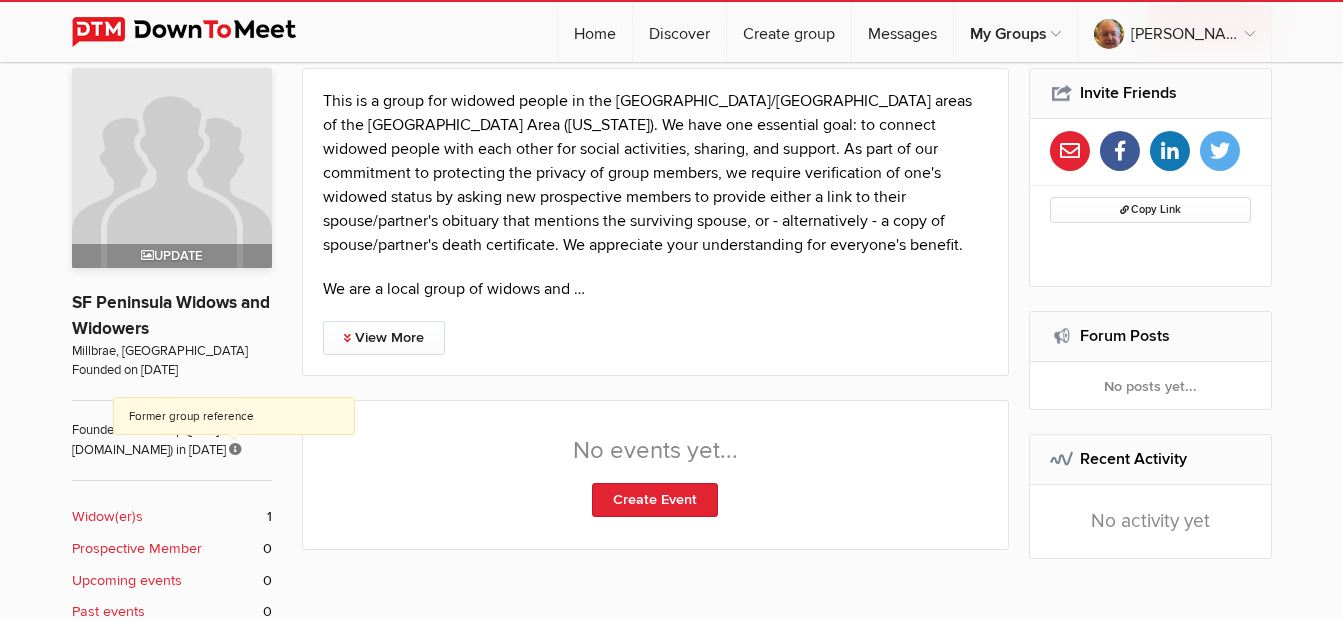 click 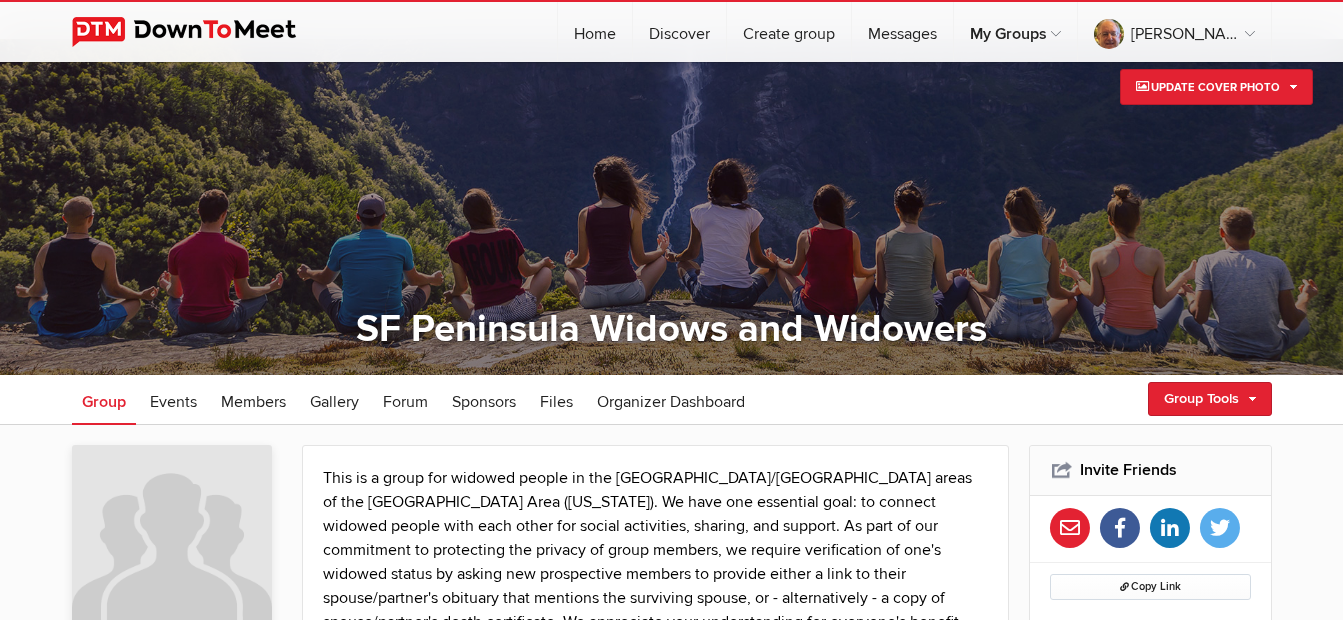 scroll, scrollTop: 0, scrollLeft: 0, axis: both 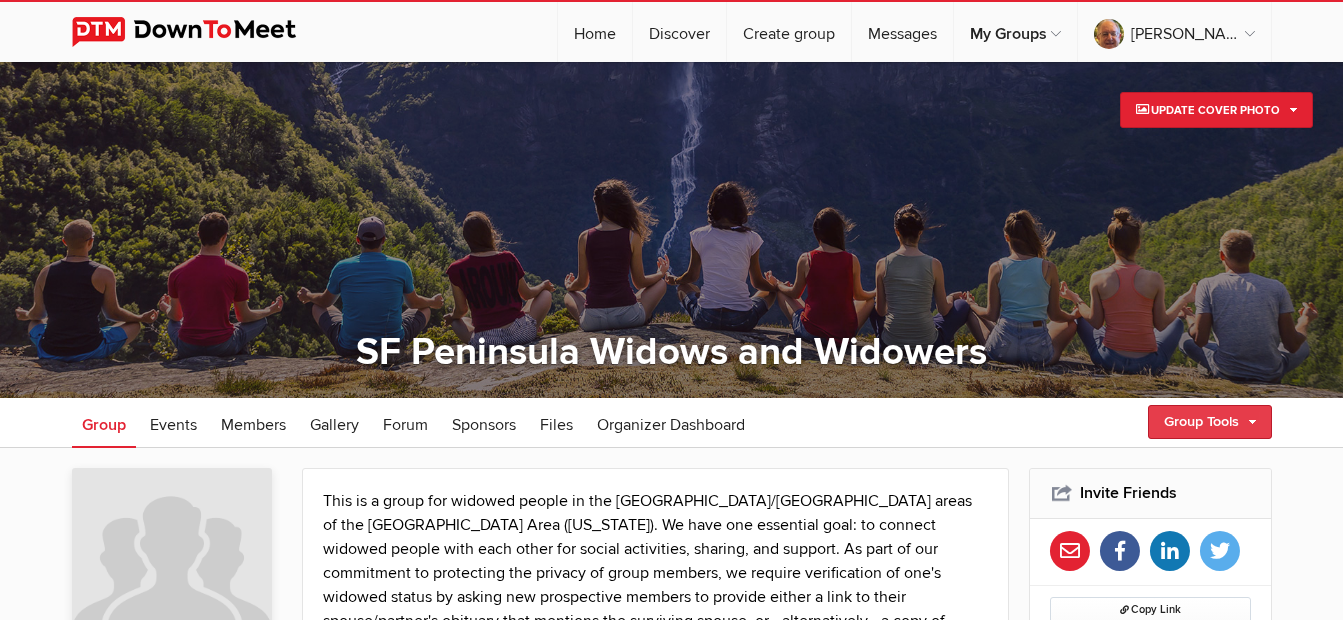 click on "Group Tools" 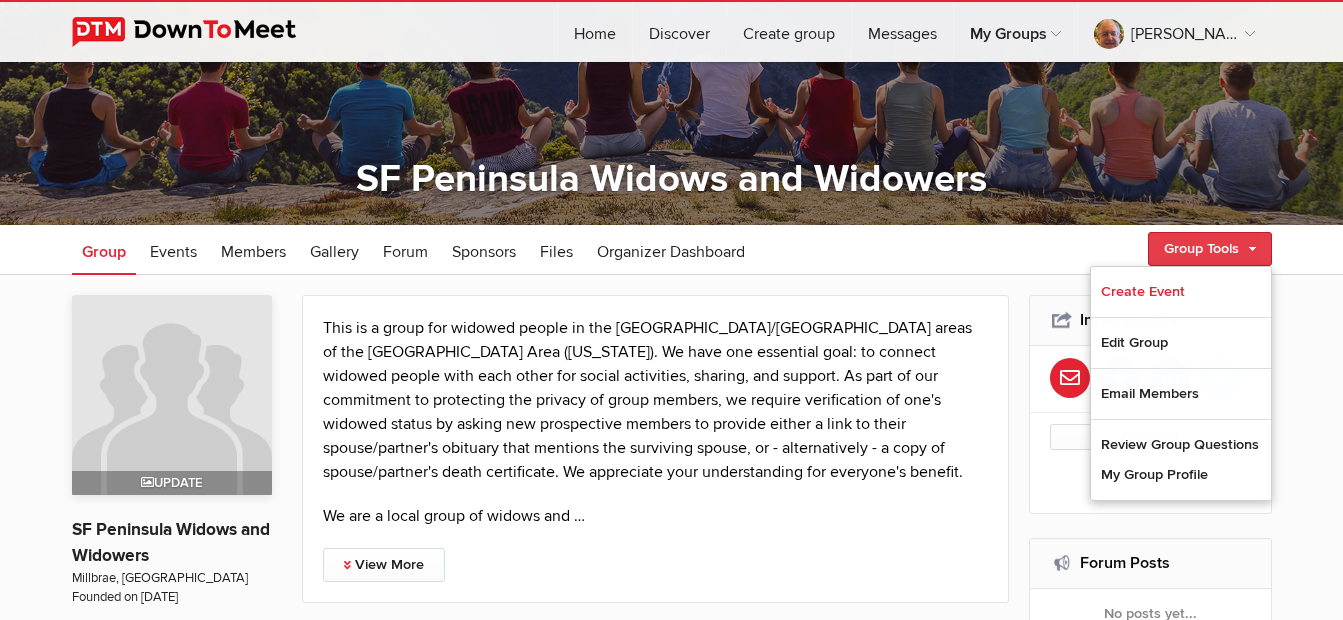 scroll, scrollTop: 200, scrollLeft: 0, axis: vertical 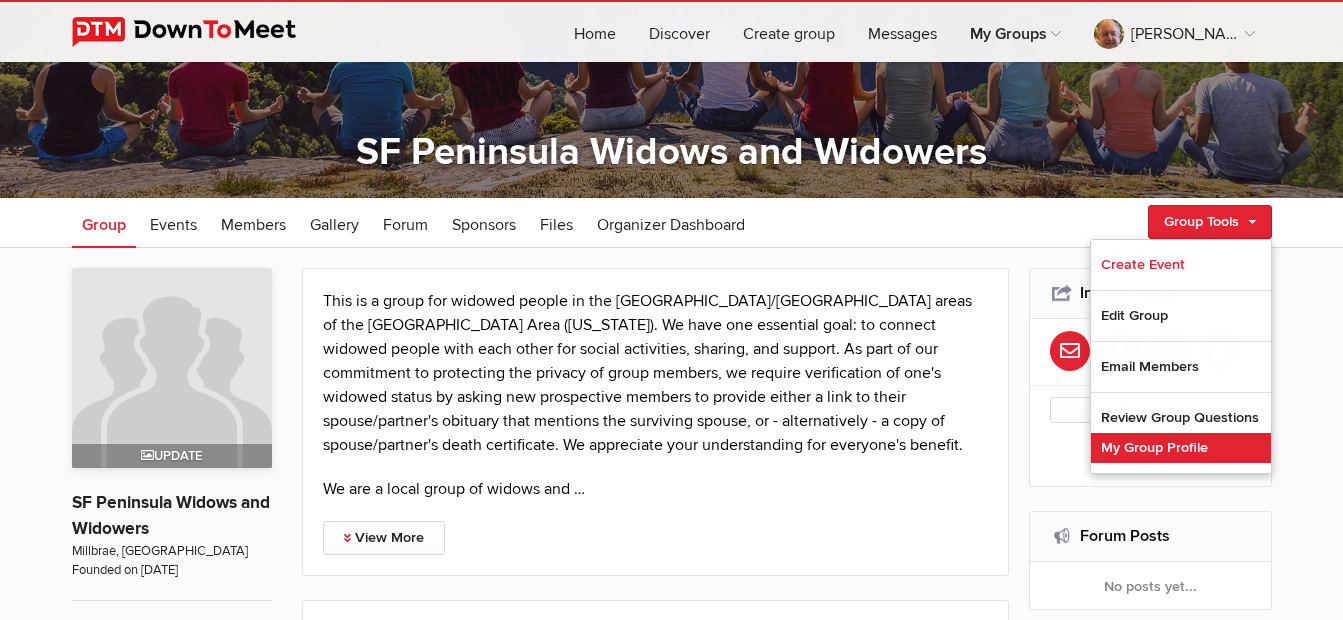 click on "My Group Profile" 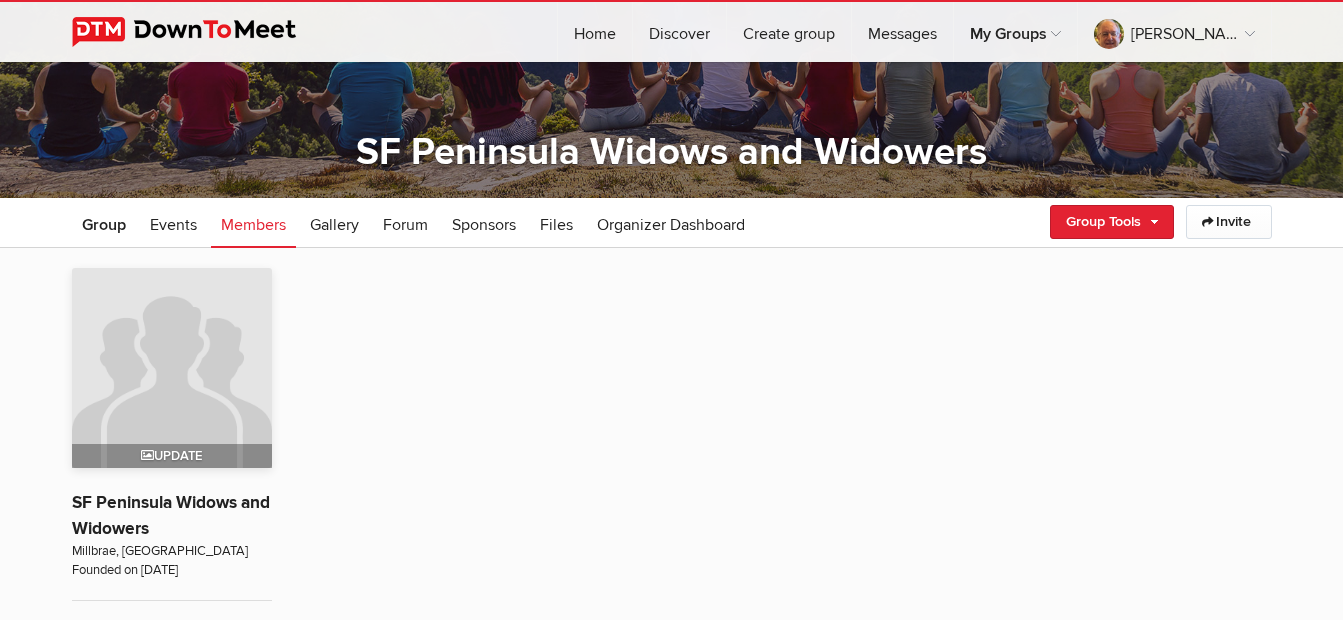 scroll, scrollTop: 398, scrollLeft: 0, axis: vertical 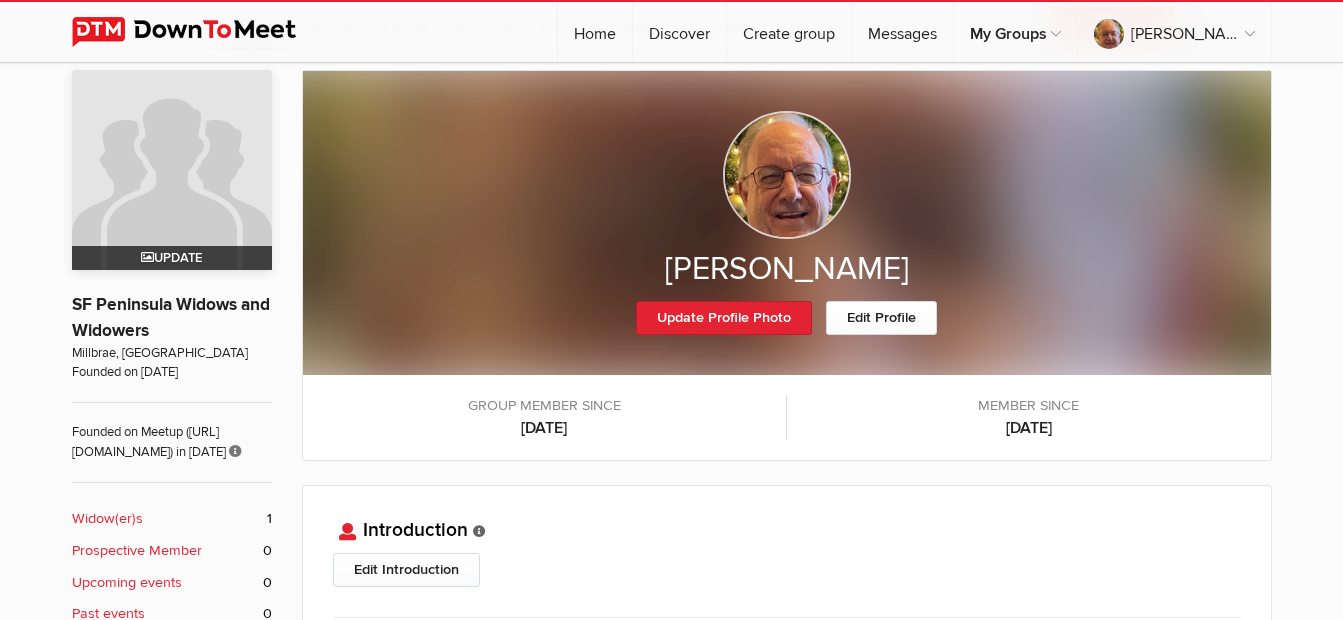 click on "Update" 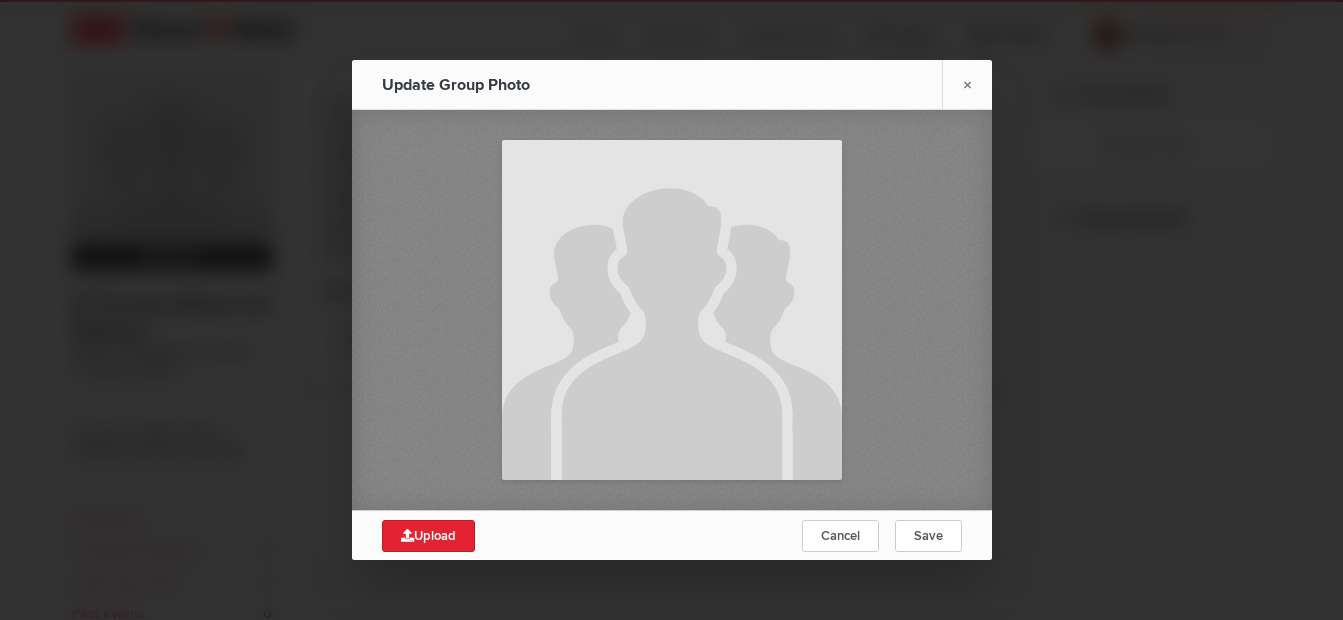 scroll, scrollTop: 0, scrollLeft: 0, axis: both 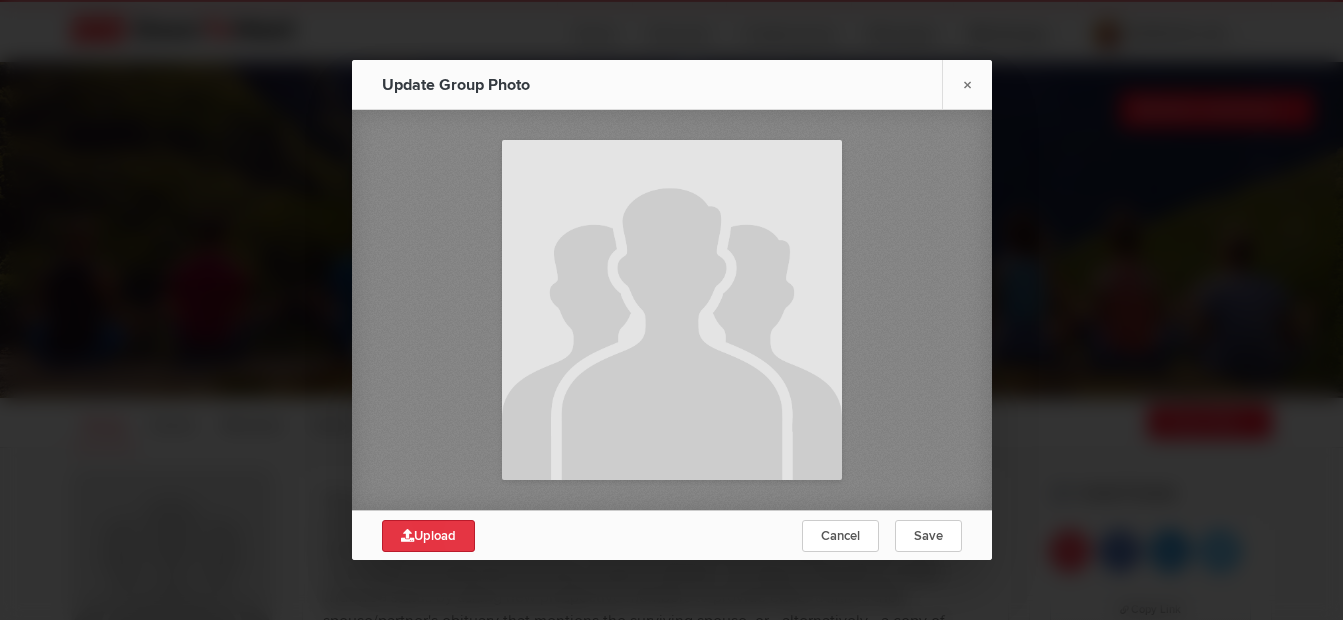 click on "Upload" at bounding box center (428, 536) 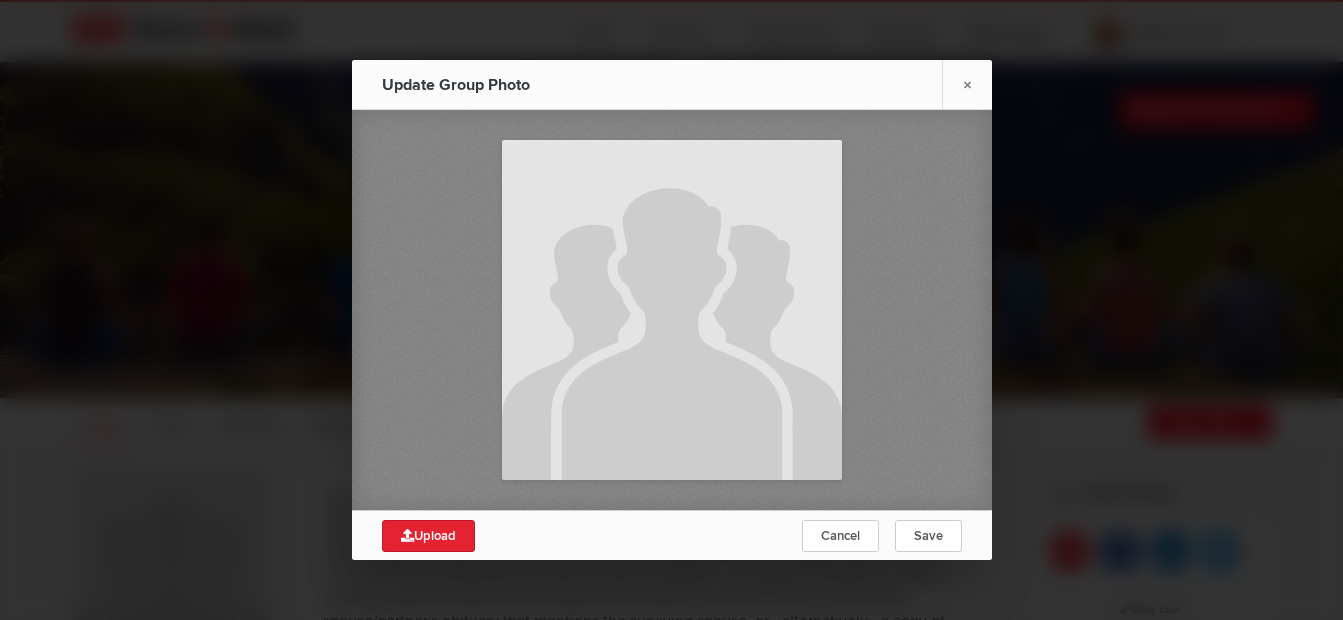 type 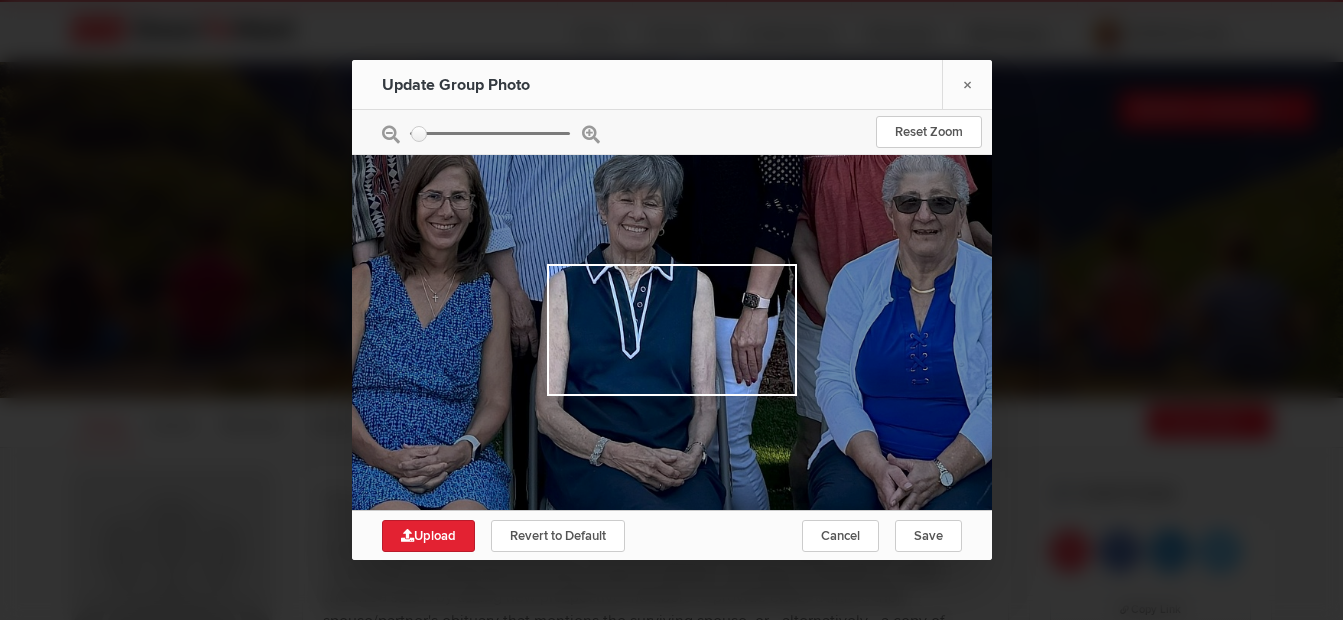 type on "0.0977" 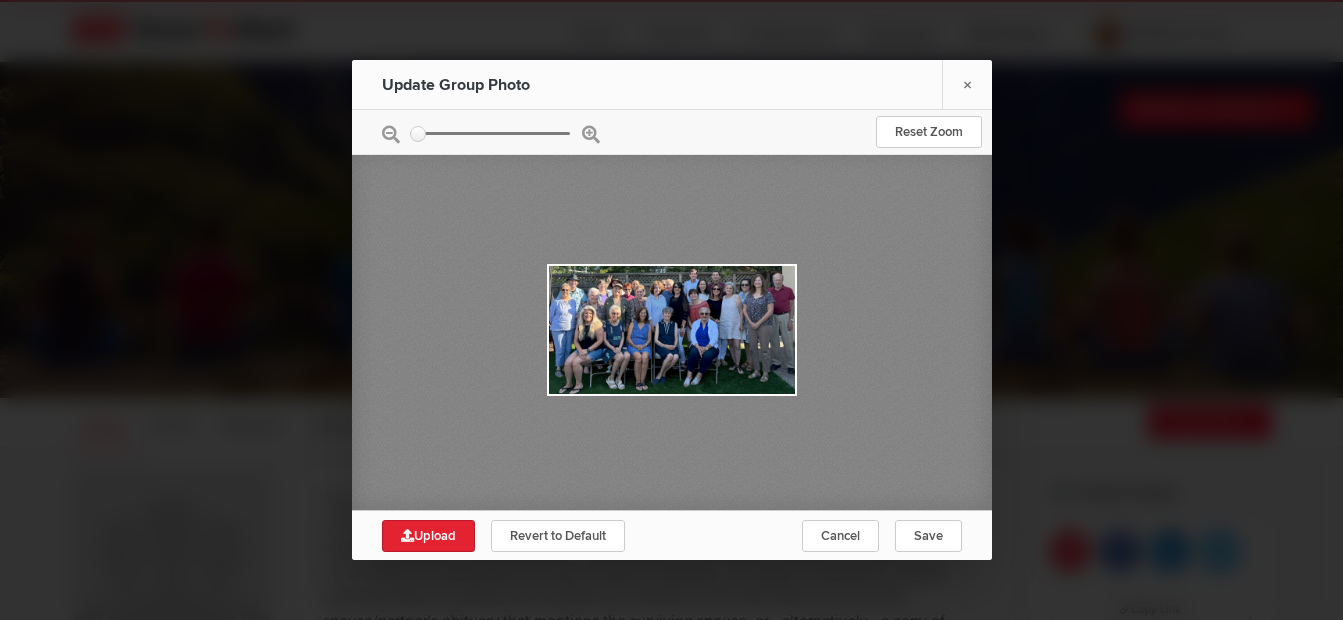 drag, startPoint x: 416, startPoint y: 138, endPoint x: 282, endPoint y: 139, distance: 134.00374 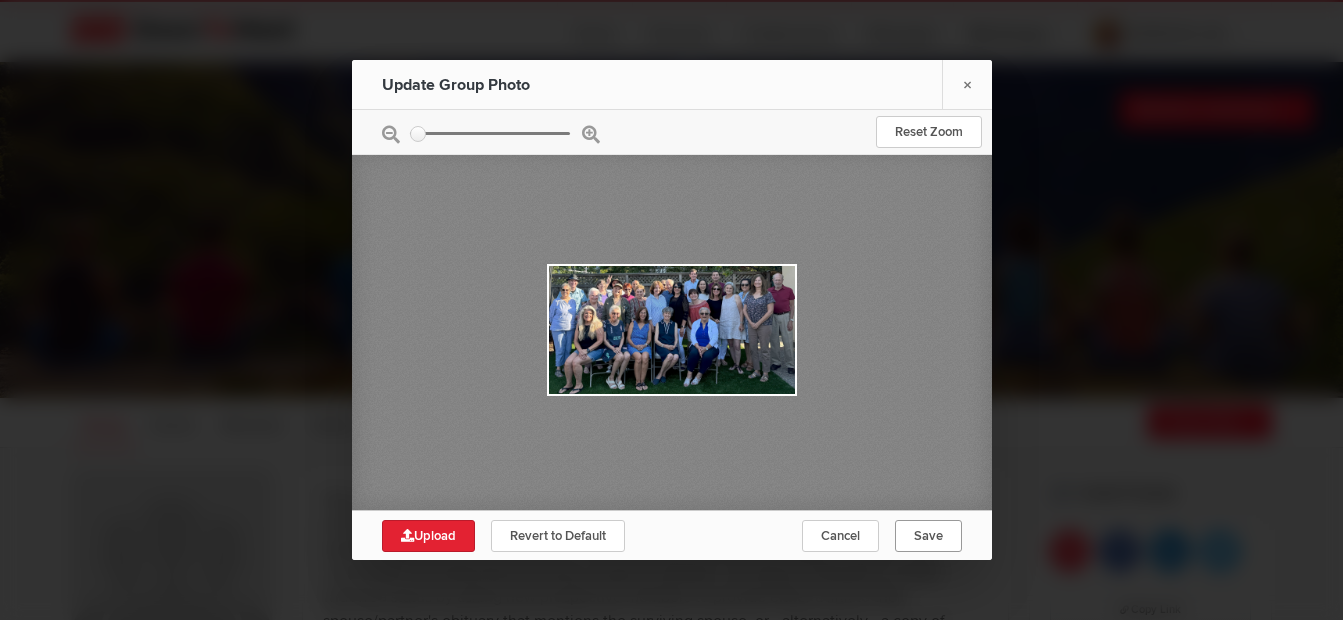 click on "Save" 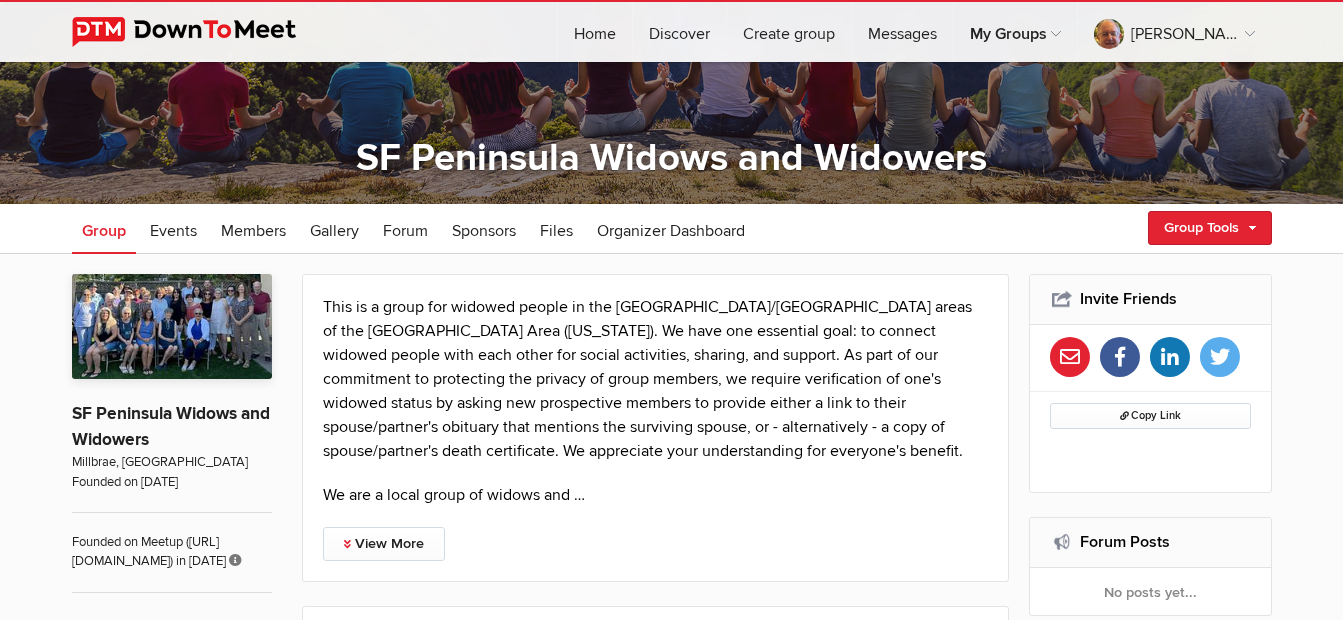 scroll, scrollTop: 200, scrollLeft: 0, axis: vertical 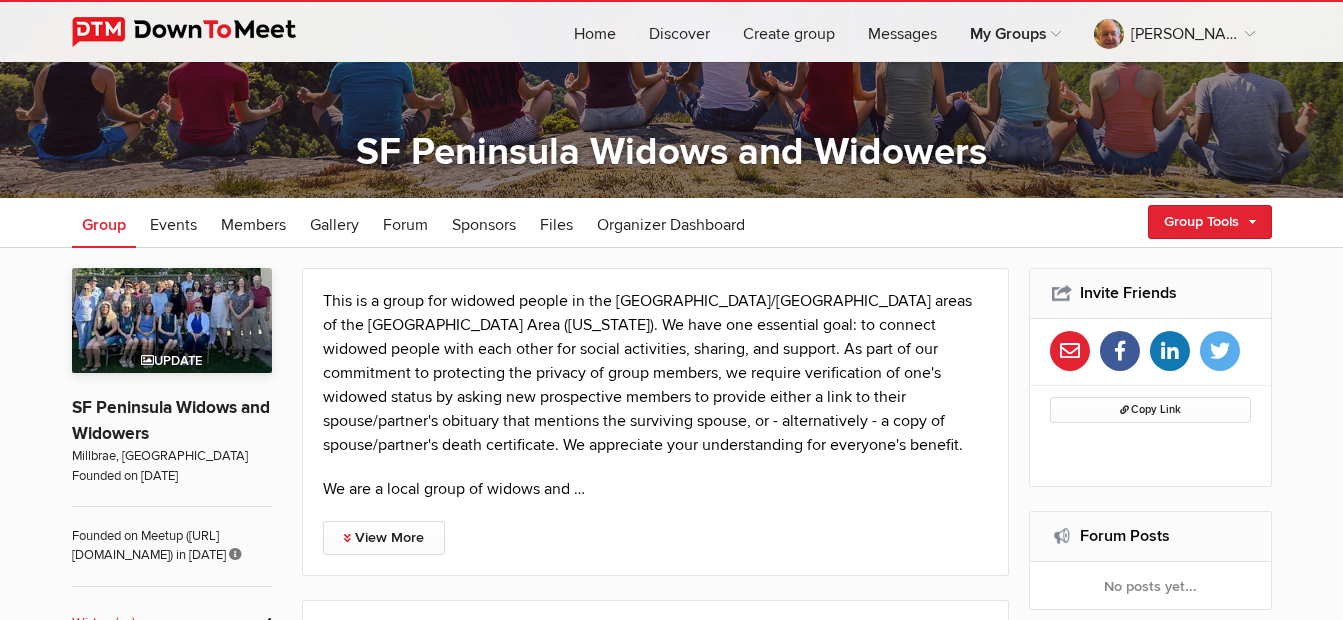 click 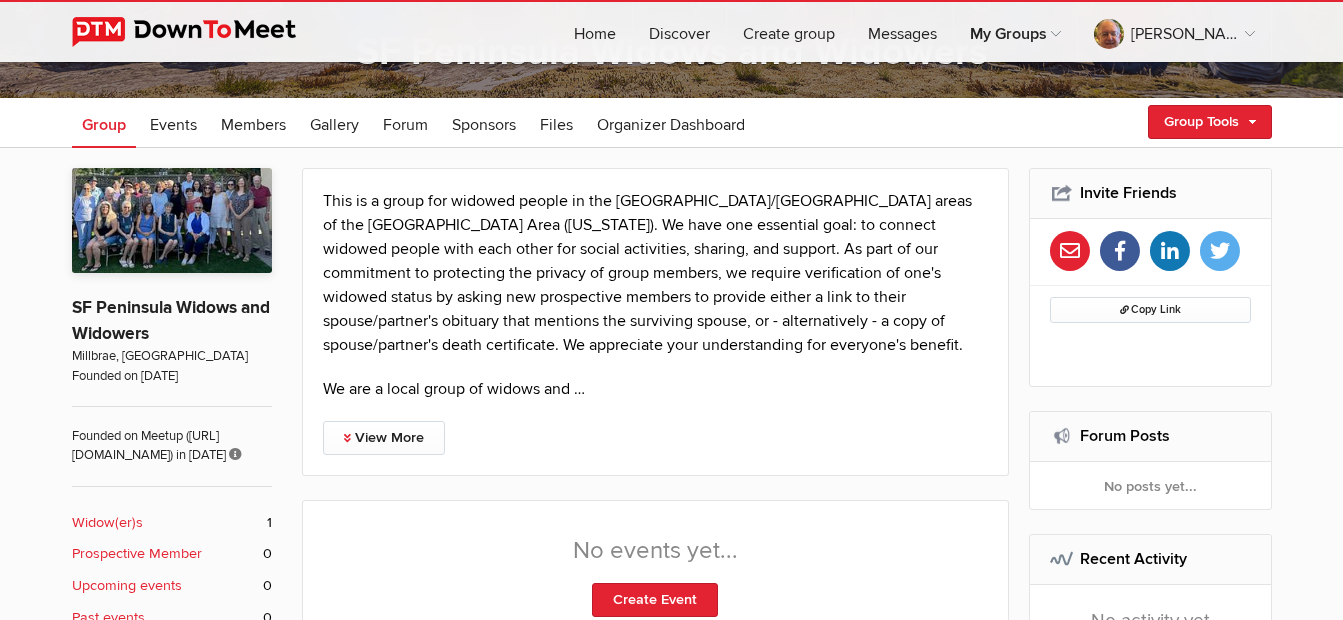 scroll, scrollTop: 0, scrollLeft: 0, axis: both 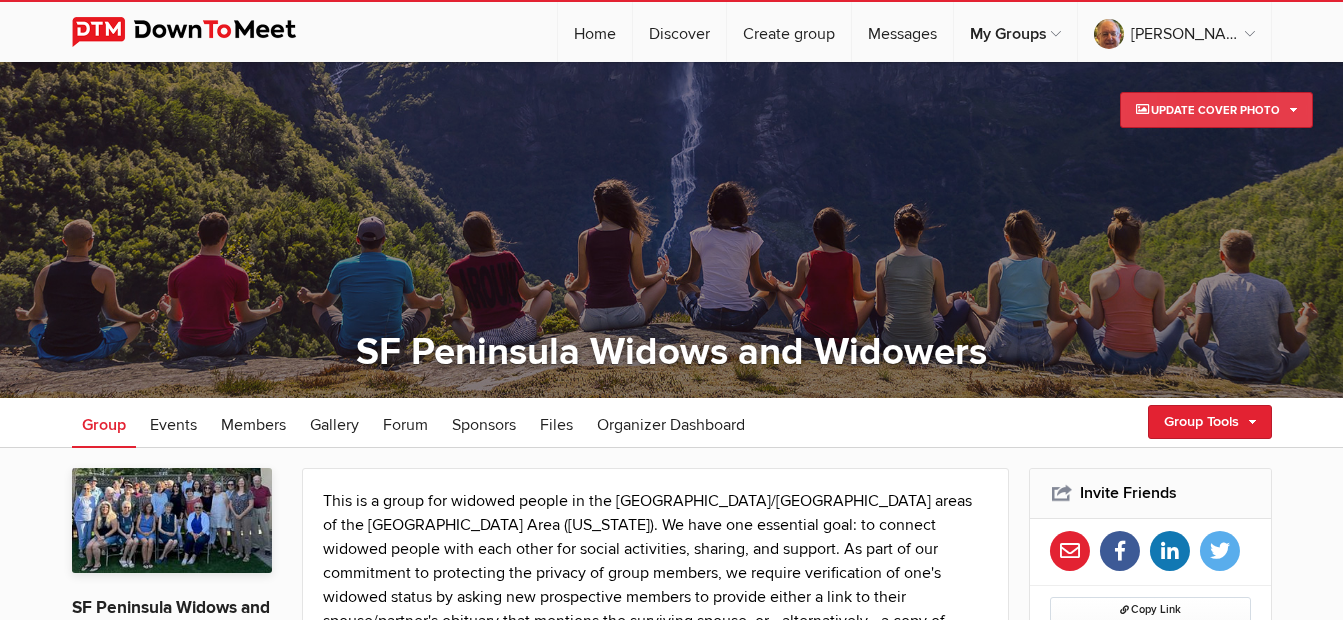 click on "Update Cover Photo" at bounding box center [1216, 110] 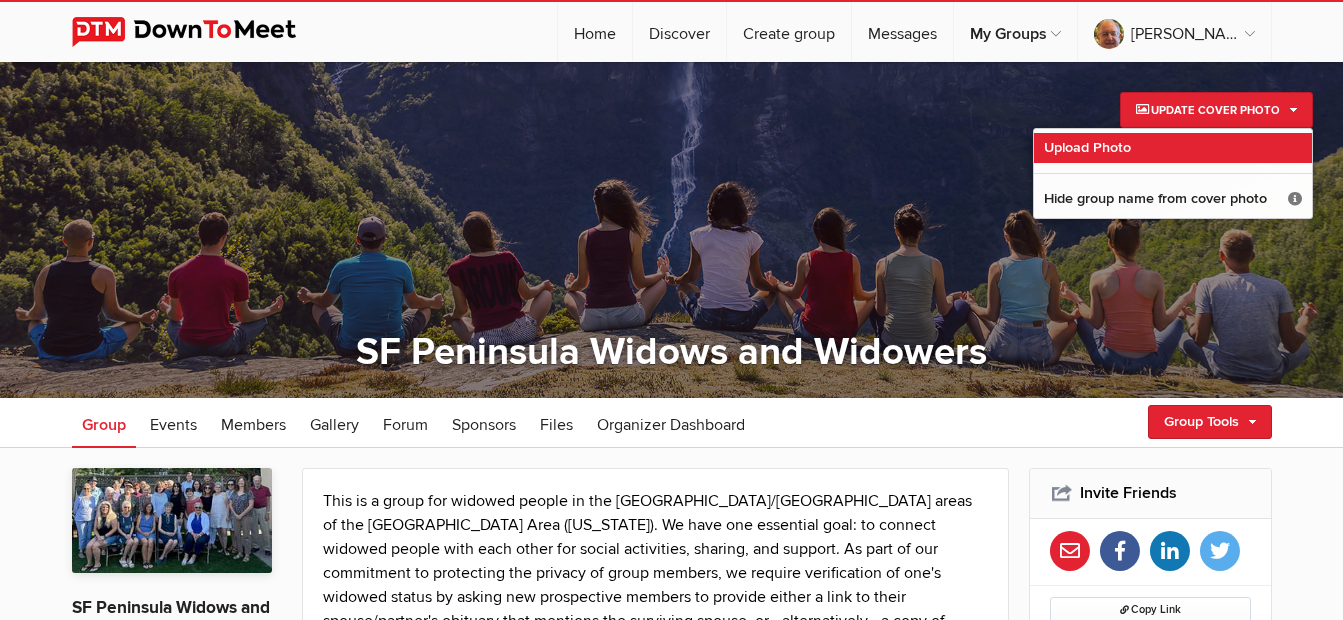 click on "Upload Photo" at bounding box center (1087, 147) 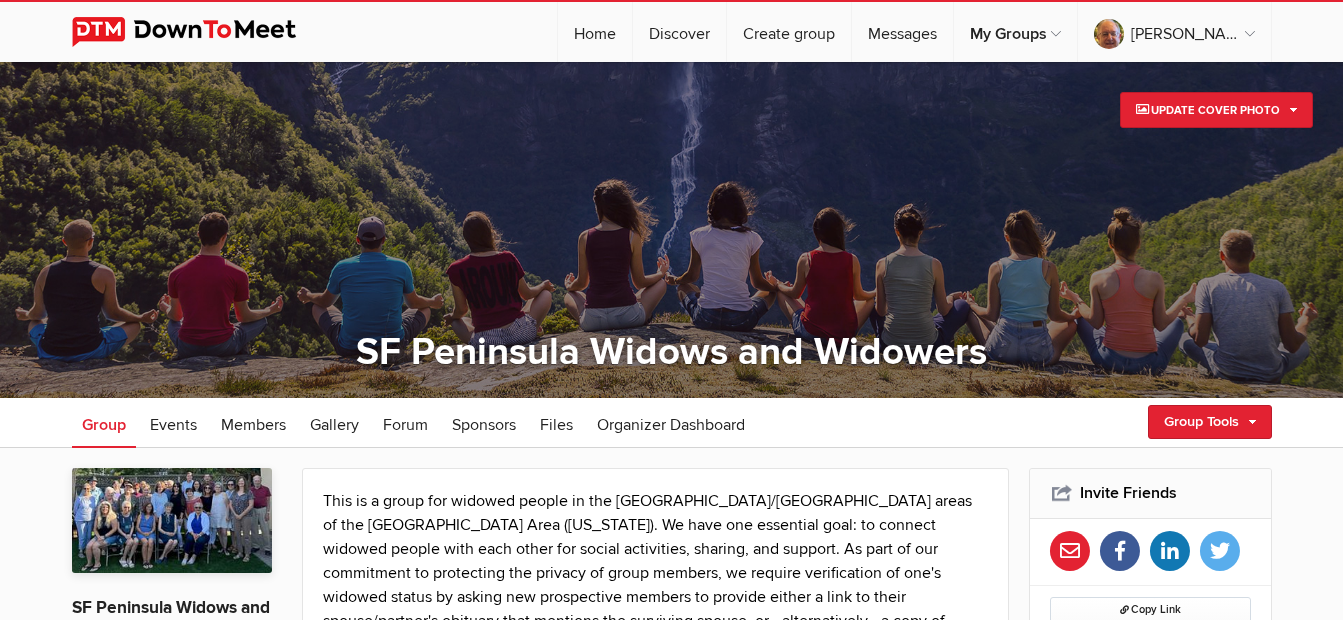 type on "C:\fakepath\SFPWW Meetup Group Photo.jpg" 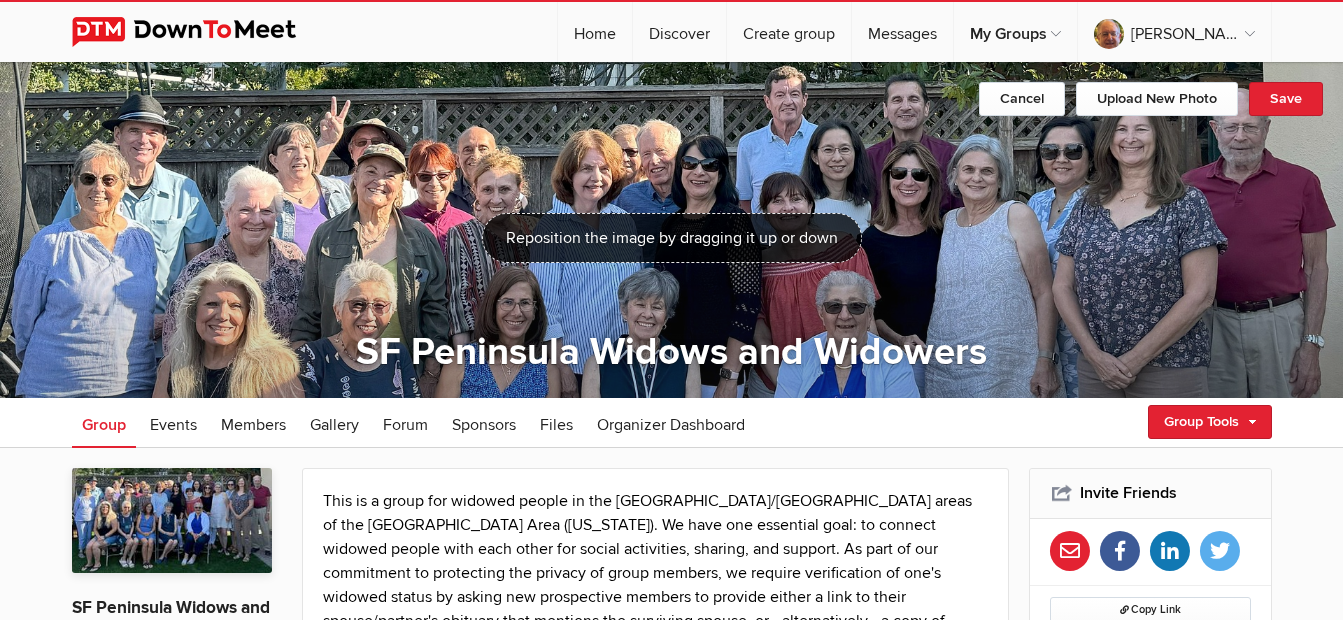 click on "Update Cover Photo
Upload Photo
Reposition
Revert to Default Photo
Hide group name from cover photo
It’s best for the group name to be displayed over the banner, especially since it's clickable and brings users to your main group page.
However, if your cover photo already includes the group name, you can disable the group name from the banner.
Cancel
Upload New Photo
Save
SF Peninsula Widows and [GEOGRAPHIC_DATA]" 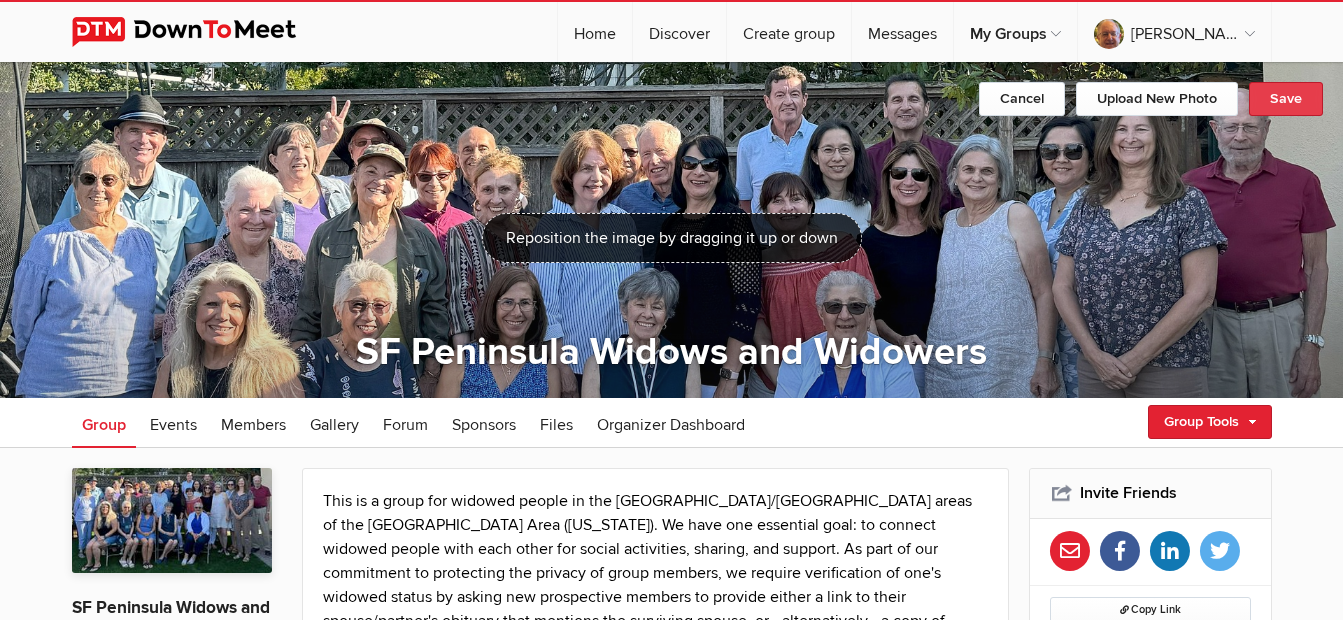 click on "Save" 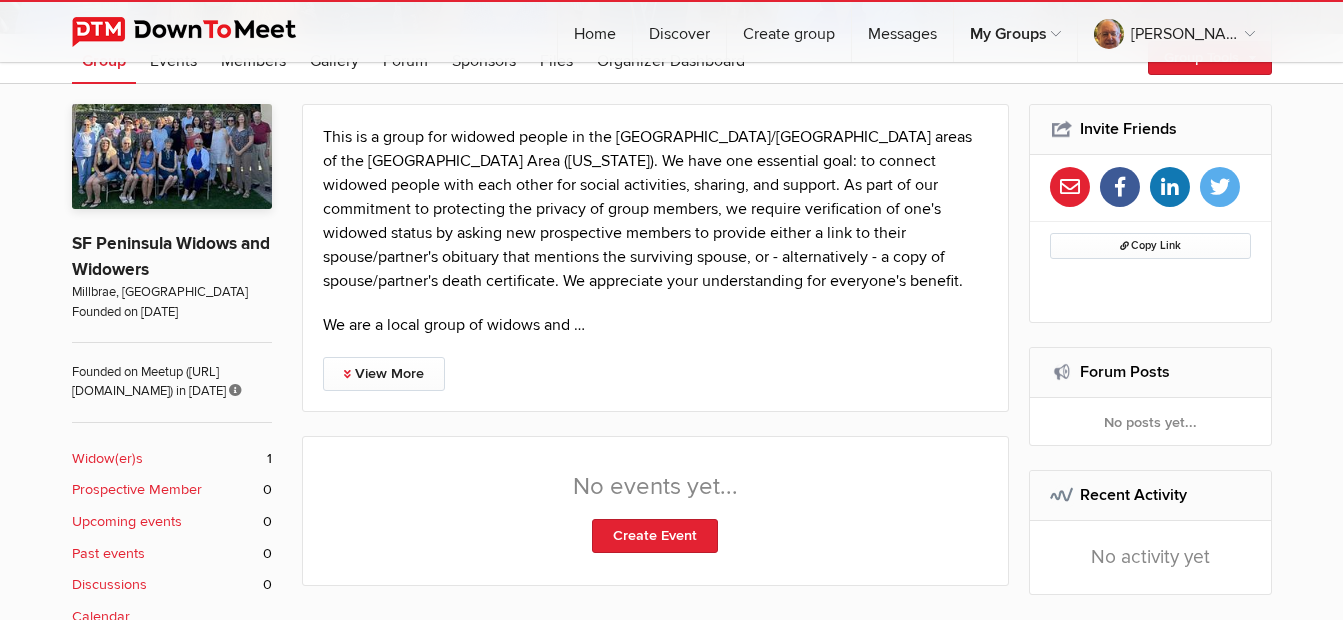 scroll, scrollTop: 400, scrollLeft: 0, axis: vertical 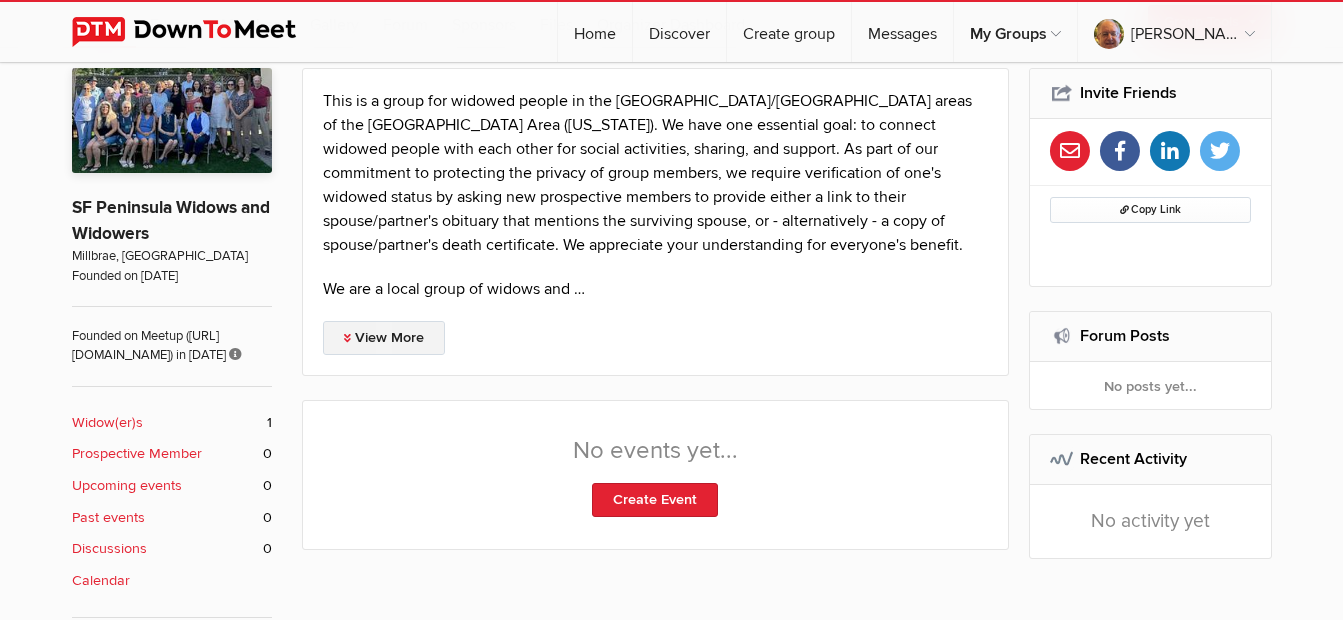 click on "View More" 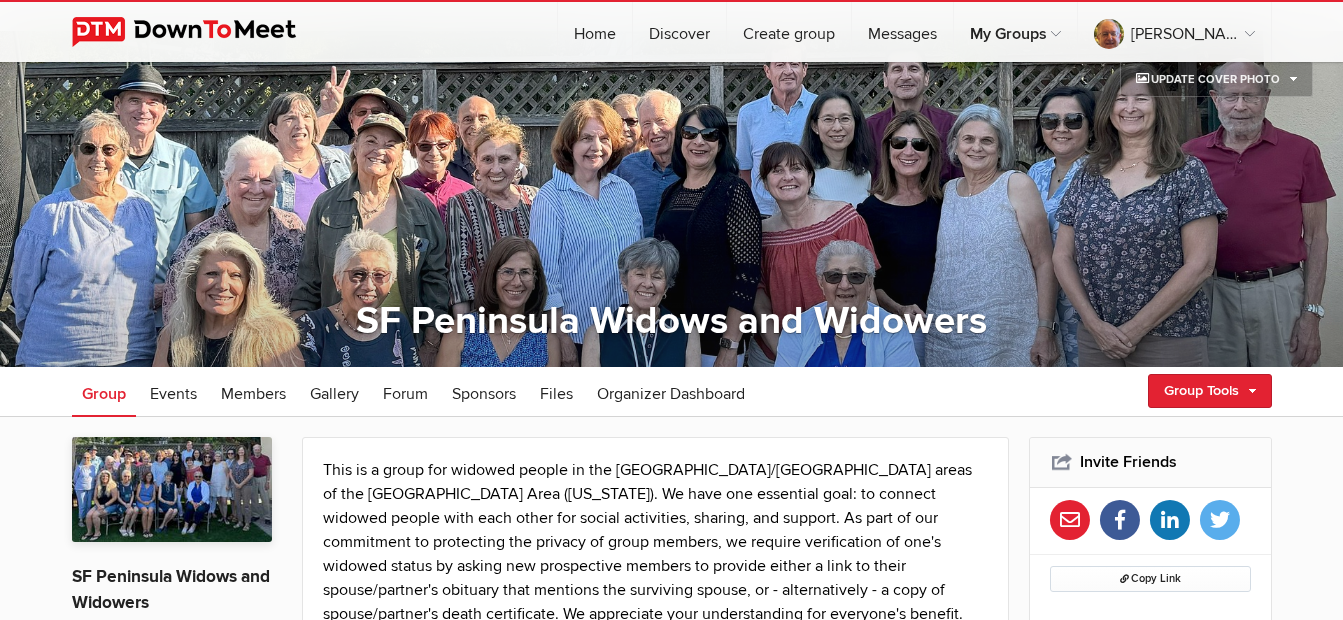 scroll, scrollTop: 0, scrollLeft: 0, axis: both 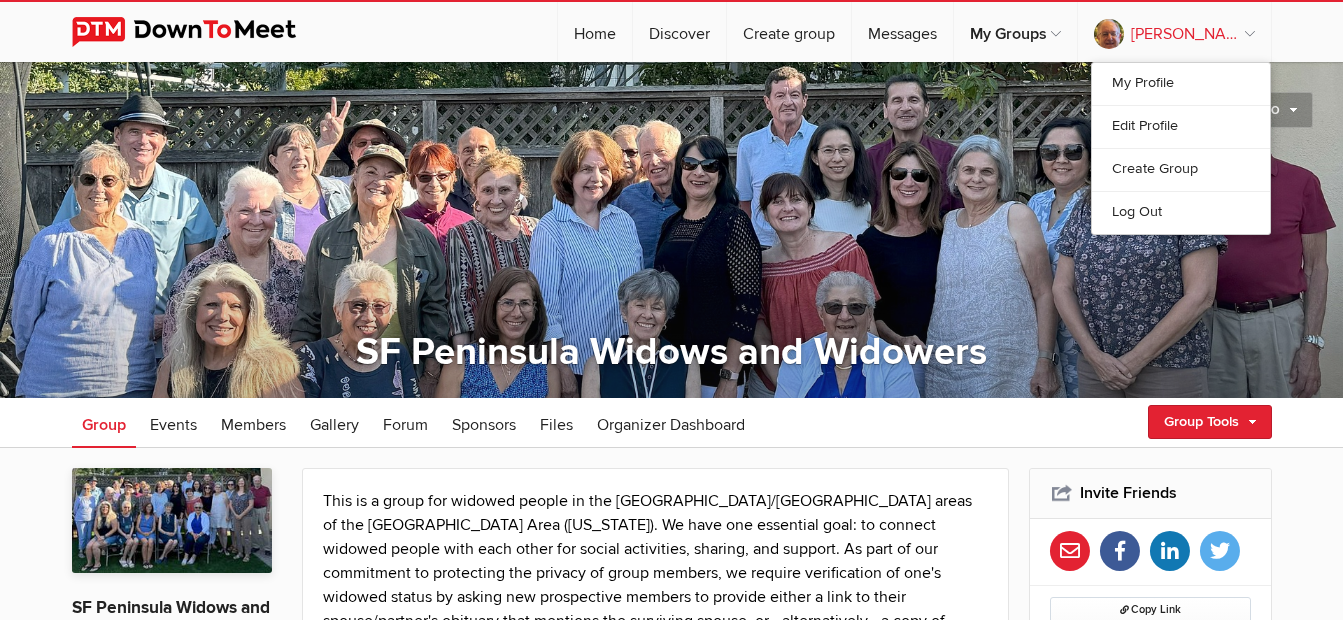 click on "[PERSON_NAME]" 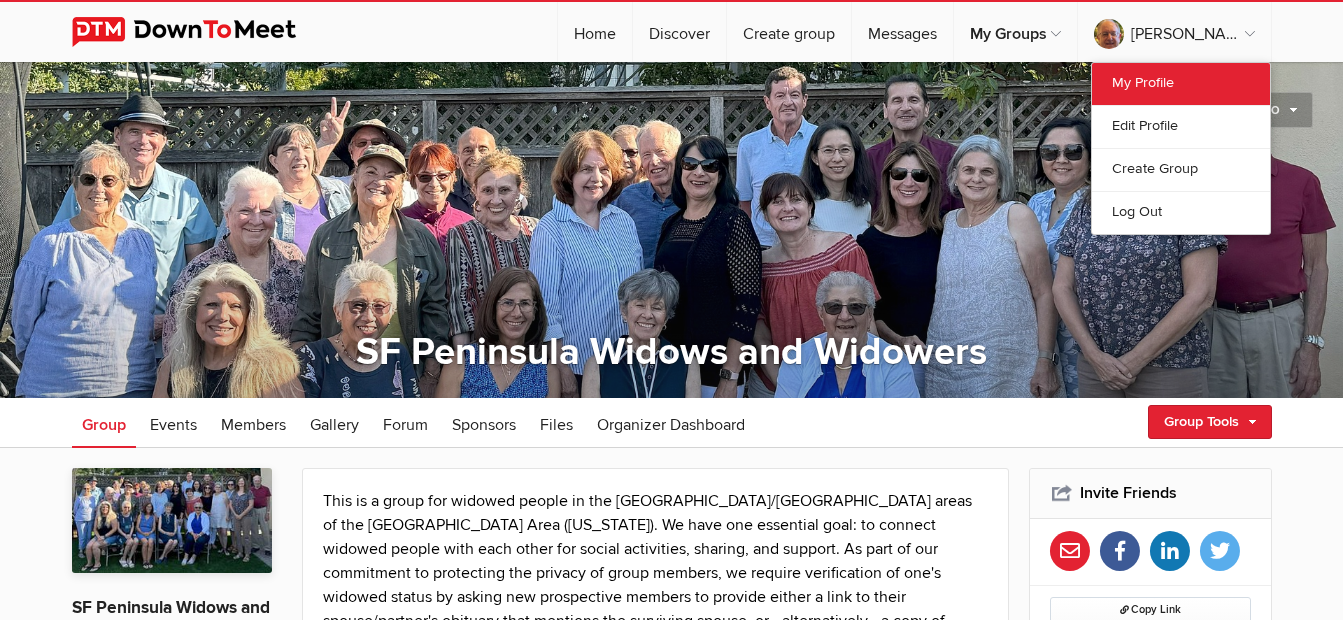 click on "My Profile" 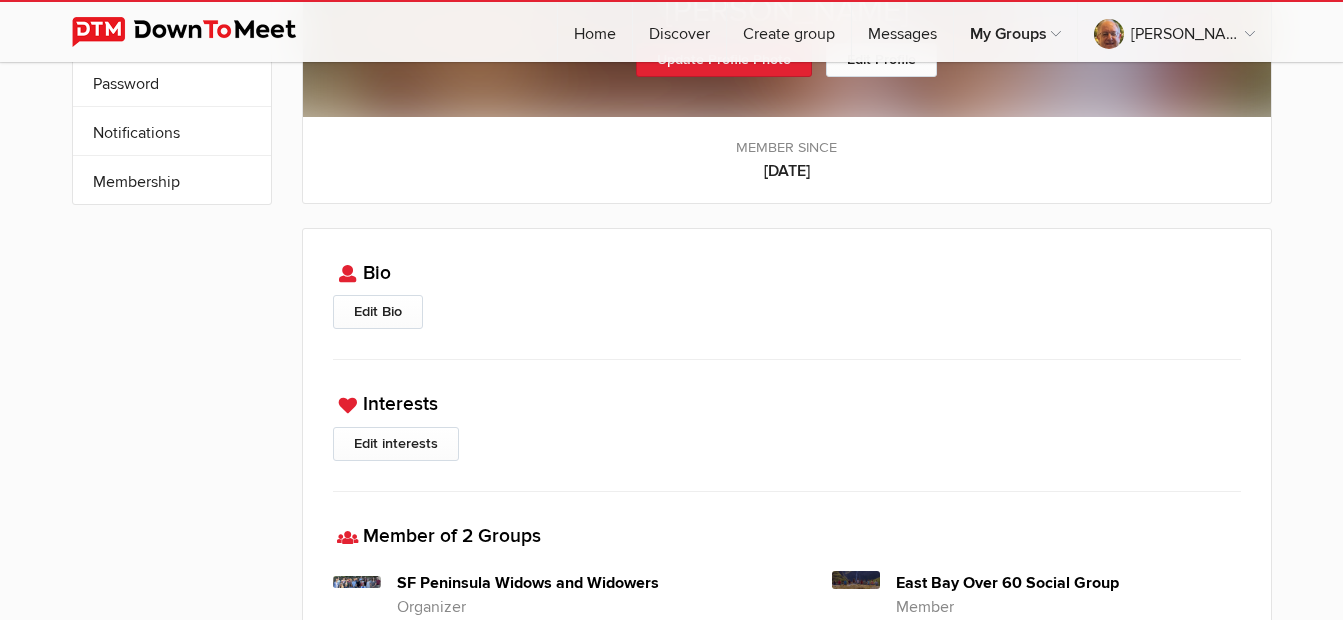 scroll, scrollTop: 0, scrollLeft: 0, axis: both 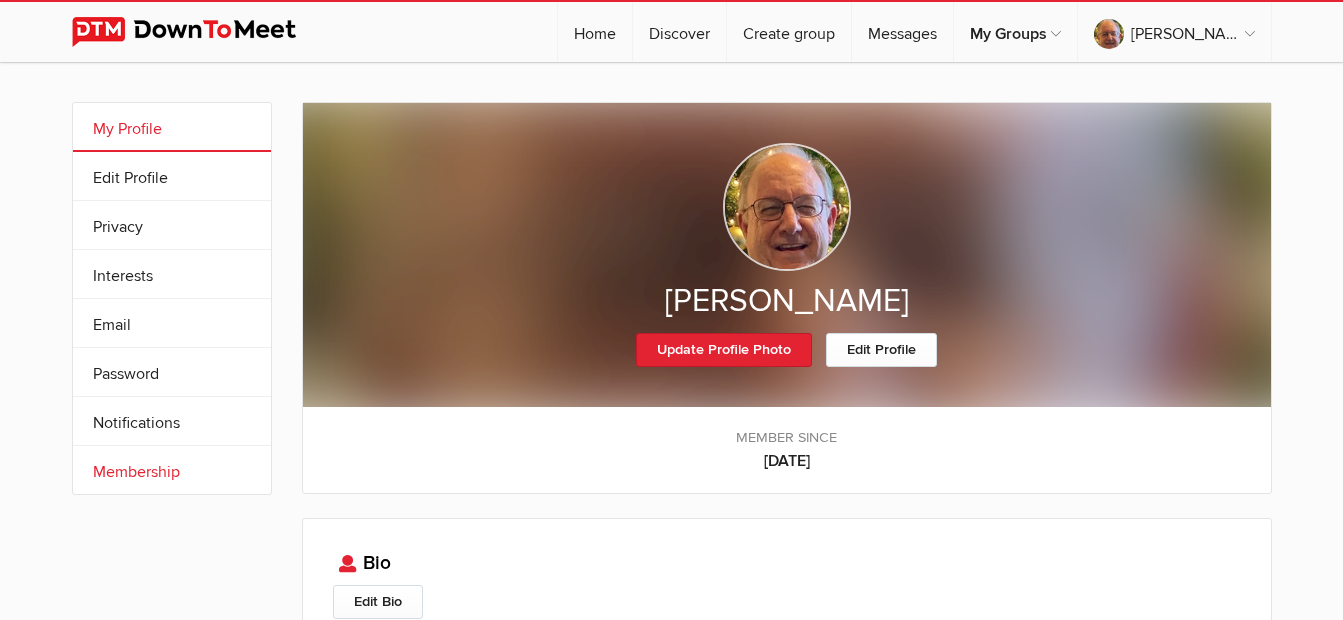 click on "Membership" 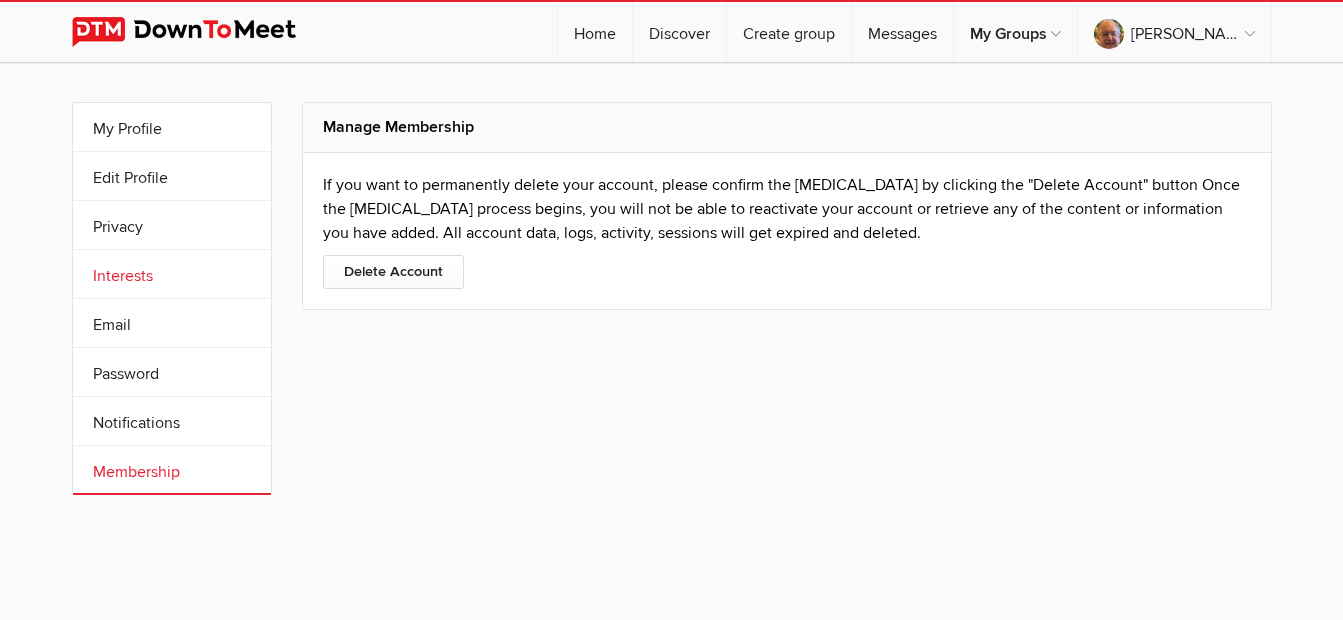 click on "Interests" 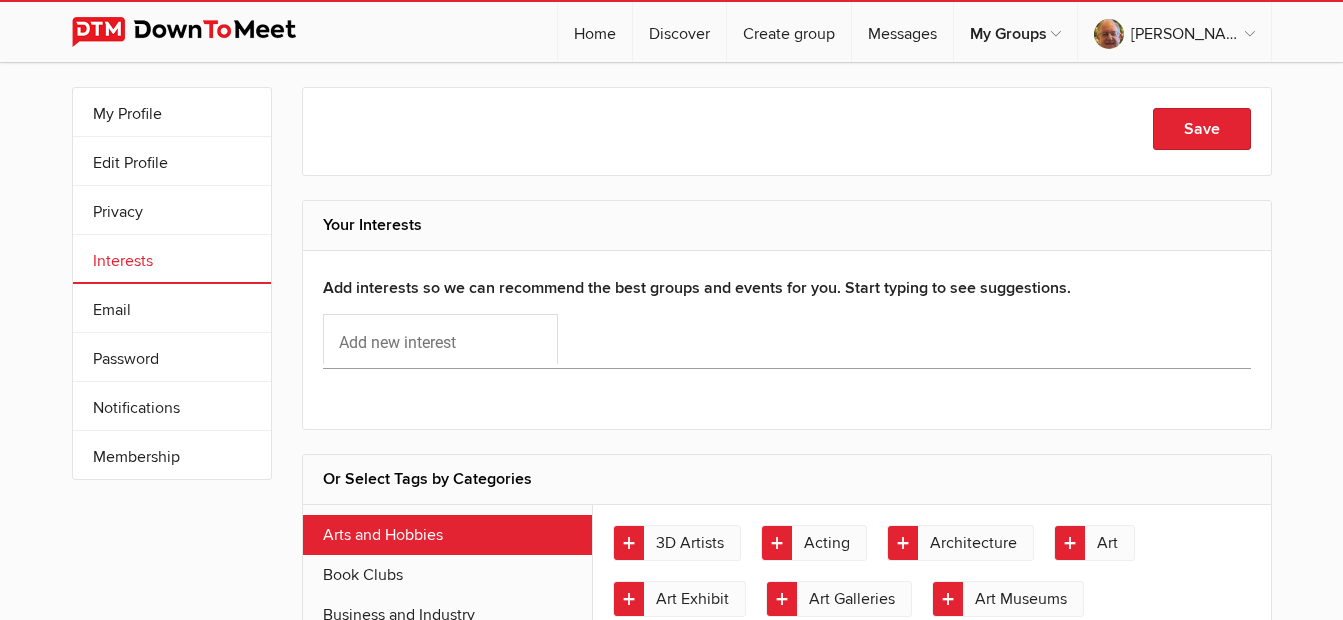 scroll, scrollTop: 0, scrollLeft: 0, axis: both 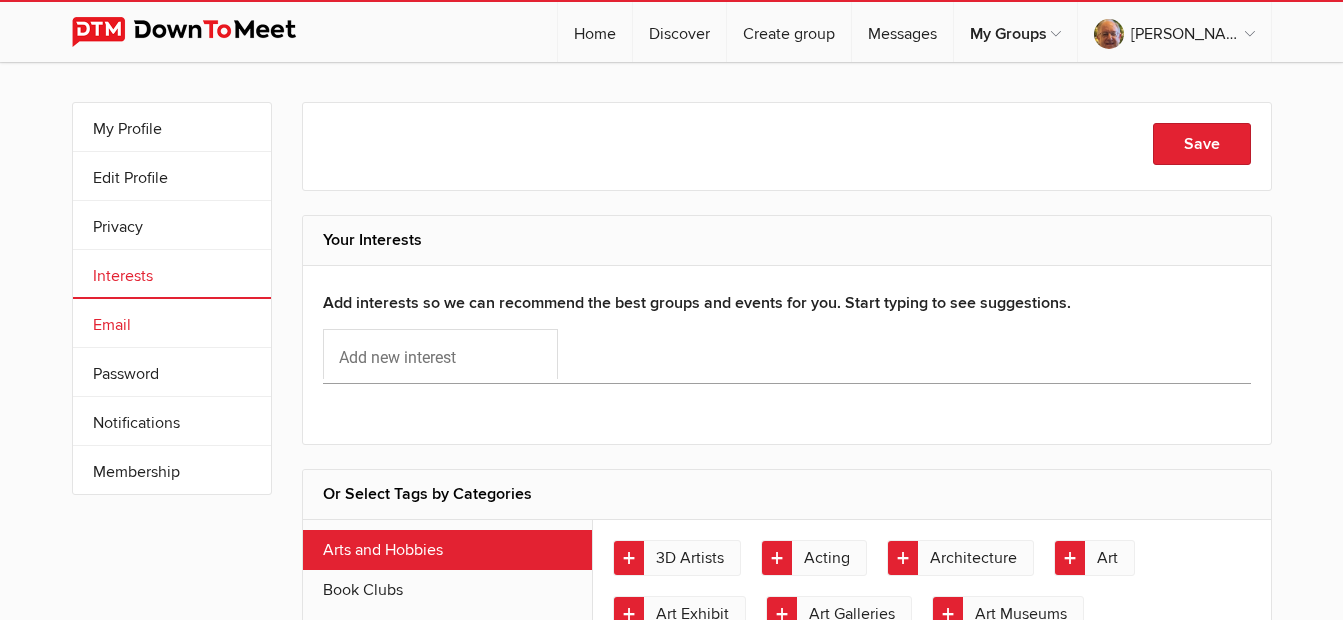click on "Email" 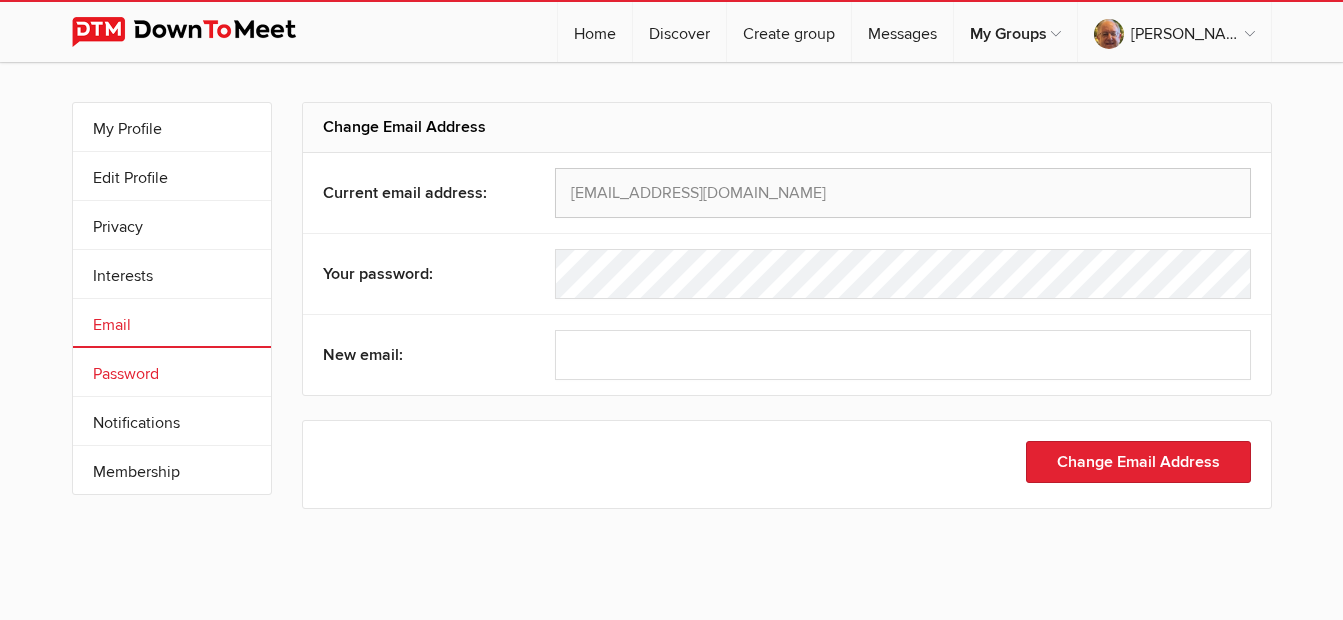 click on "Password" 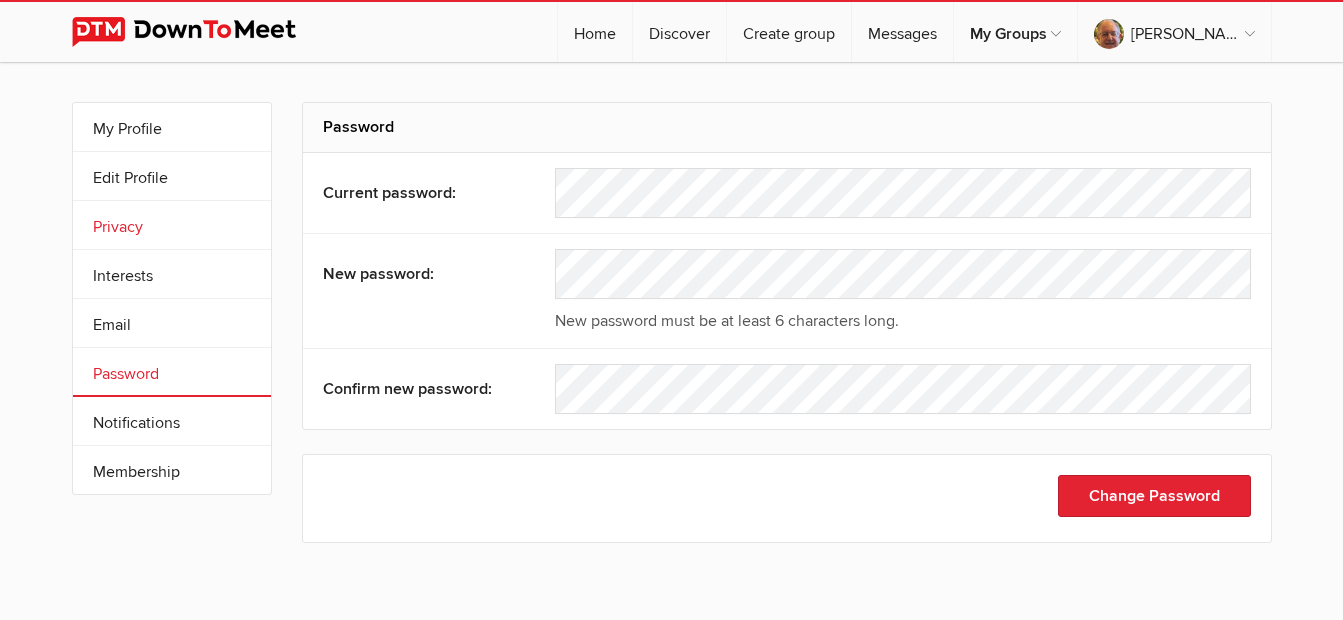 click on "Privacy" 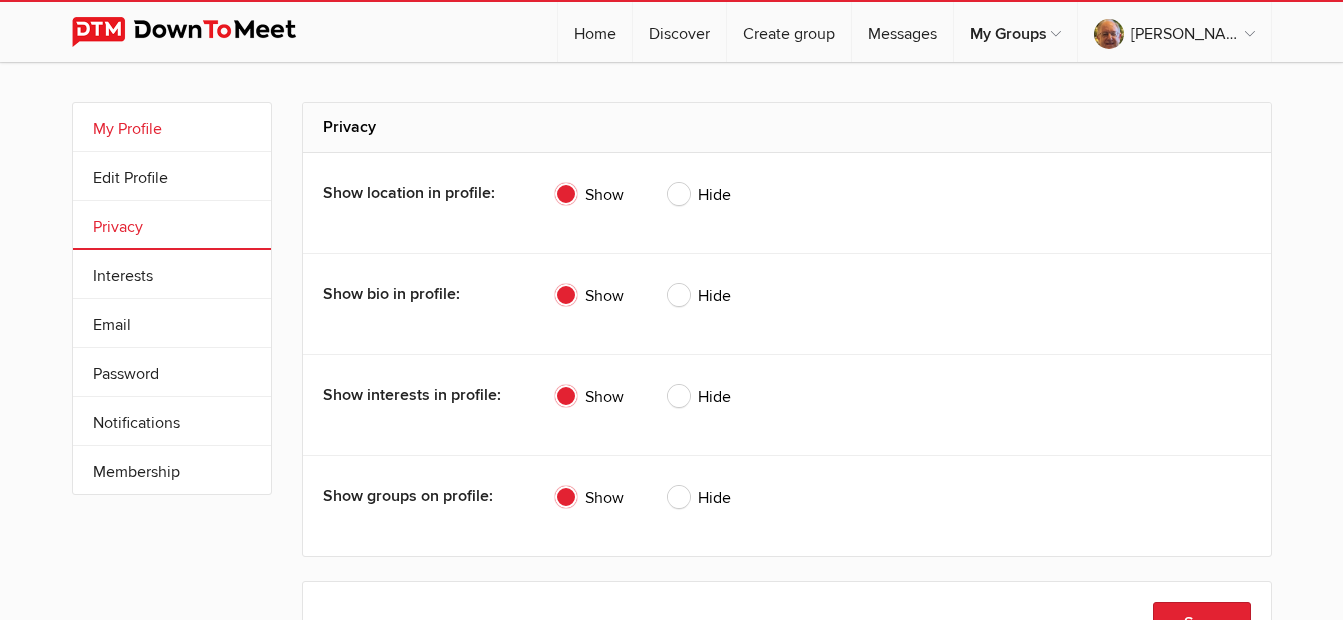 click on "My Profile" 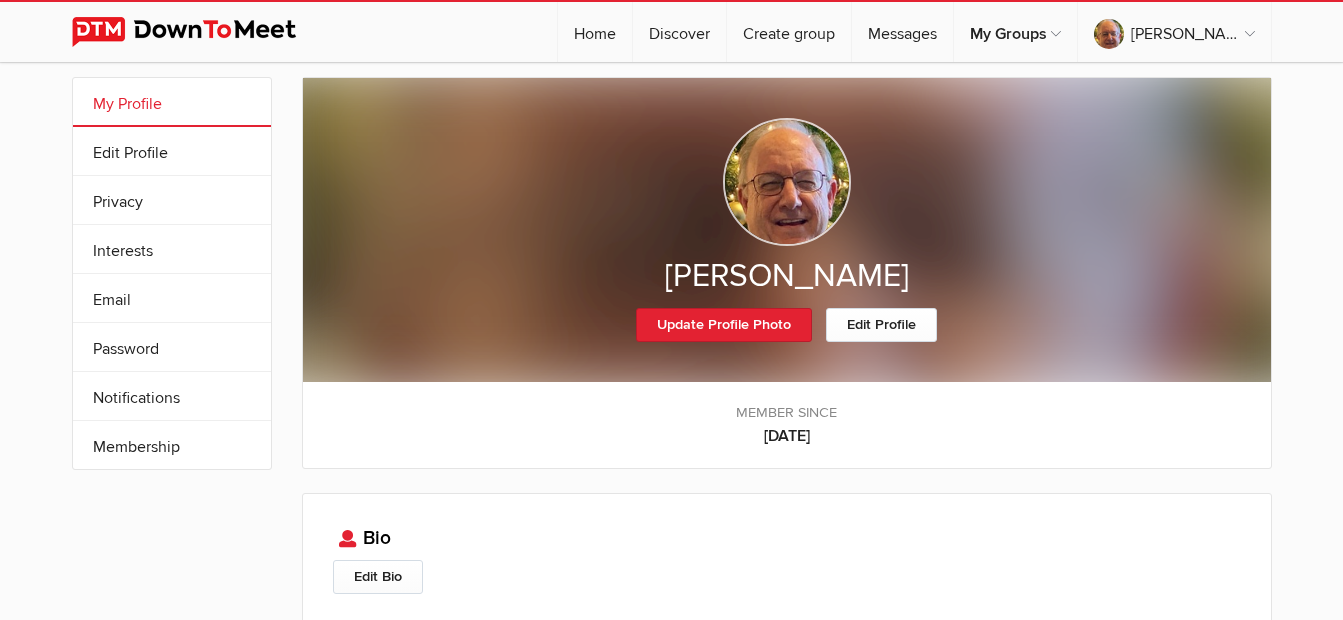 scroll, scrollTop: 0, scrollLeft: 0, axis: both 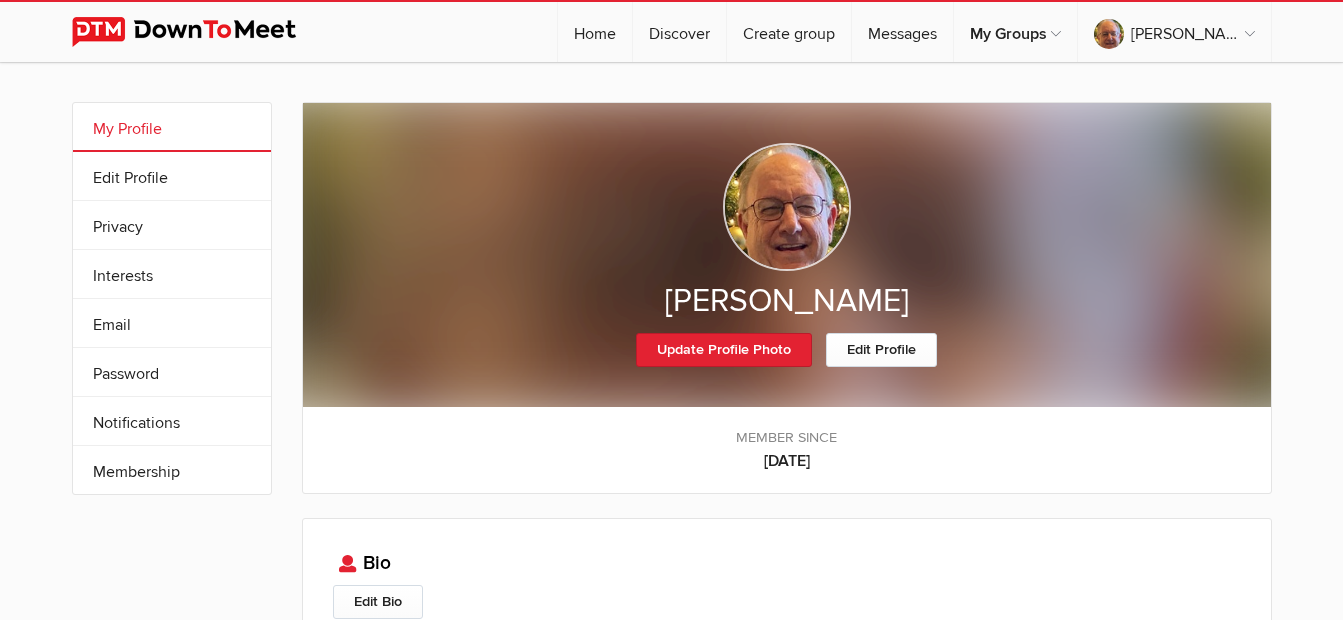 click 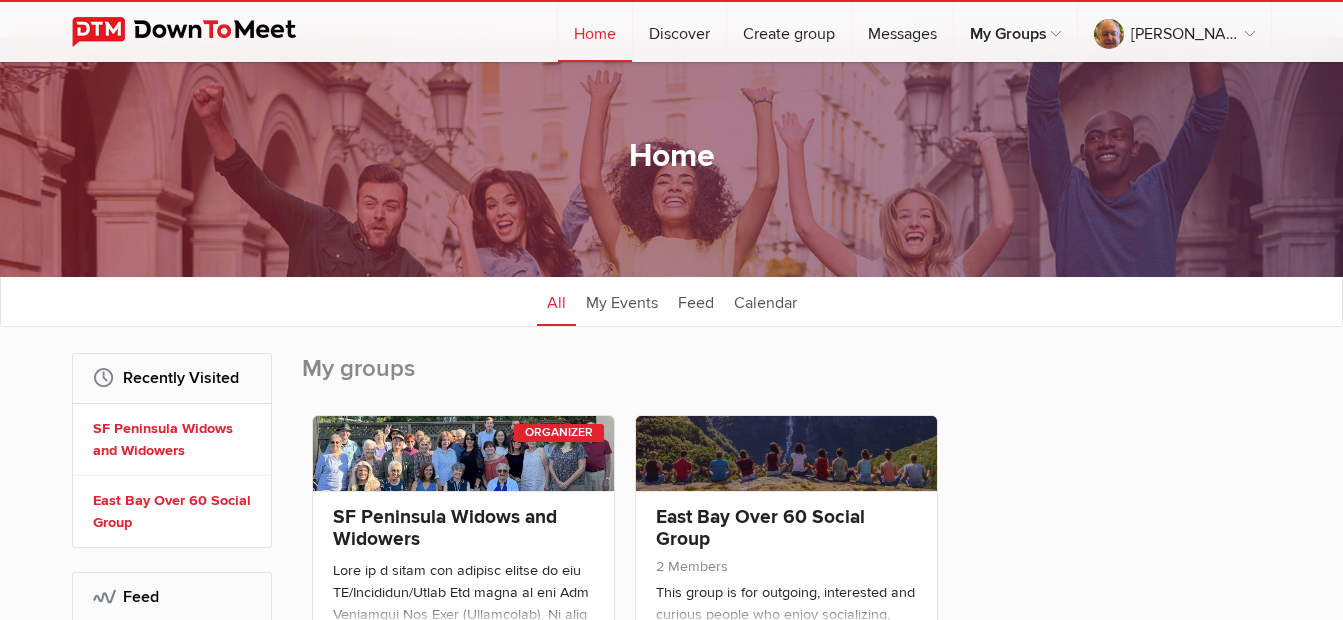 scroll, scrollTop: 0, scrollLeft: 0, axis: both 